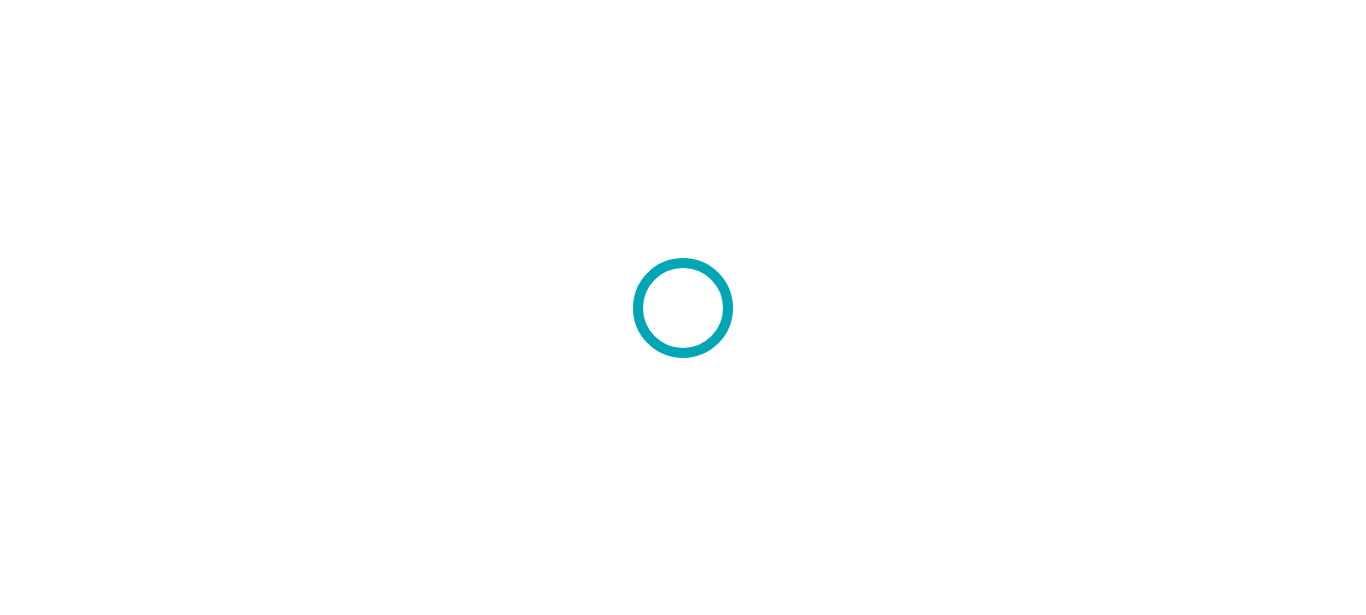 scroll, scrollTop: 0, scrollLeft: 0, axis: both 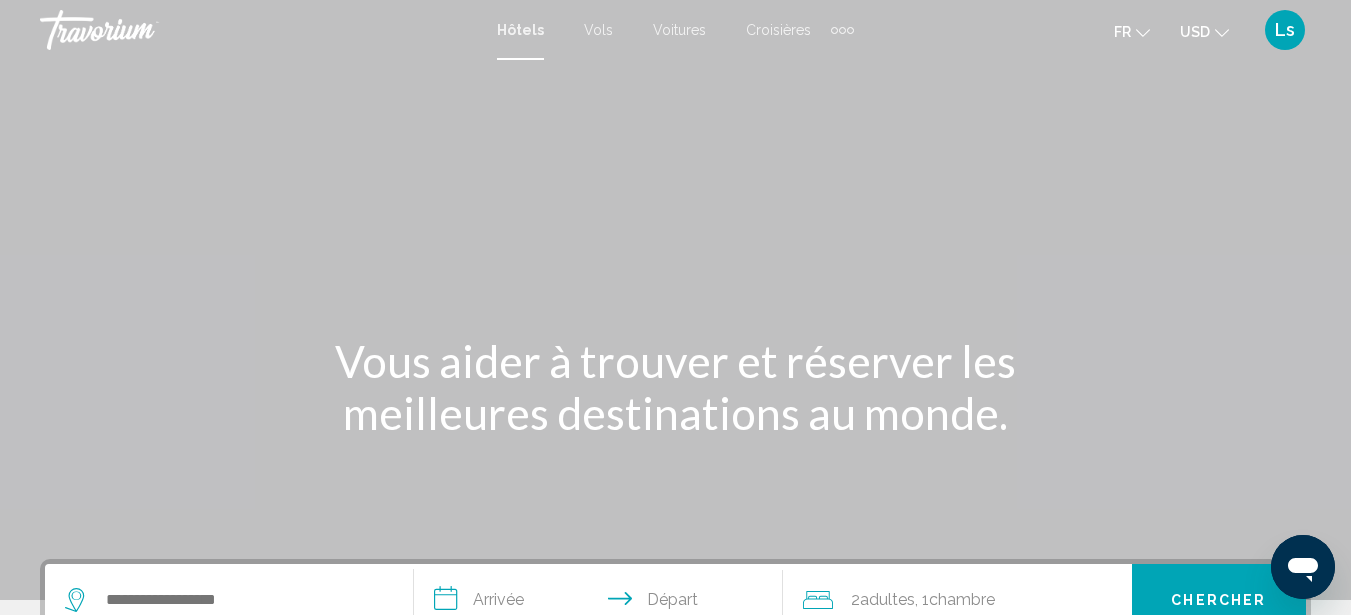 click on "USD" 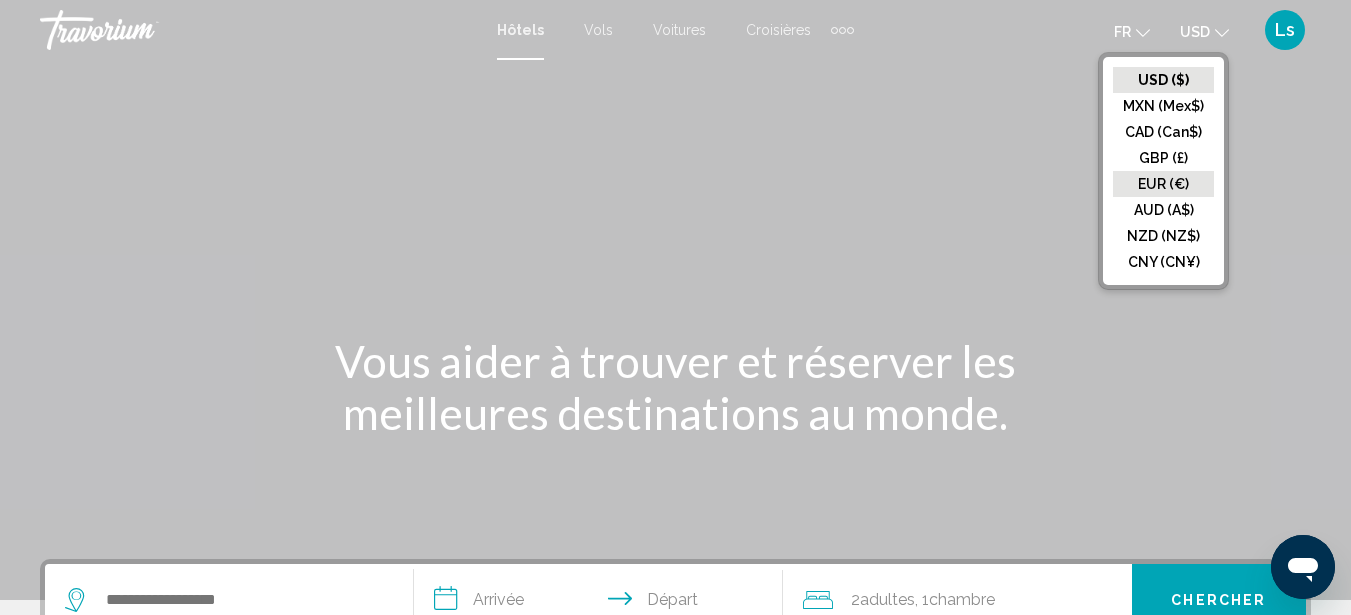 click on "EUR (€)" 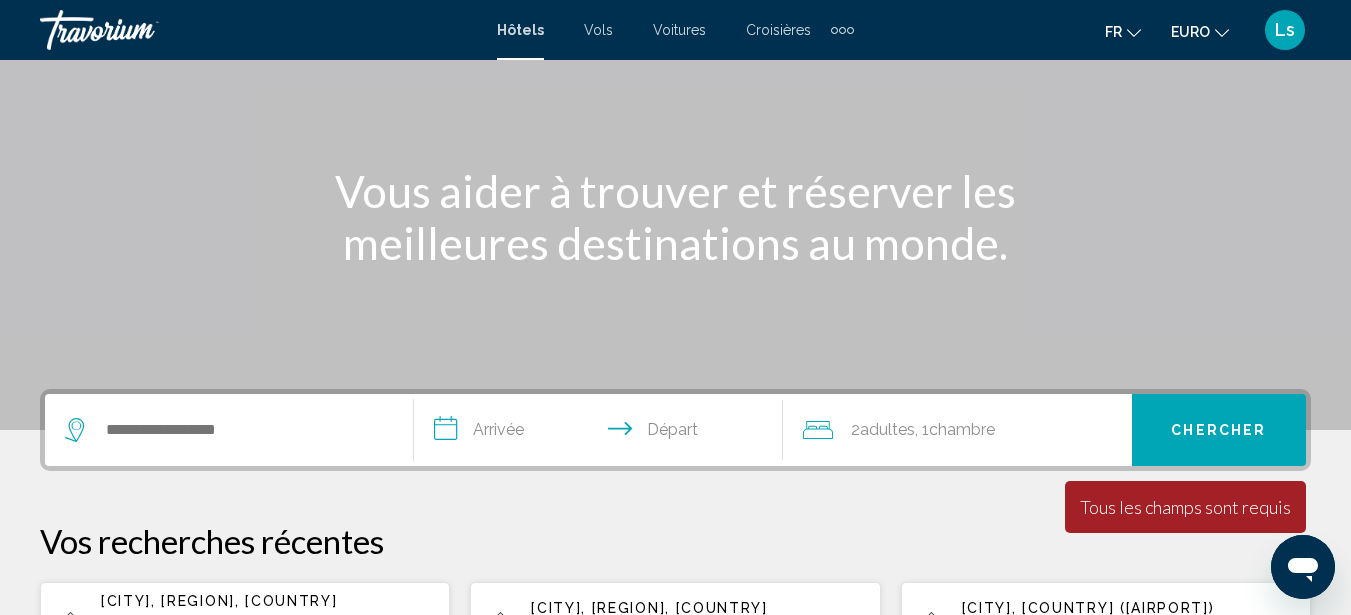 scroll, scrollTop: 260, scrollLeft: 0, axis: vertical 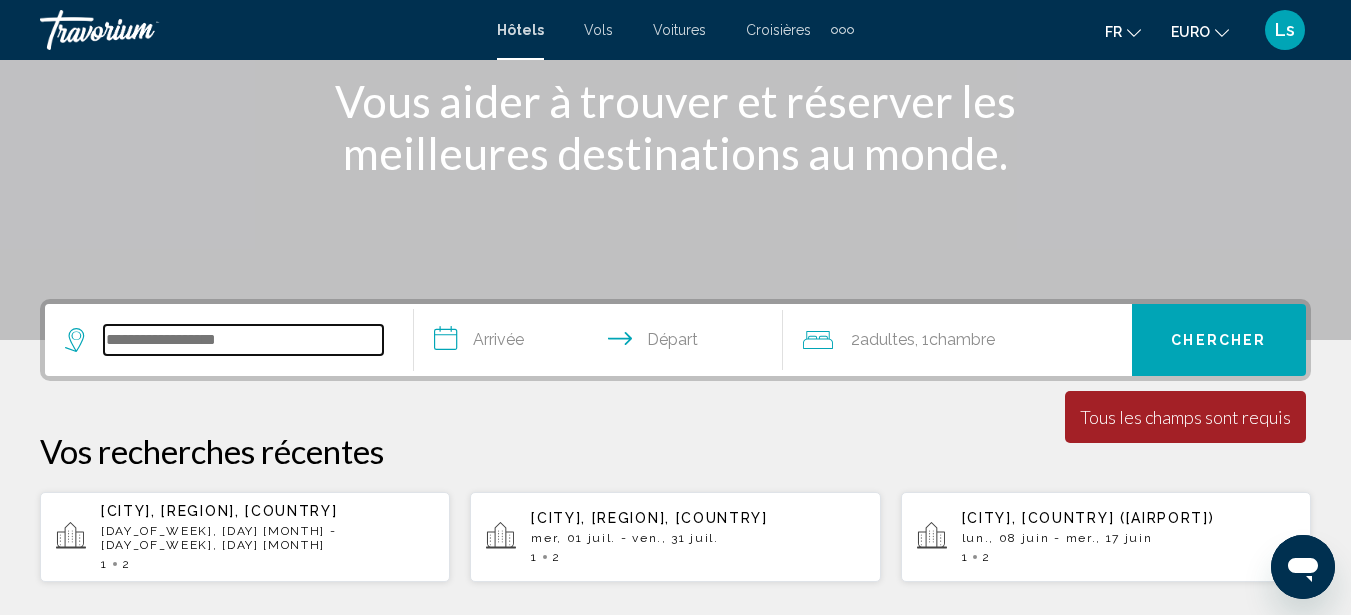click at bounding box center (243, 340) 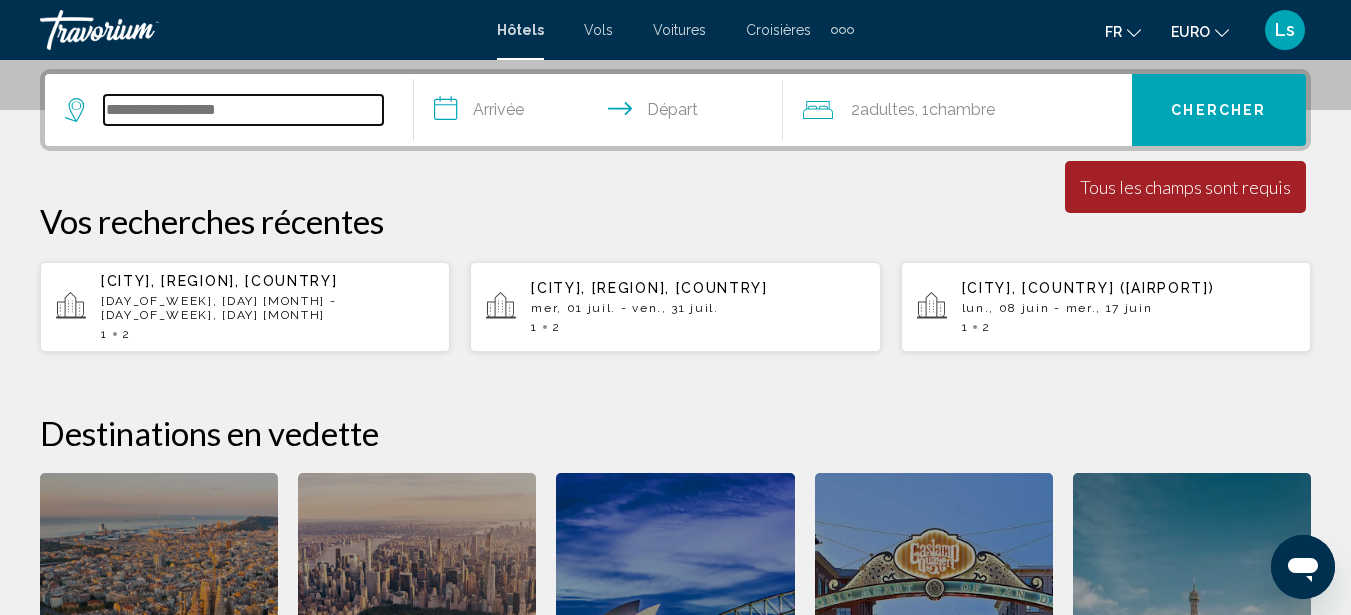 scroll, scrollTop: 494, scrollLeft: 0, axis: vertical 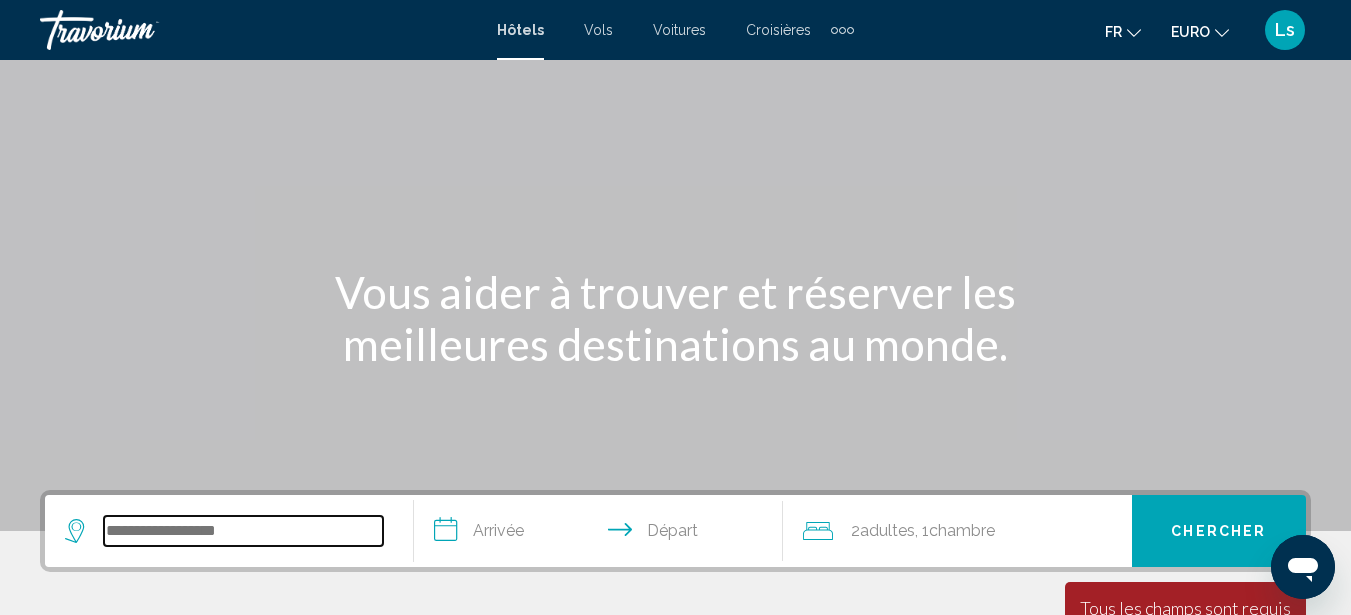click at bounding box center [243, 531] 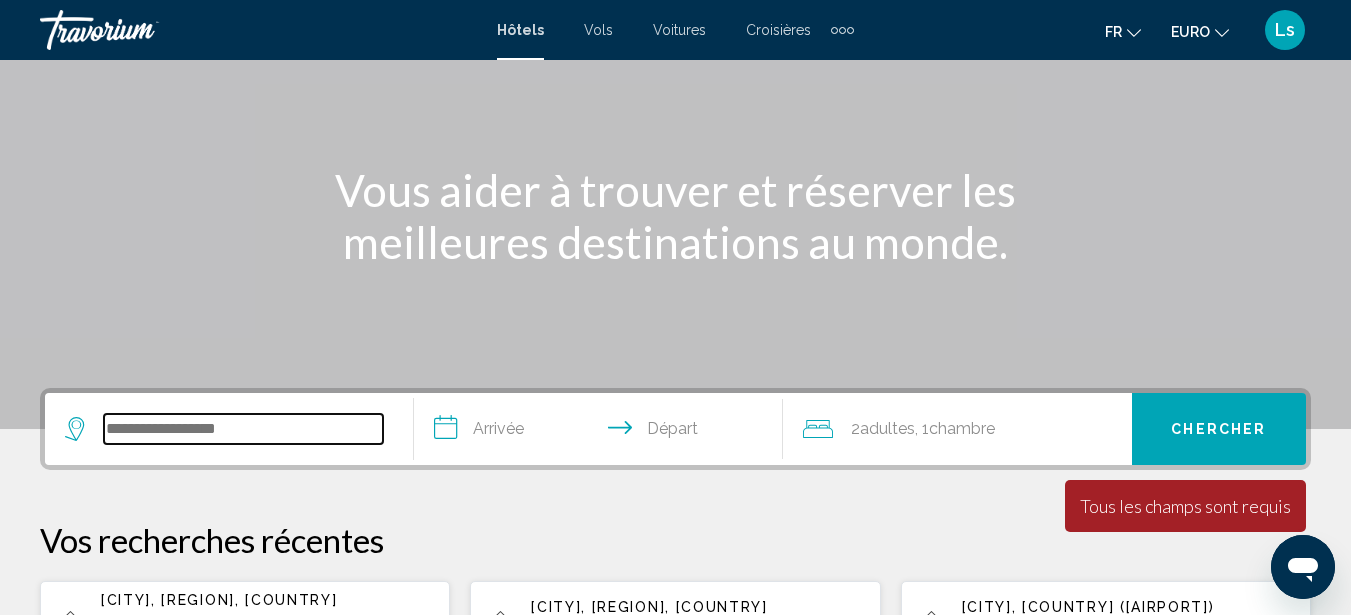 scroll, scrollTop: 494, scrollLeft: 0, axis: vertical 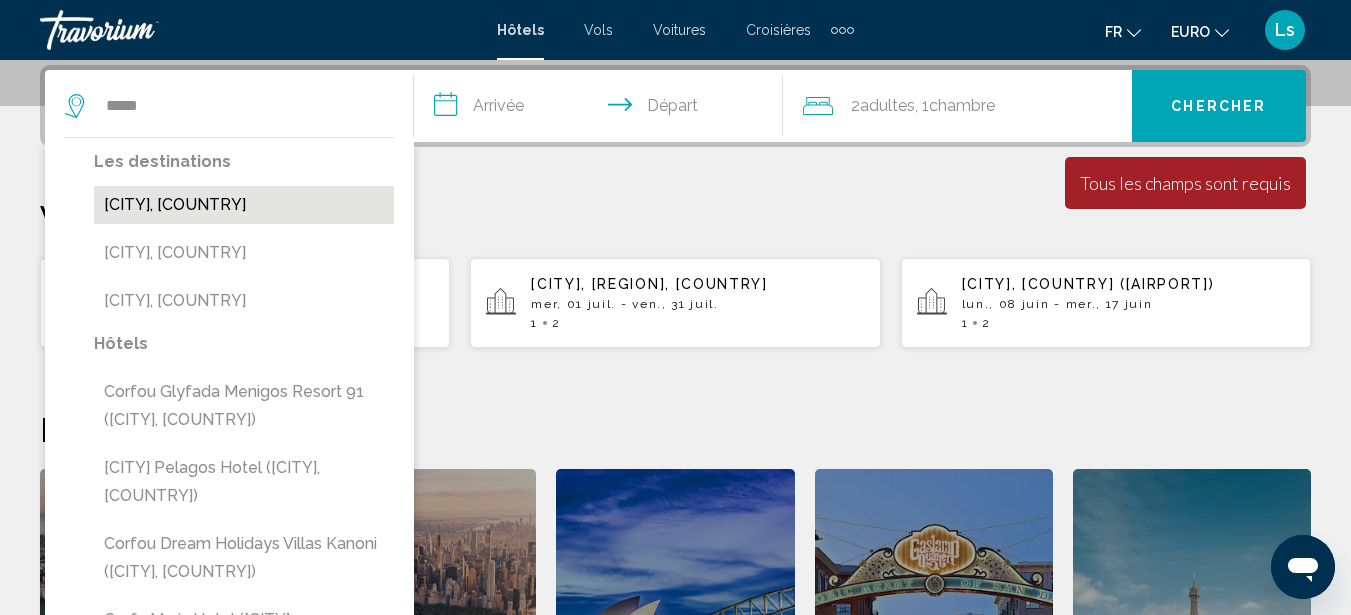 click on "[CITY], [COUNTRY]" at bounding box center [244, 205] 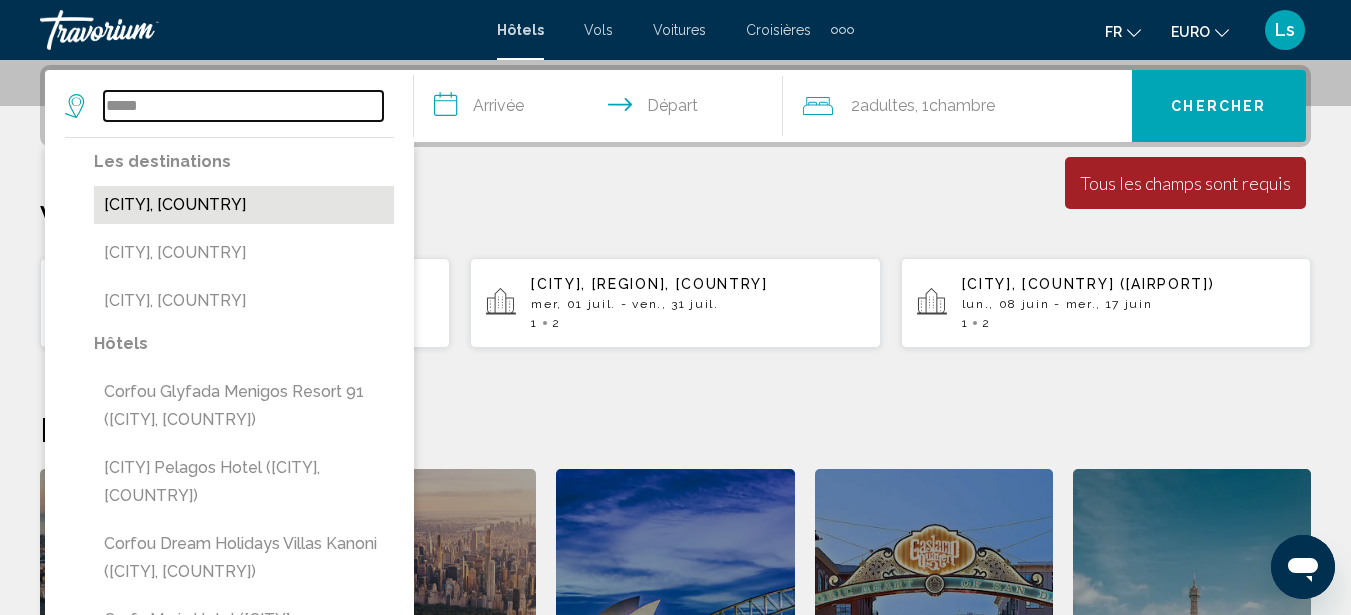 type on "**********" 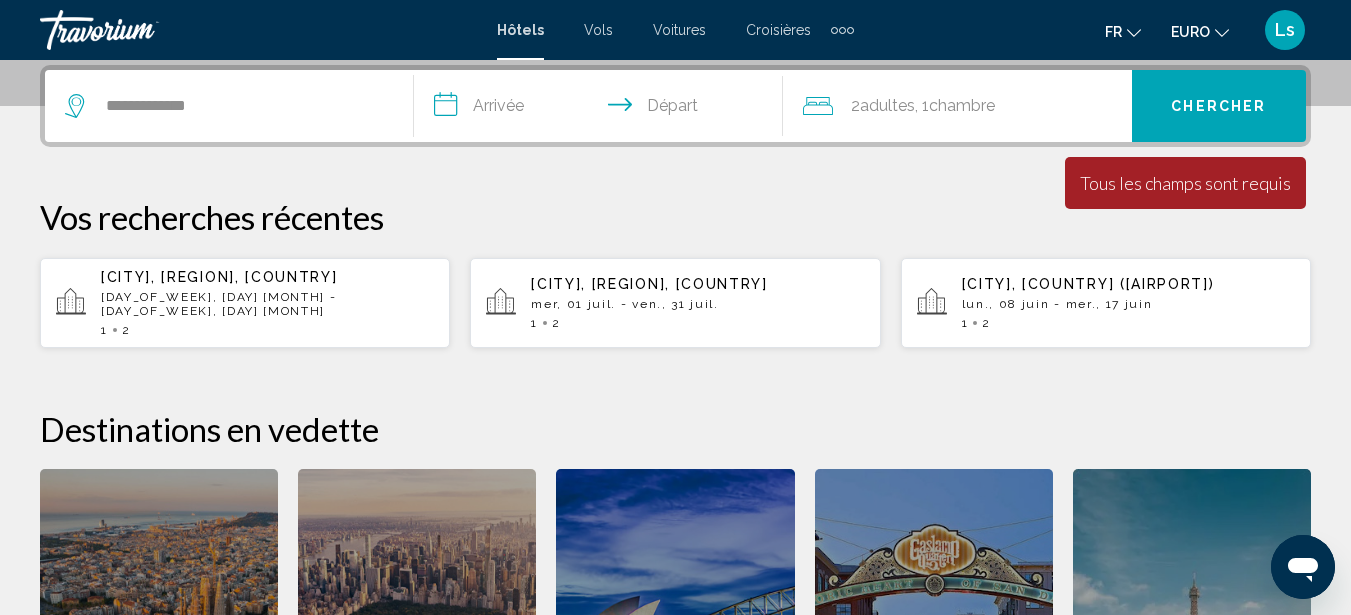 click on "**********" at bounding box center [602, 109] 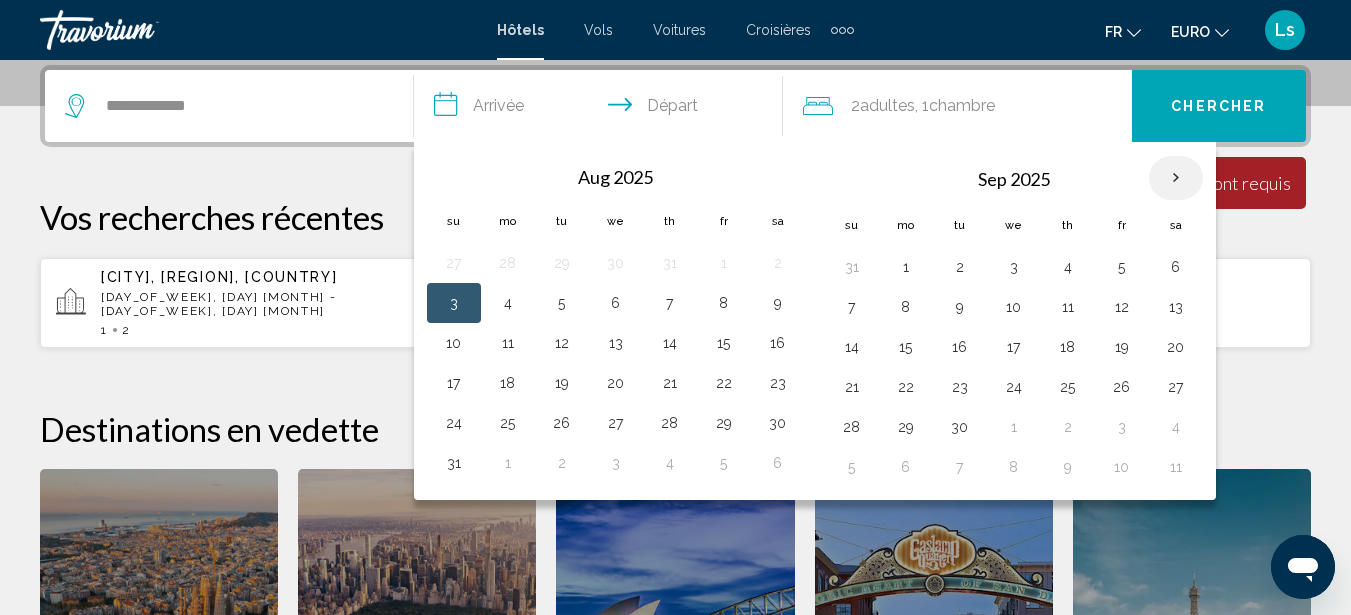 click at bounding box center [1176, 178] 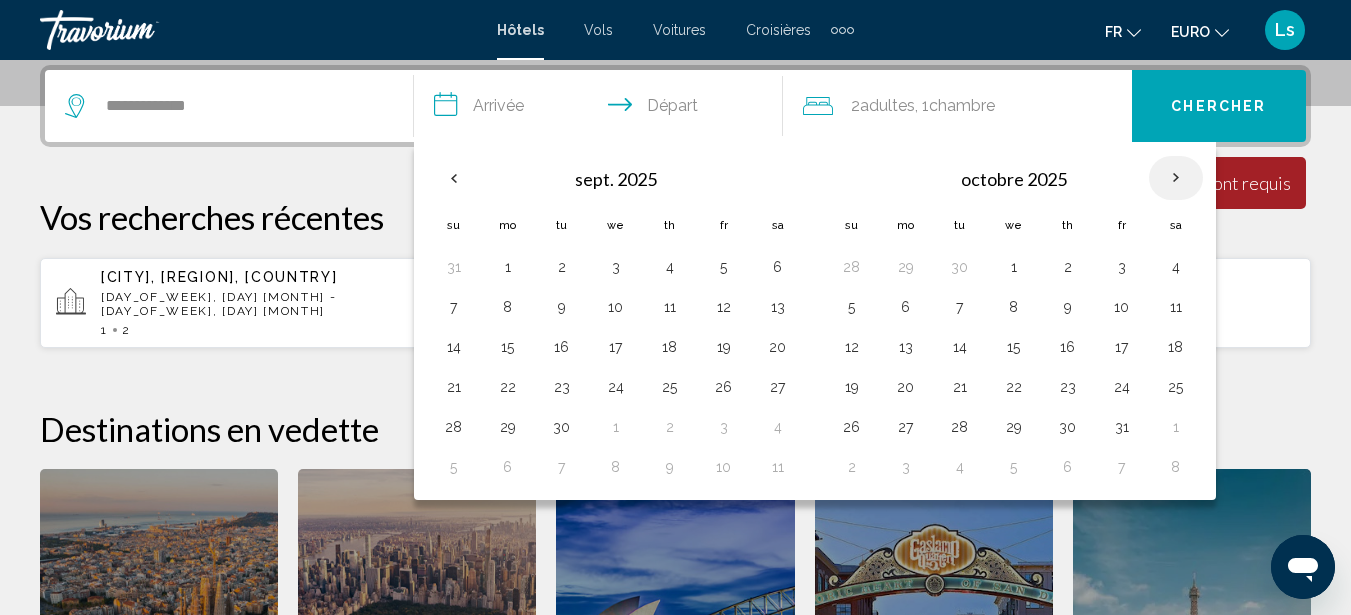 click at bounding box center [1176, 178] 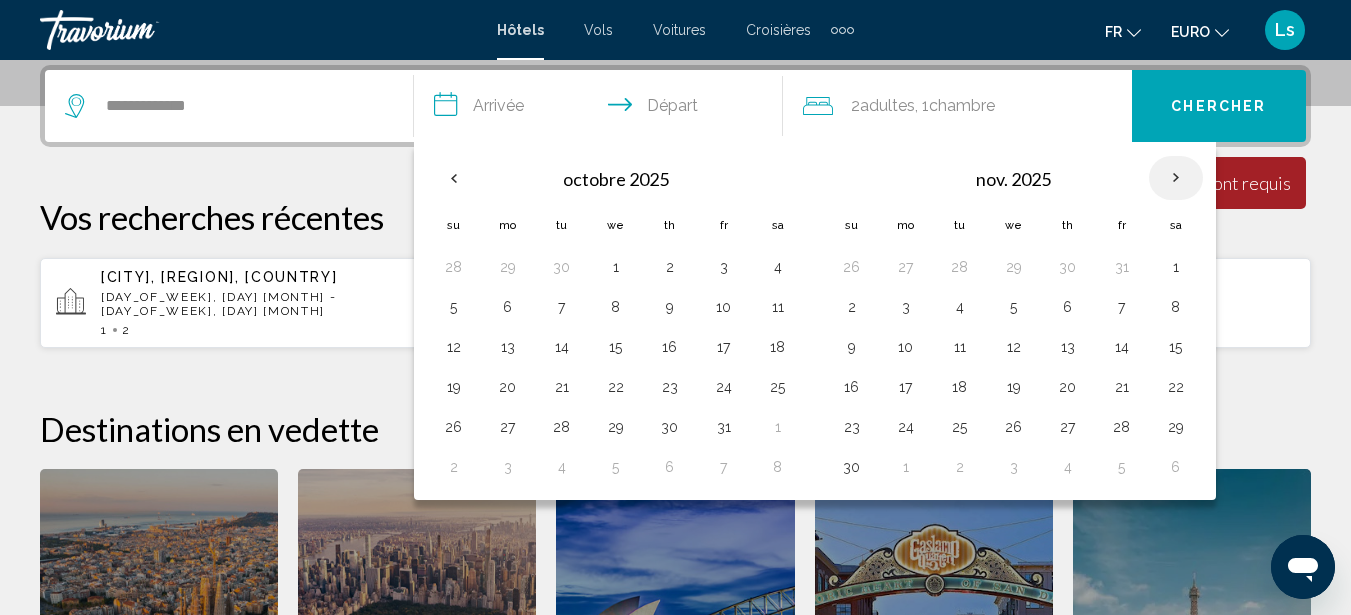 click at bounding box center [1176, 178] 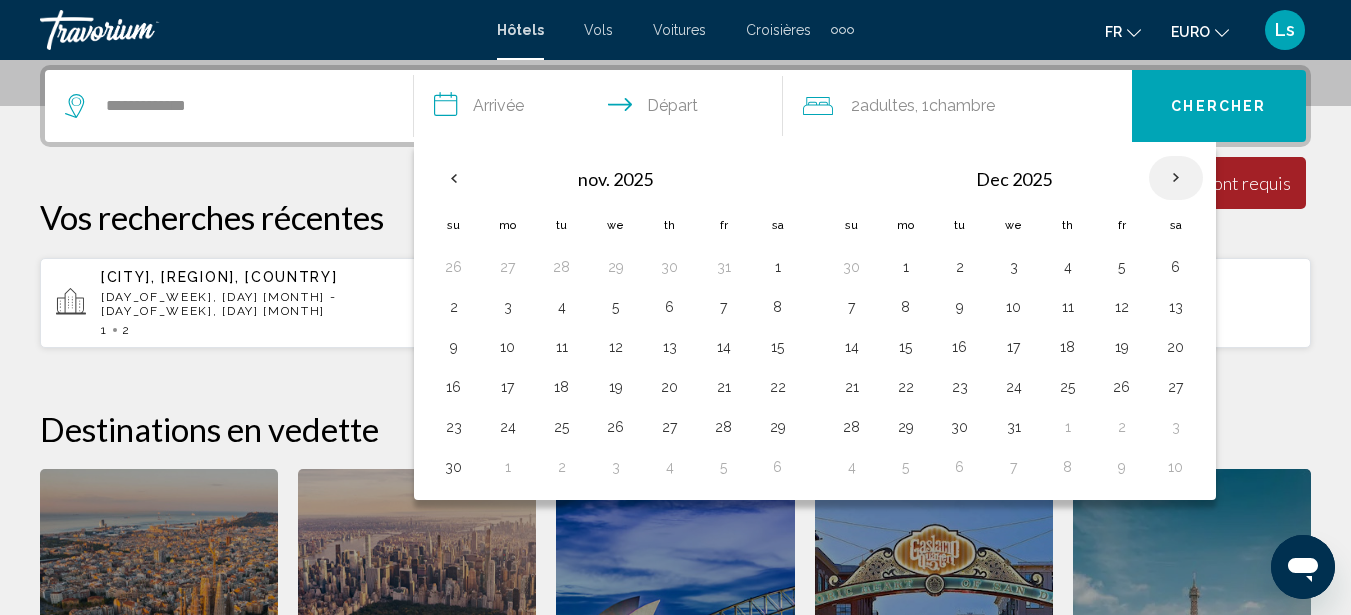click at bounding box center [1176, 178] 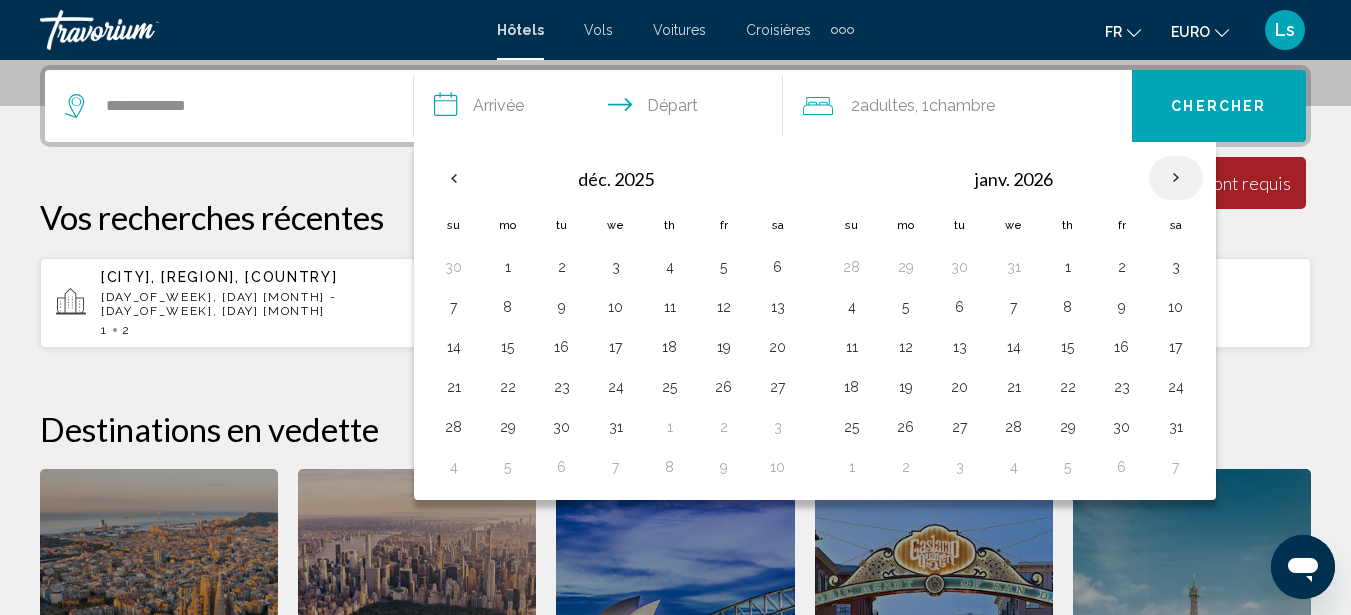 click at bounding box center (1176, 178) 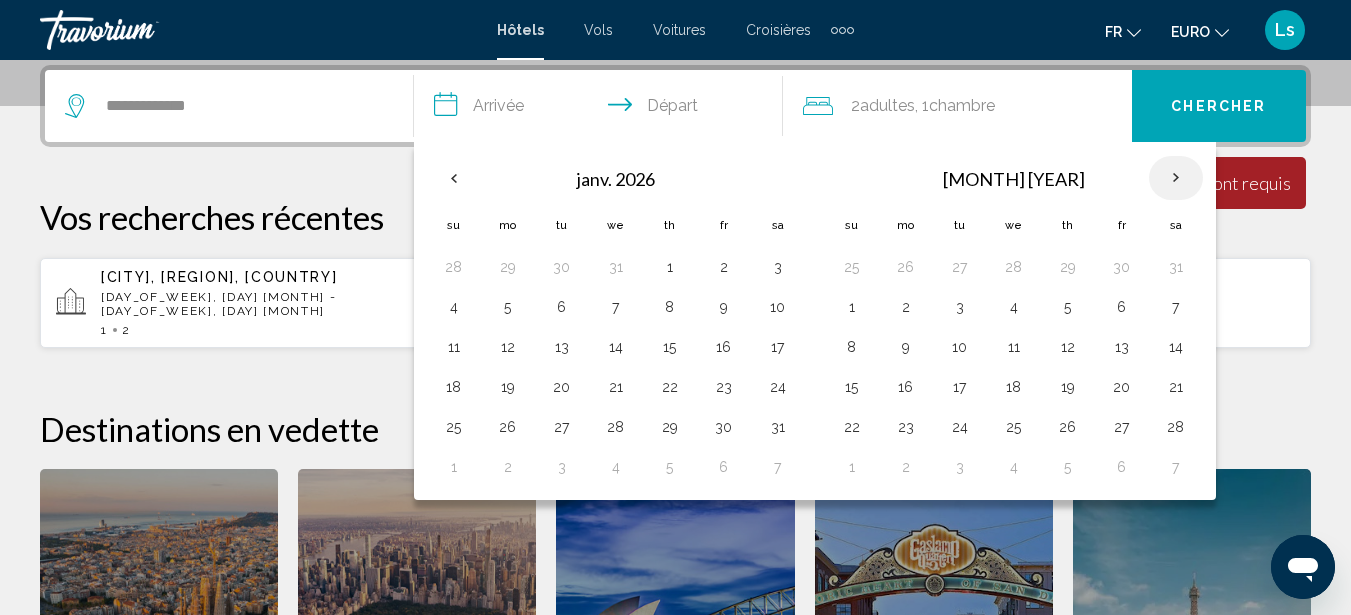 click at bounding box center [1176, 178] 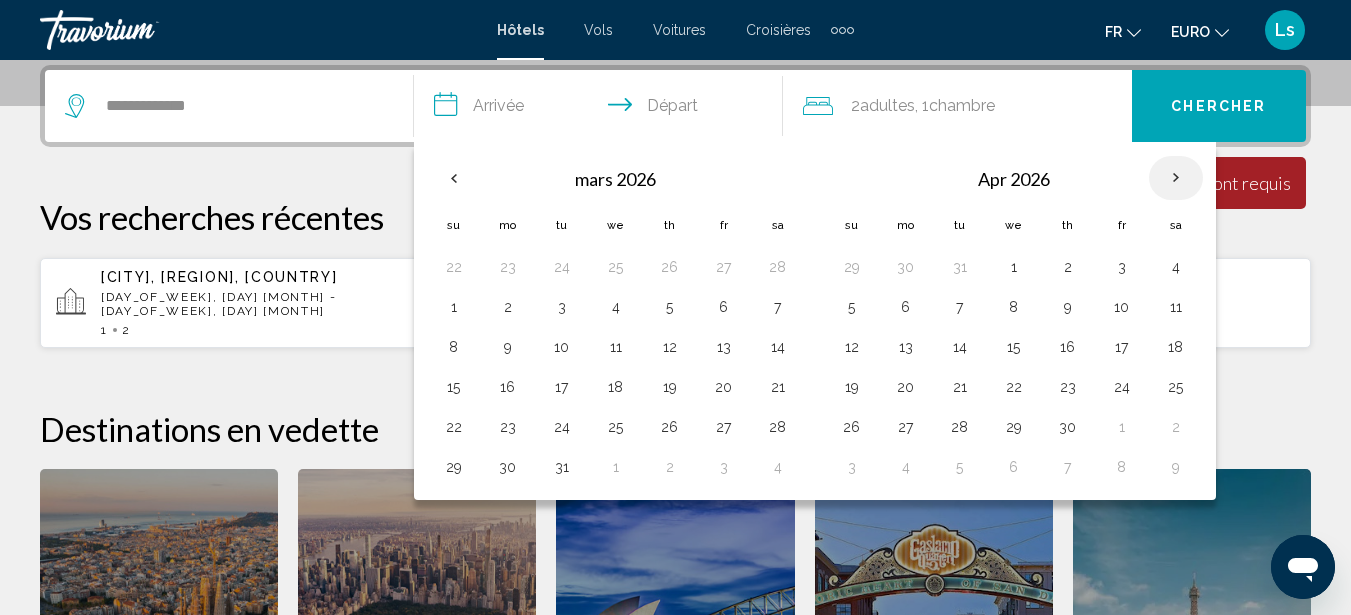 click at bounding box center (1176, 178) 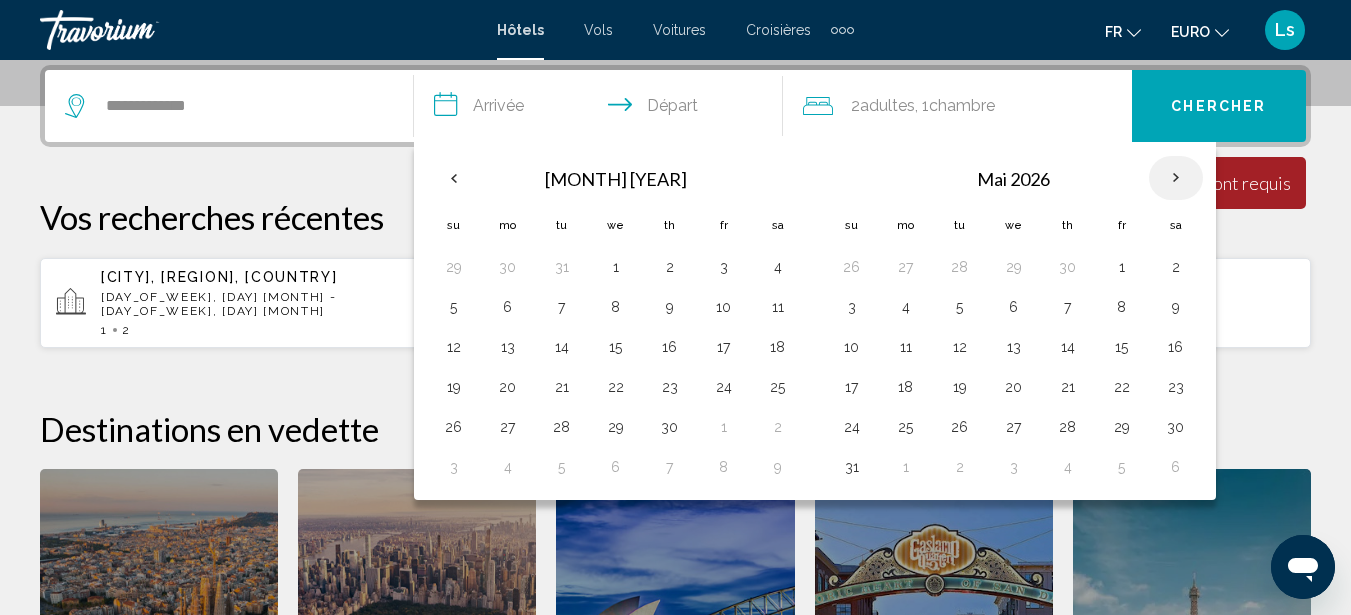 click at bounding box center [1176, 178] 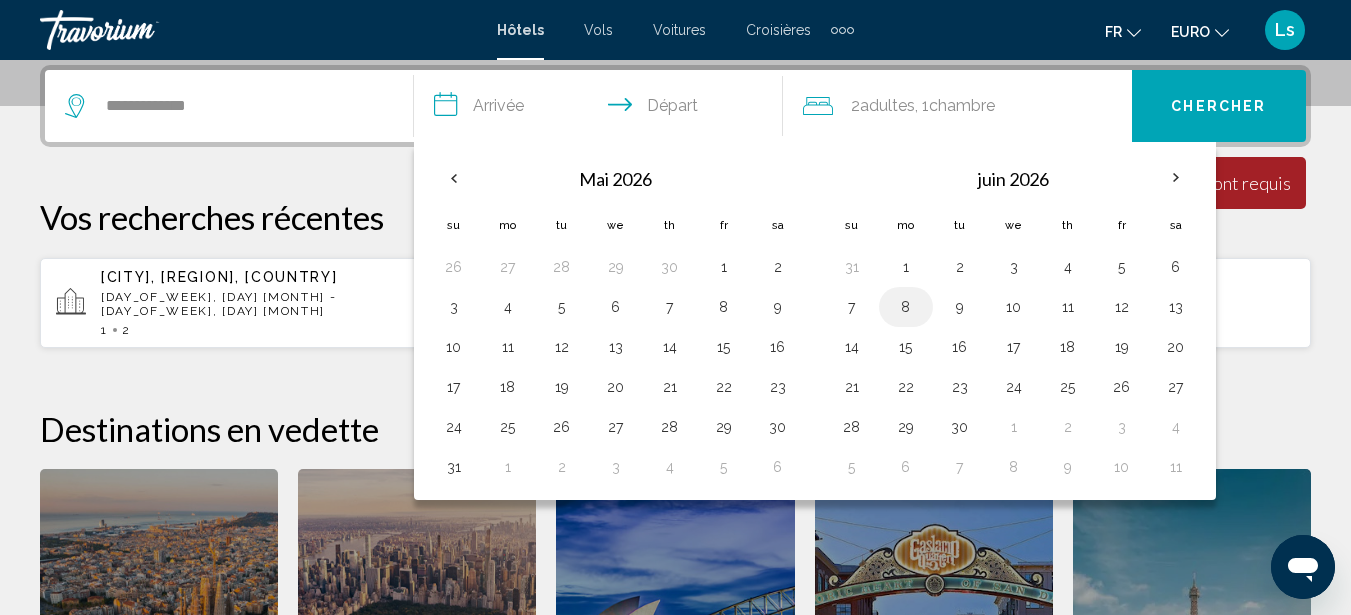 click on "8" at bounding box center (906, 307) 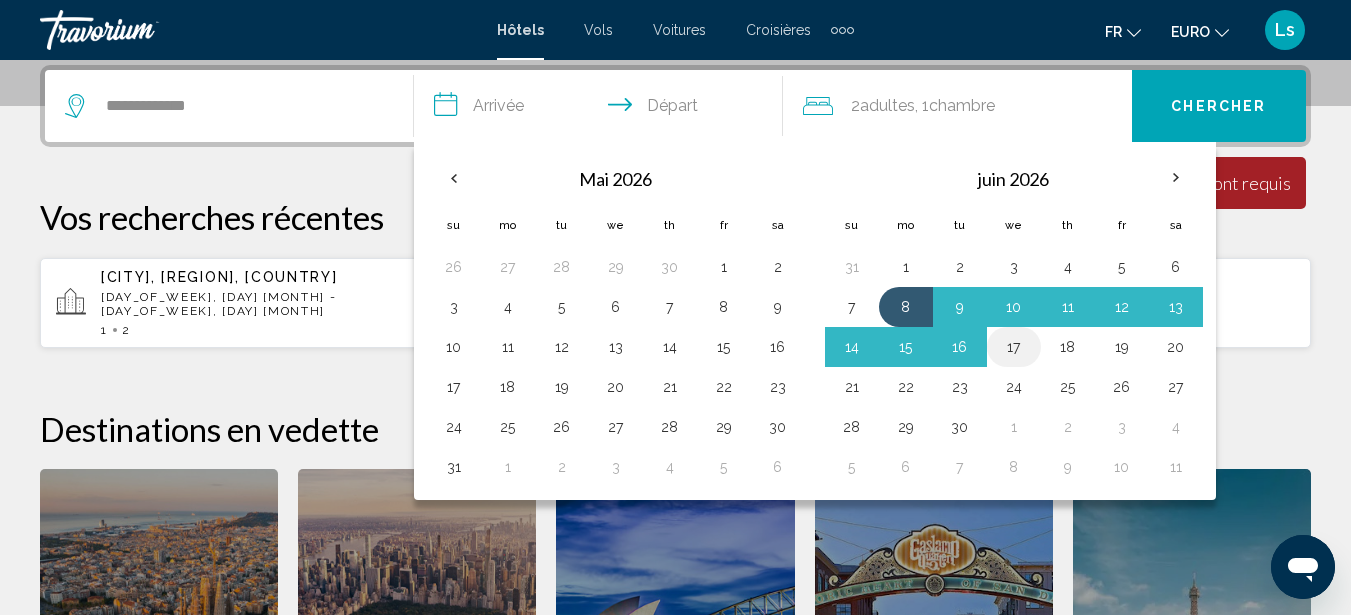 click on "17" at bounding box center [1014, 347] 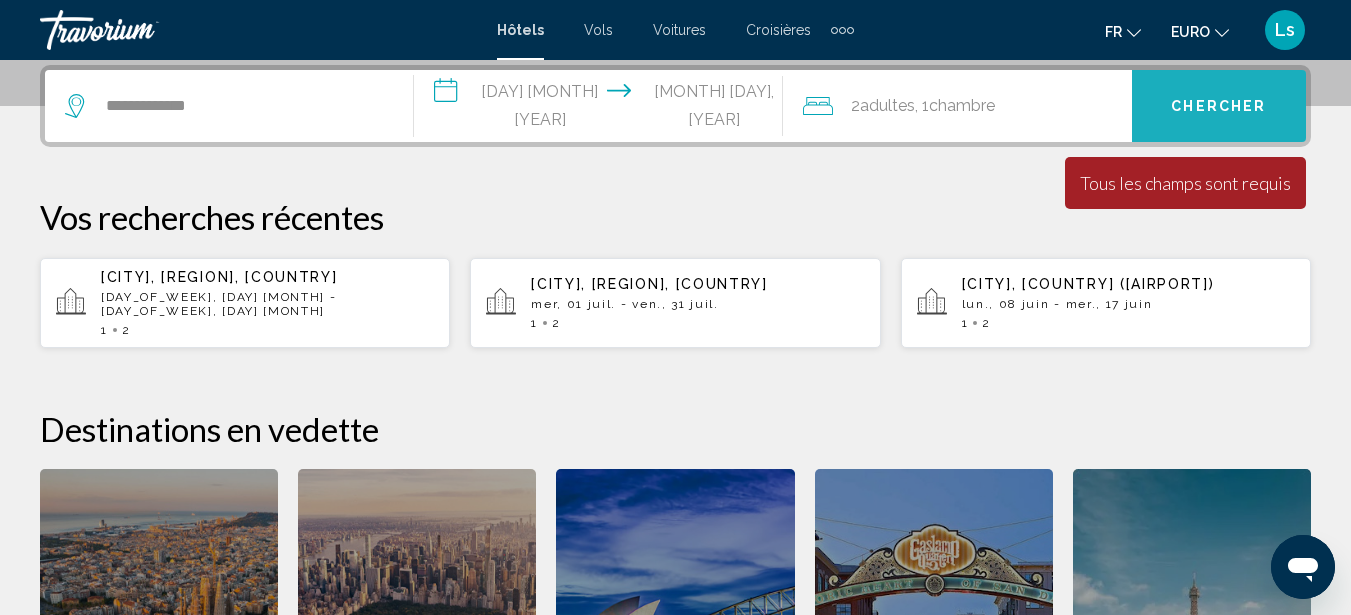 click on "Chercher" at bounding box center (1219, 106) 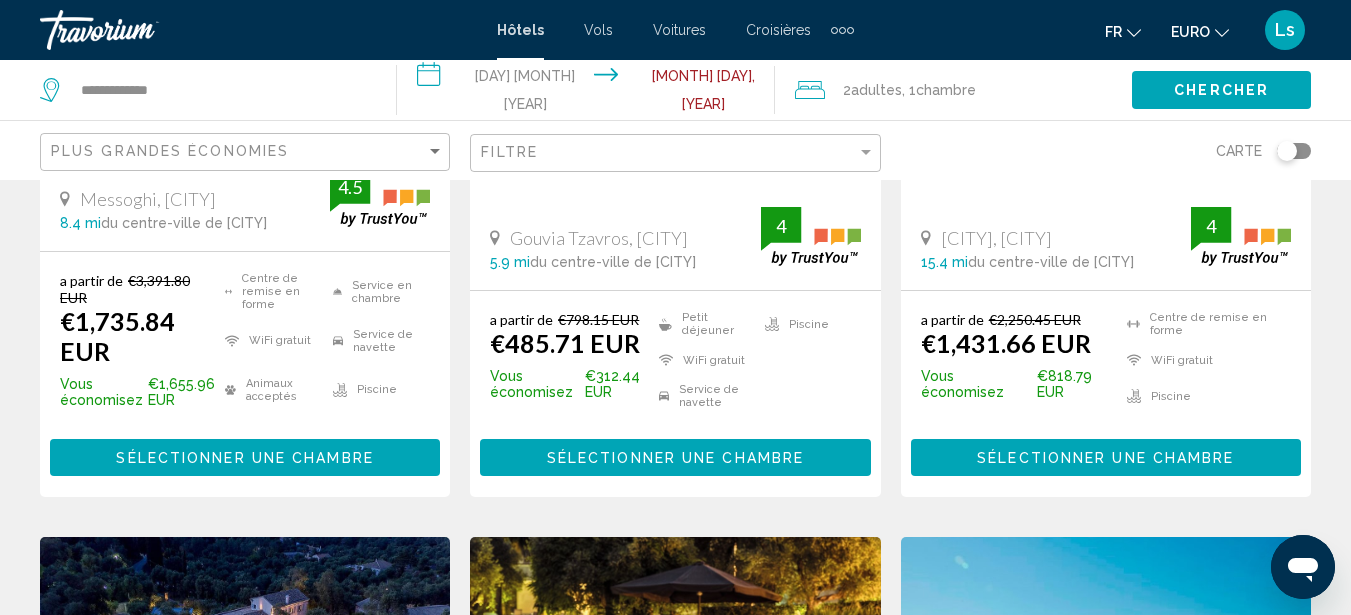 scroll, scrollTop: 0, scrollLeft: 0, axis: both 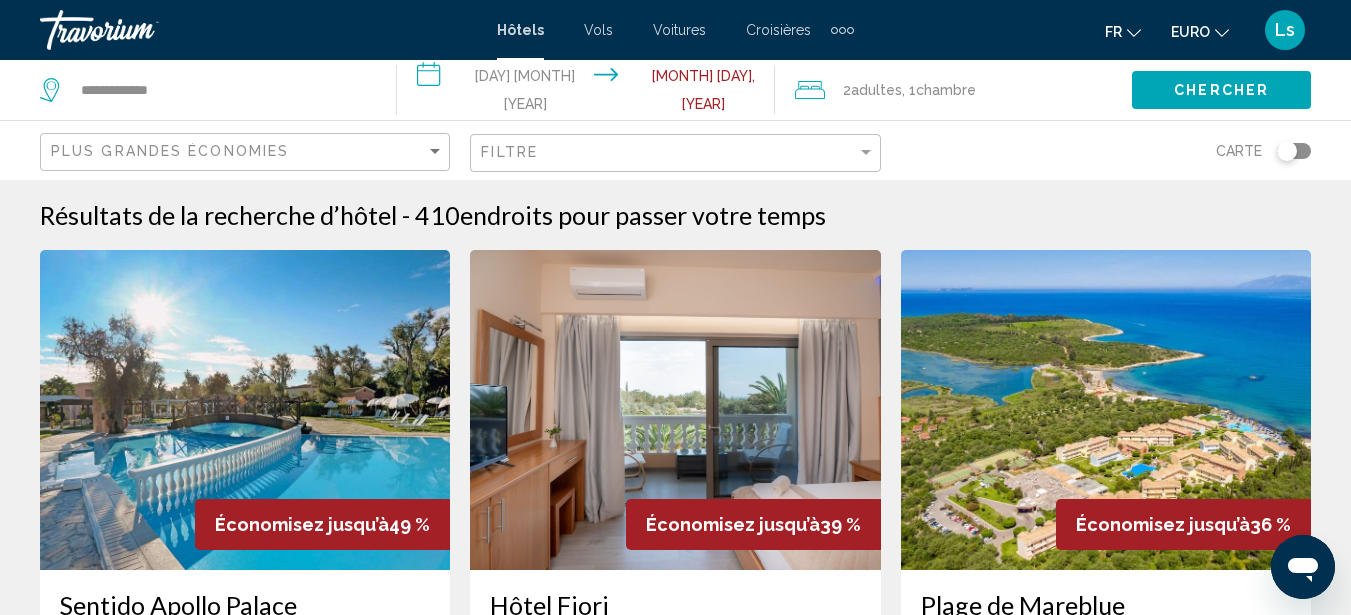 click on "Filtre" 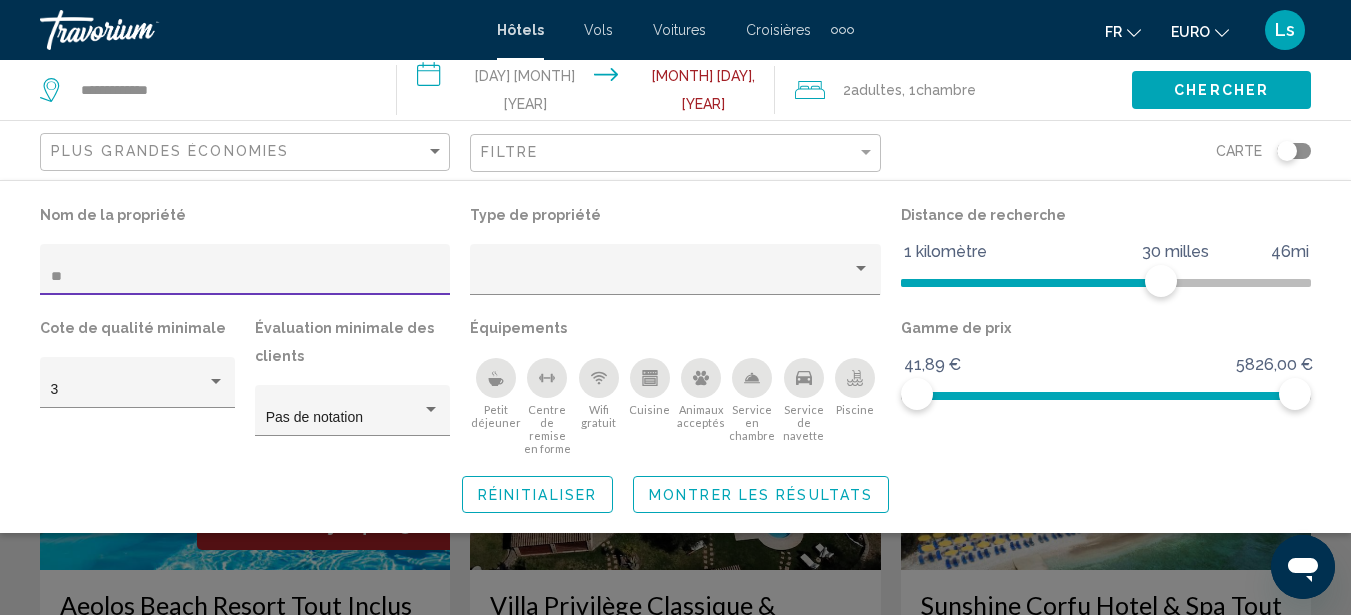 type on "*" 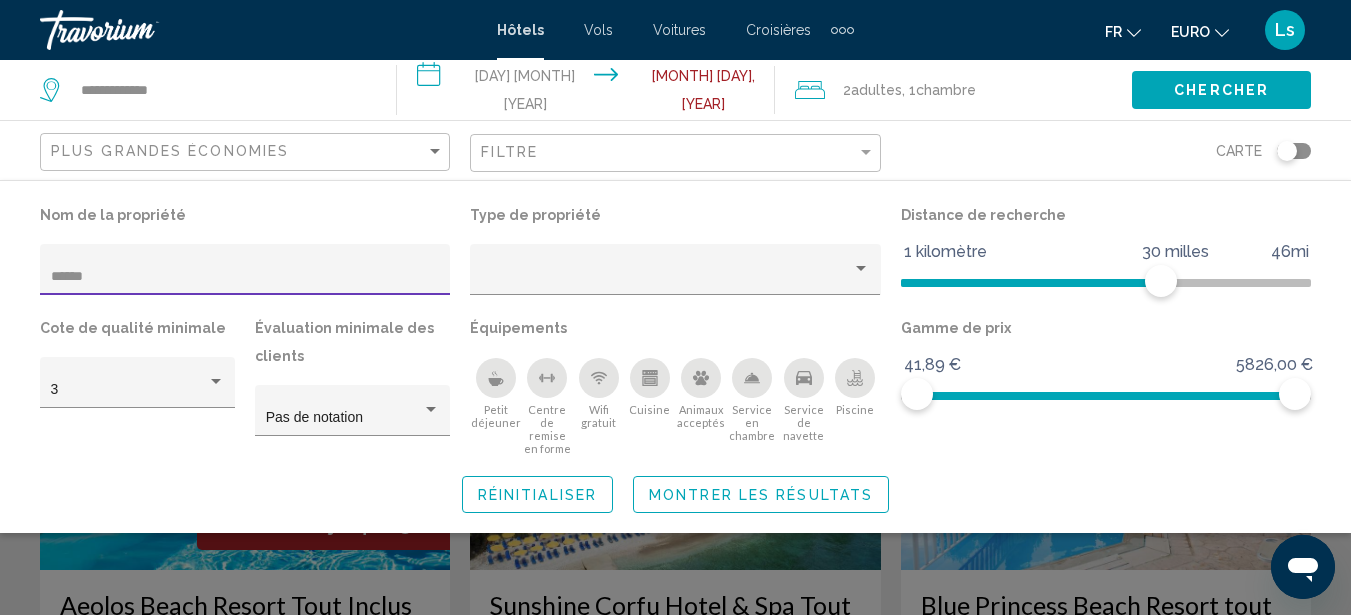 type on "******" 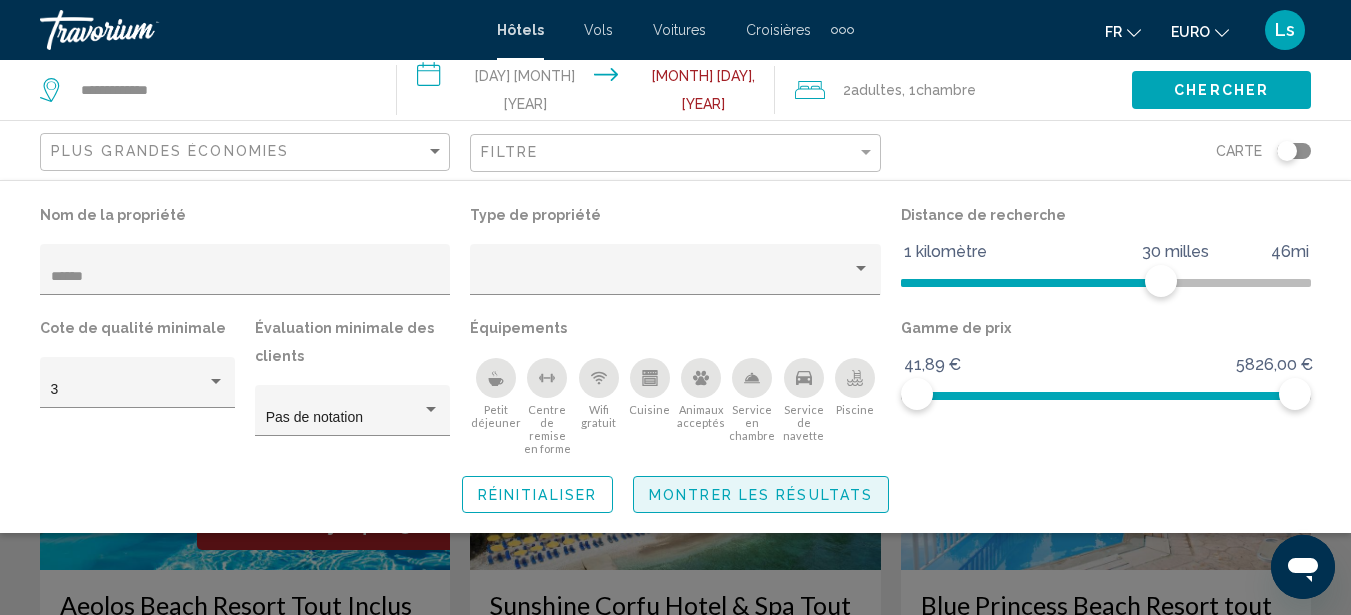 click on "Montrer les résultats" 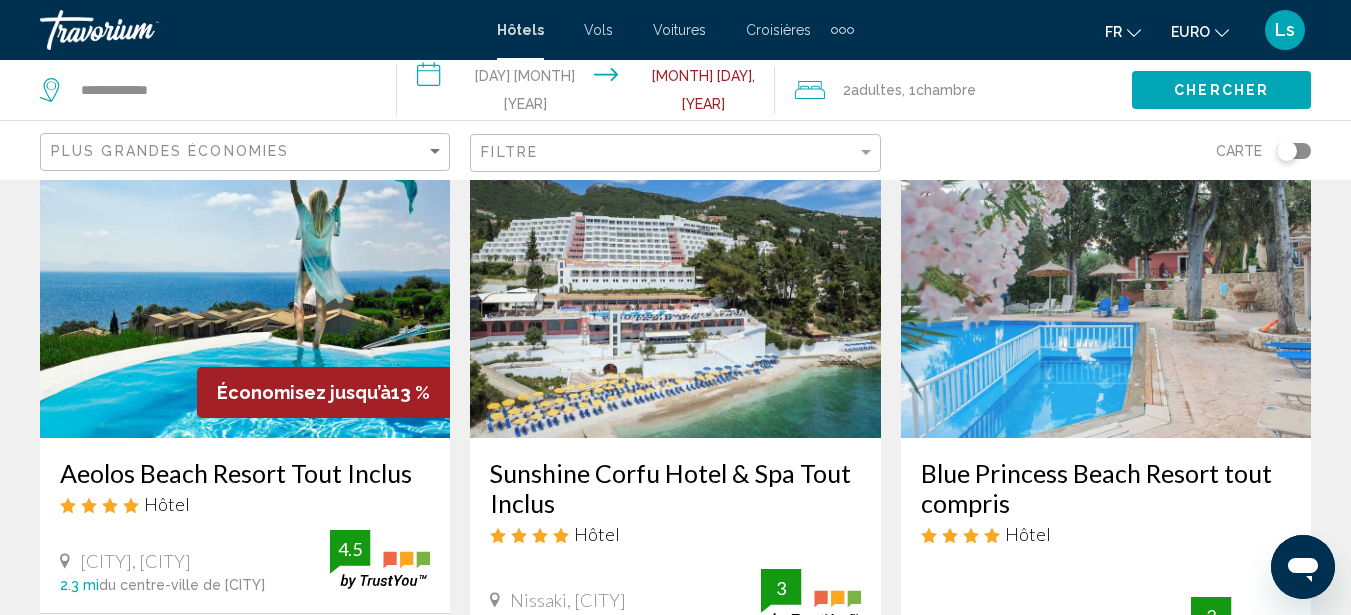 scroll, scrollTop: 160, scrollLeft: 0, axis: vertical 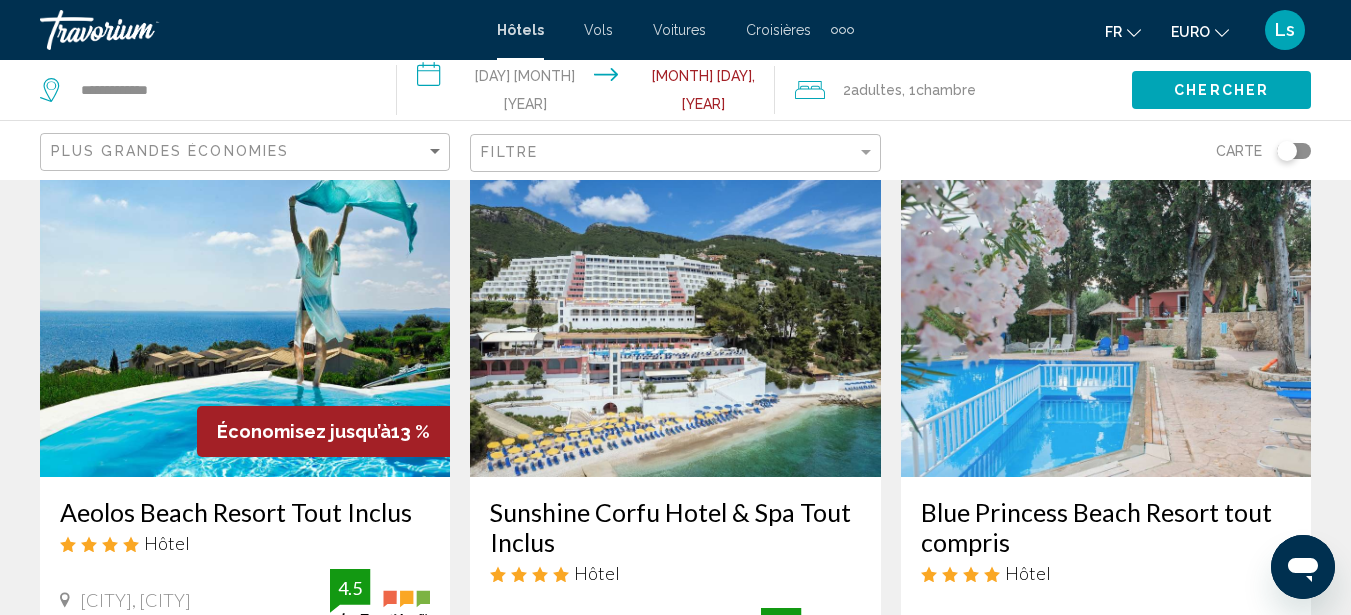 click at bounding box center (245, 317) 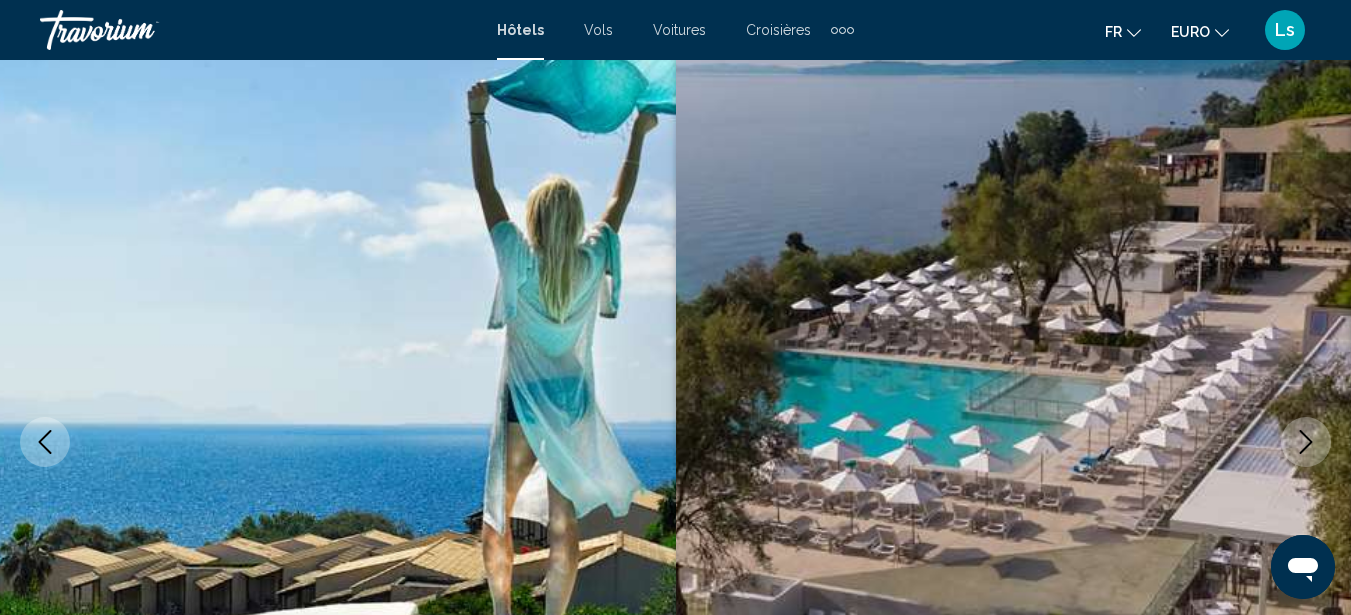 scroll, scrollTop: 227, scrollLeft: 0, axis: vertical 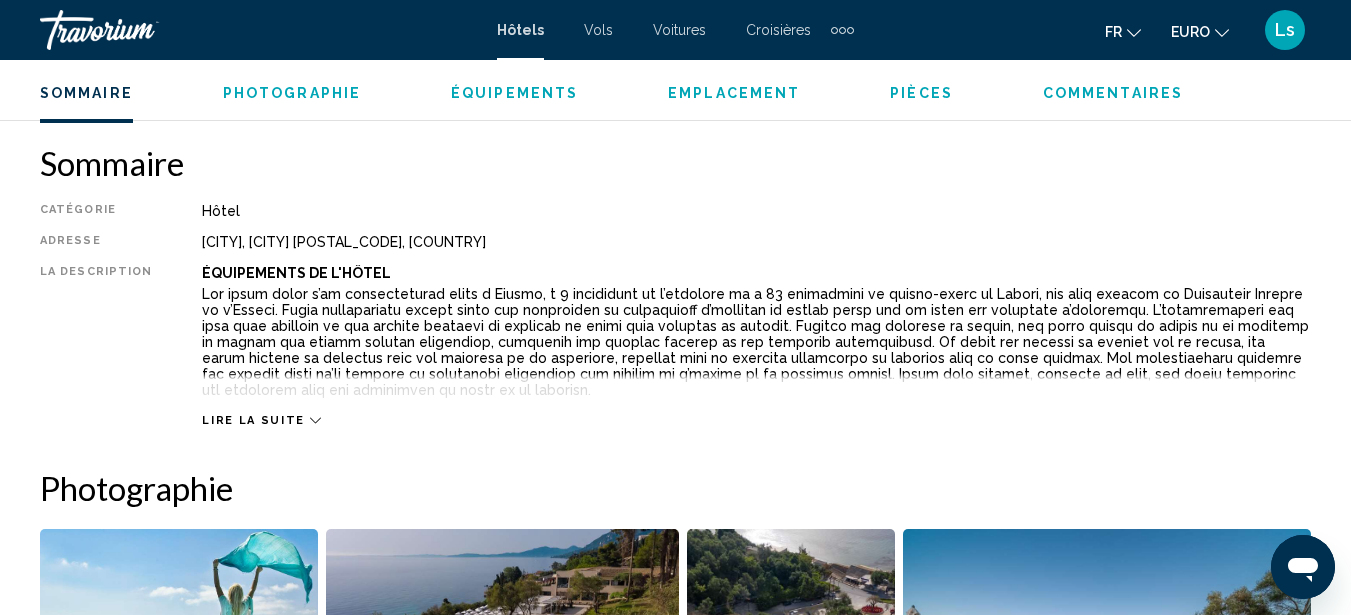 click on "Photographie" at bounding box center (292, 93) 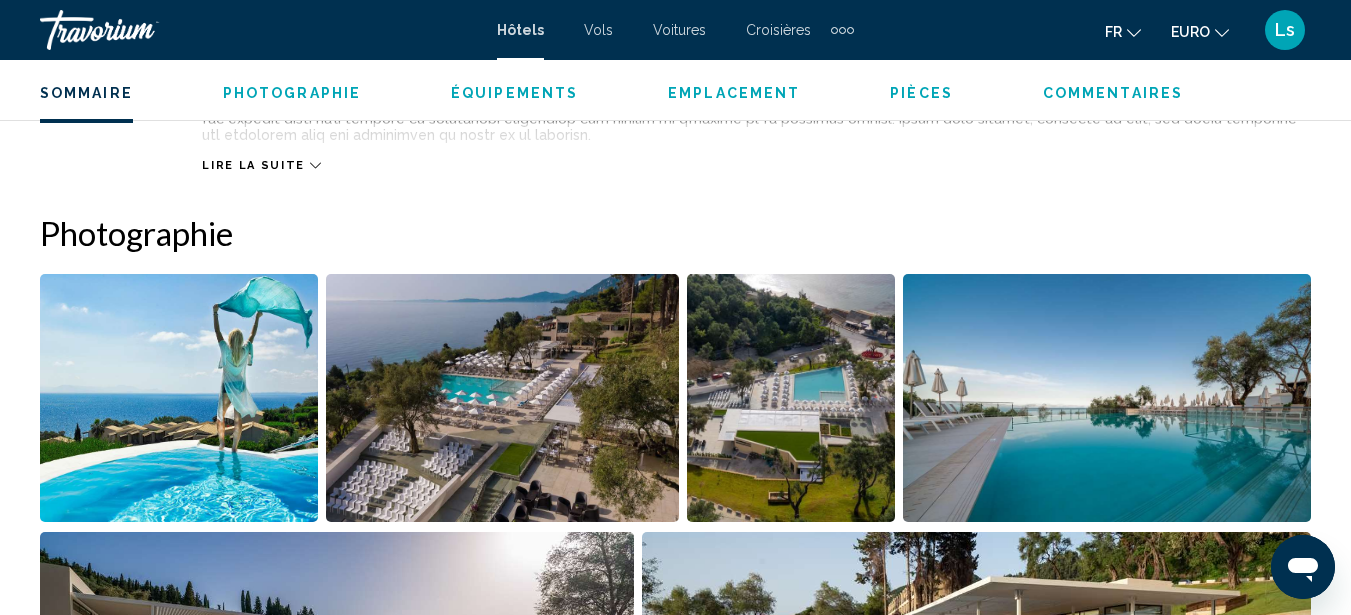 scroll, scrollTop: 1316, scrollLeft: 0, axis: vertical 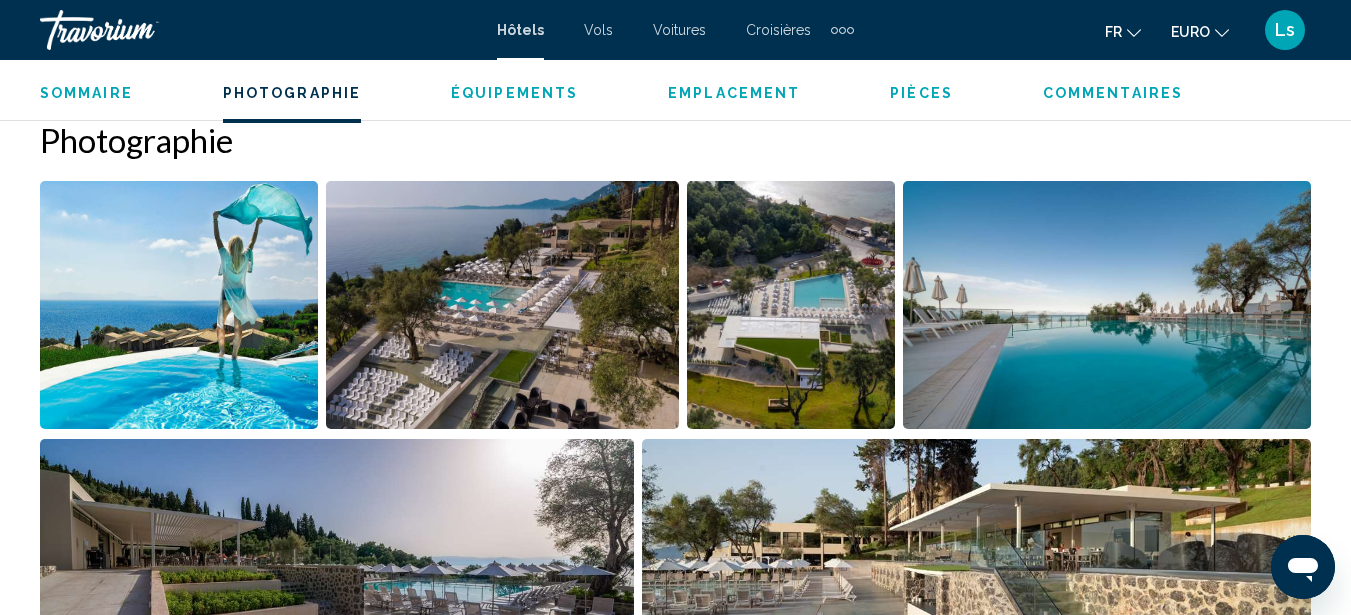 click at bounding box center [179, 305] 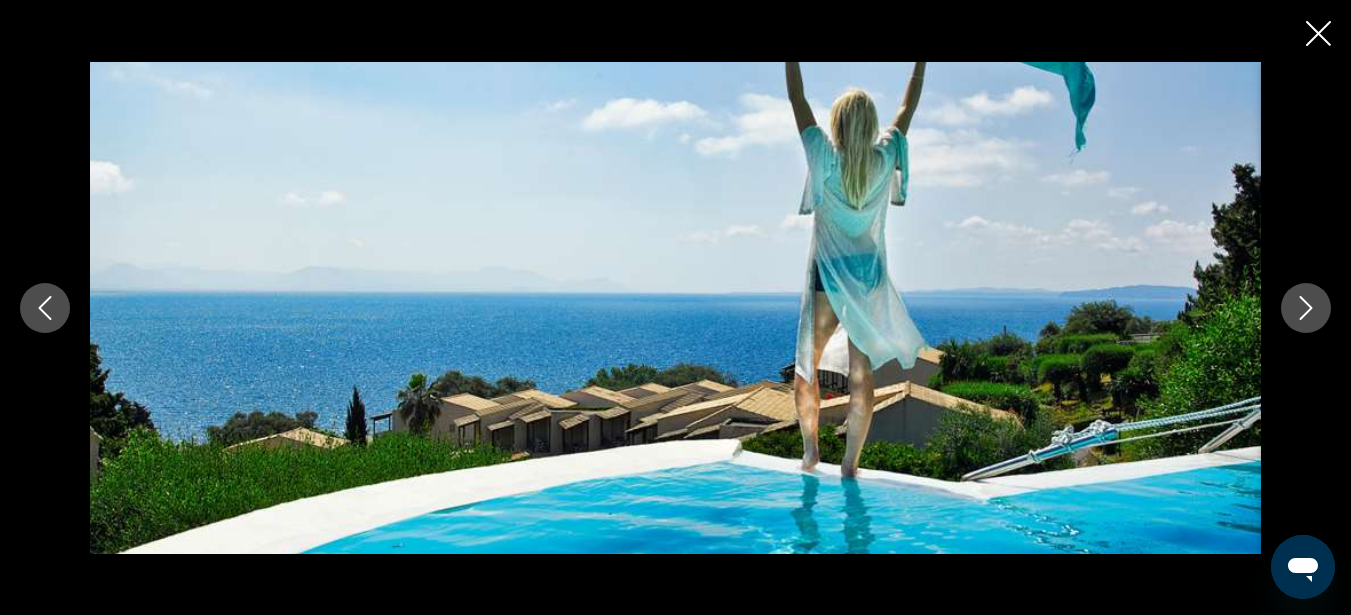 click at bounding box center (1306, 308) 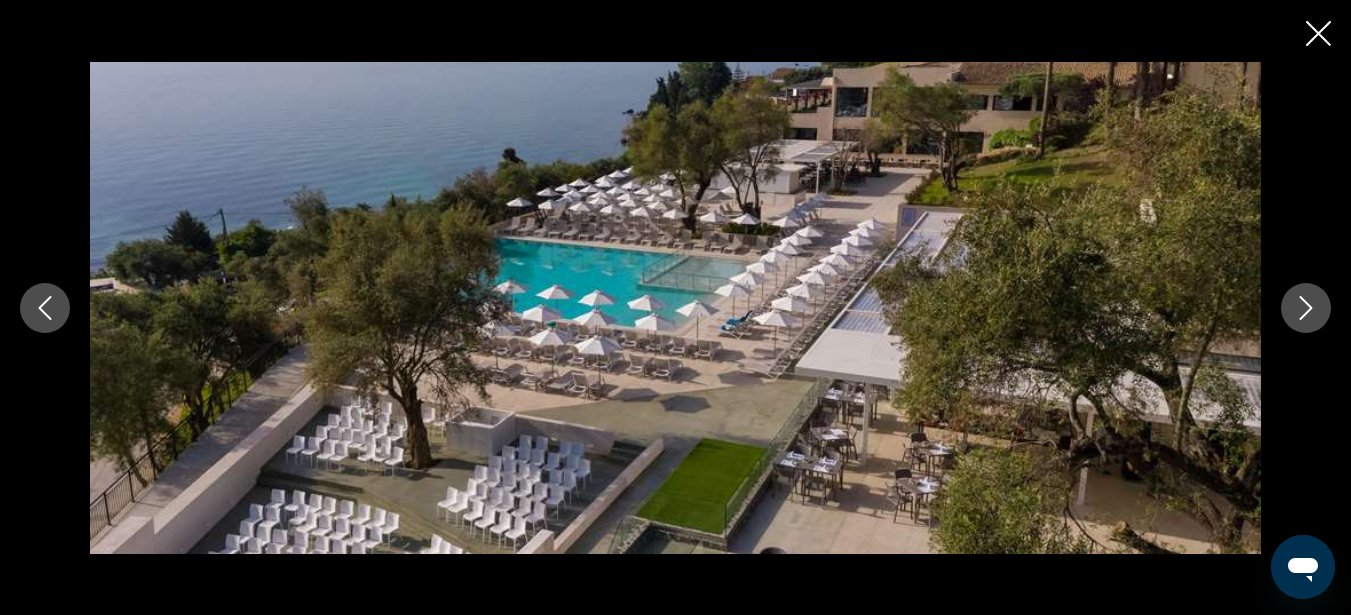 click at bounding box center (1306, 308) 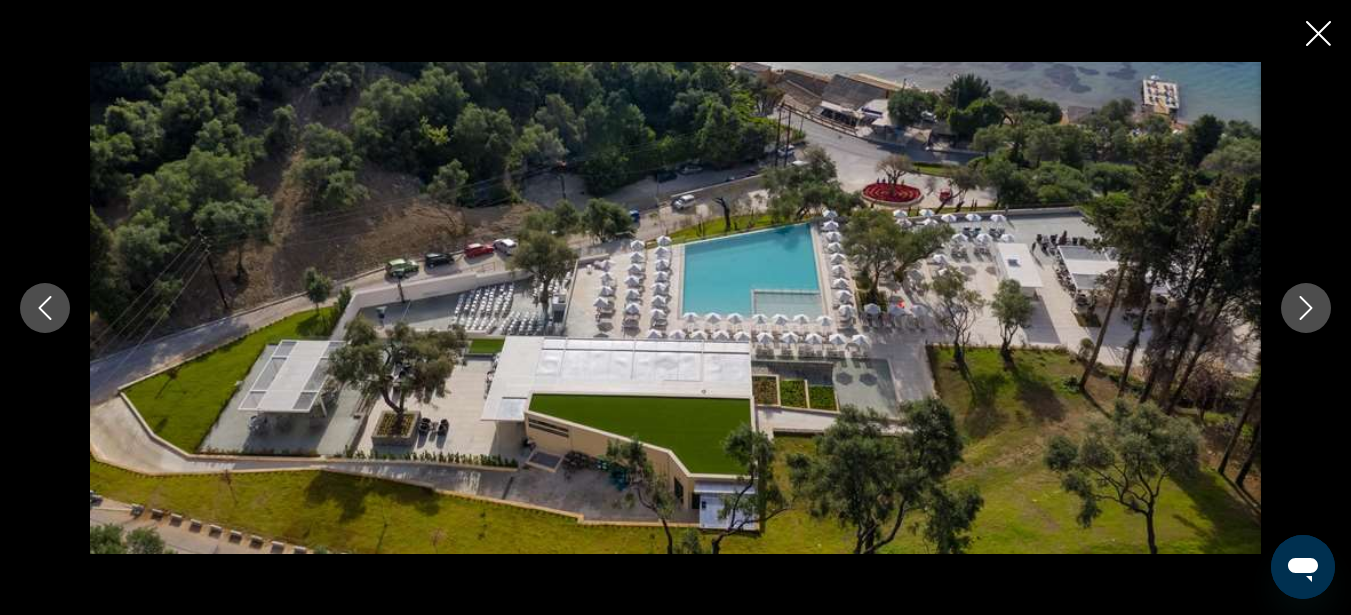 click 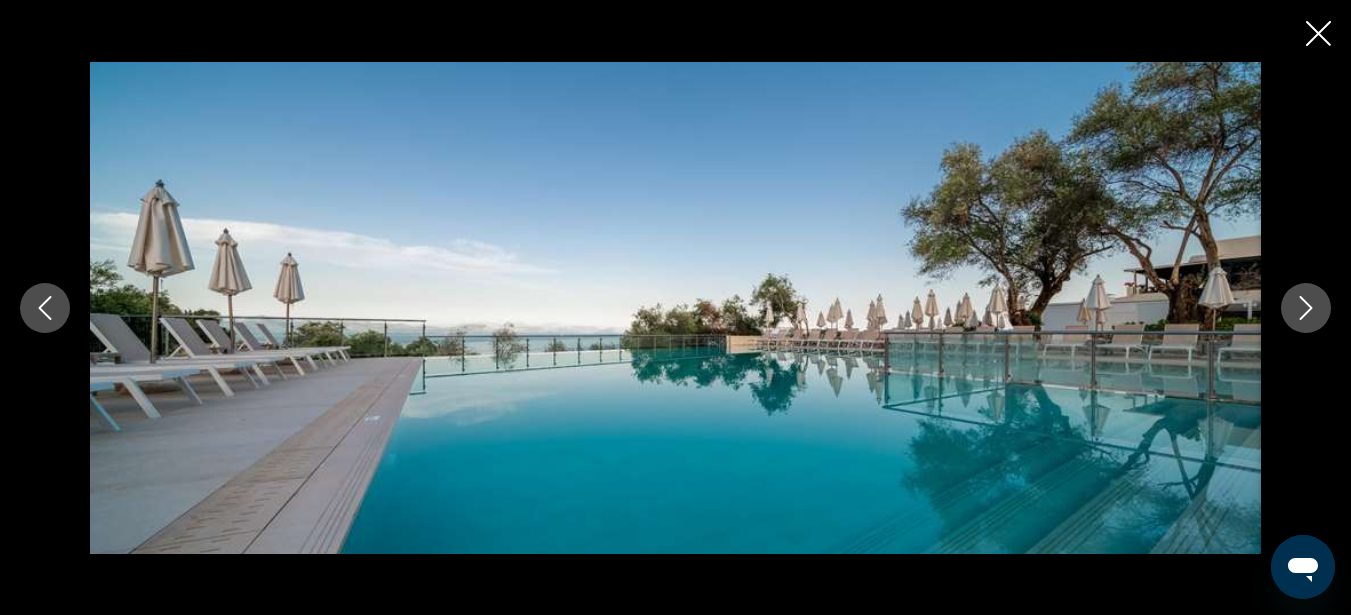 click 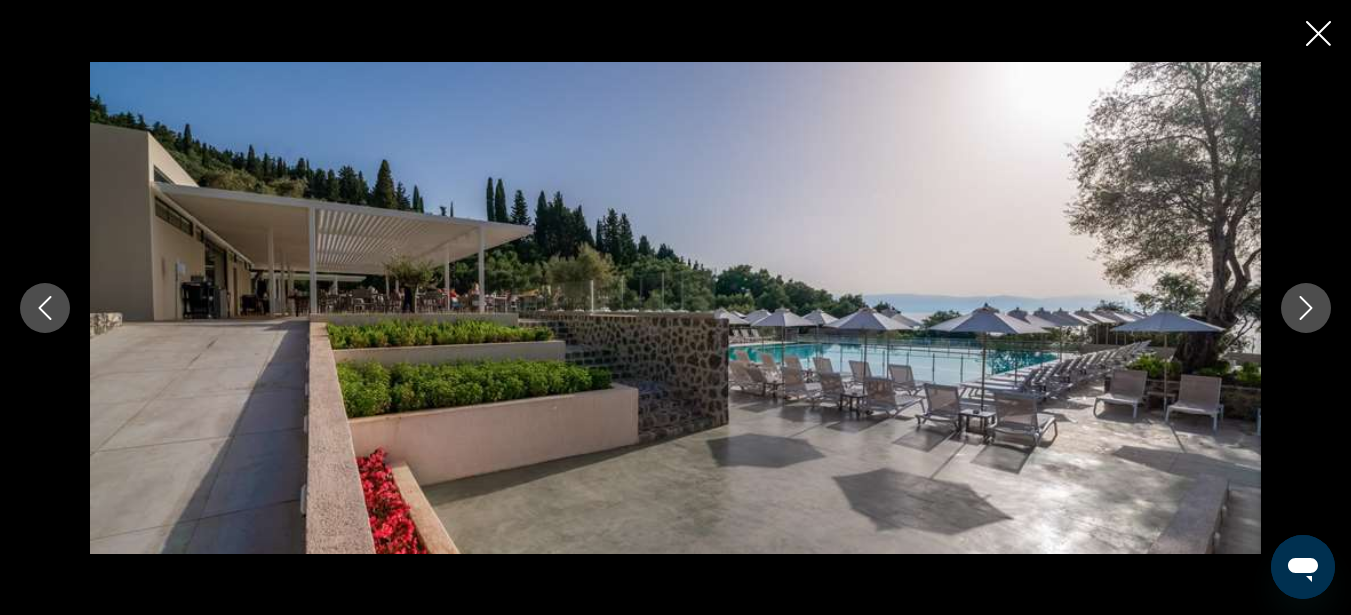 click 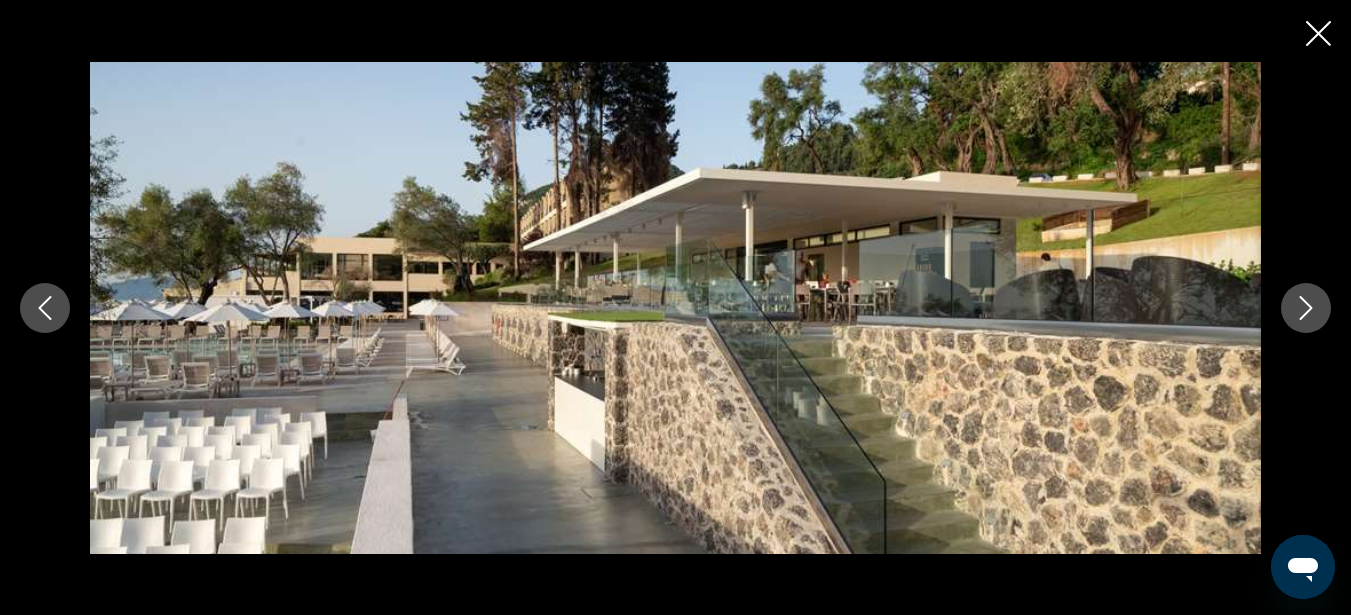click 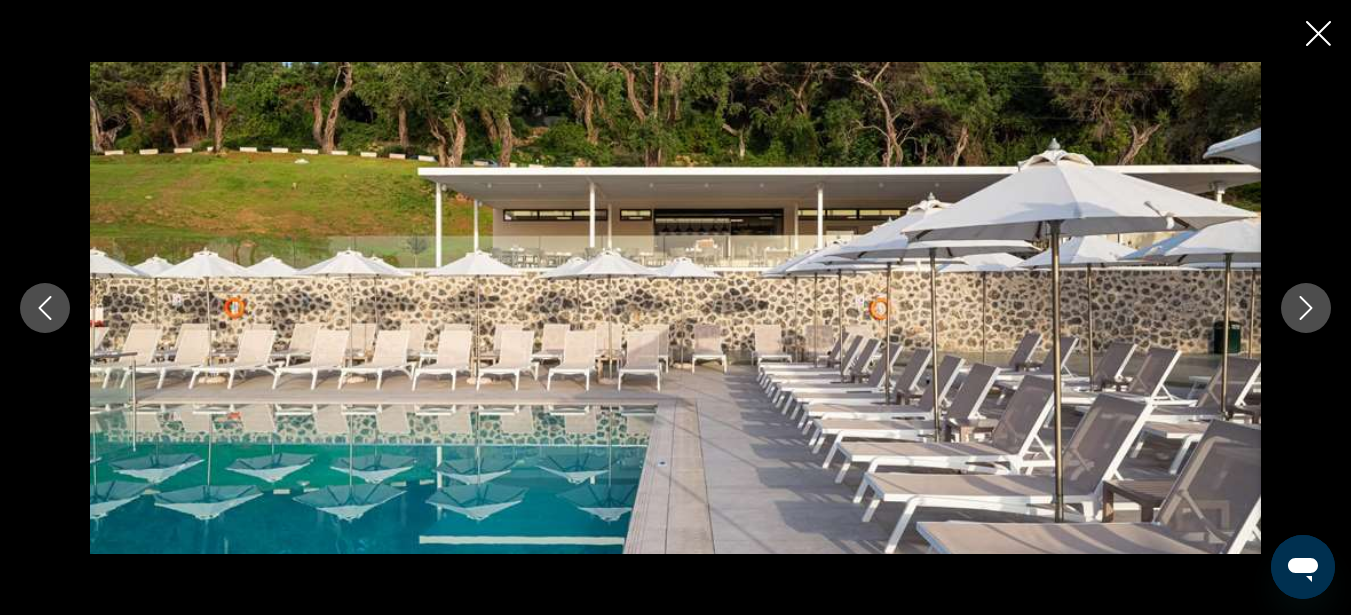 click 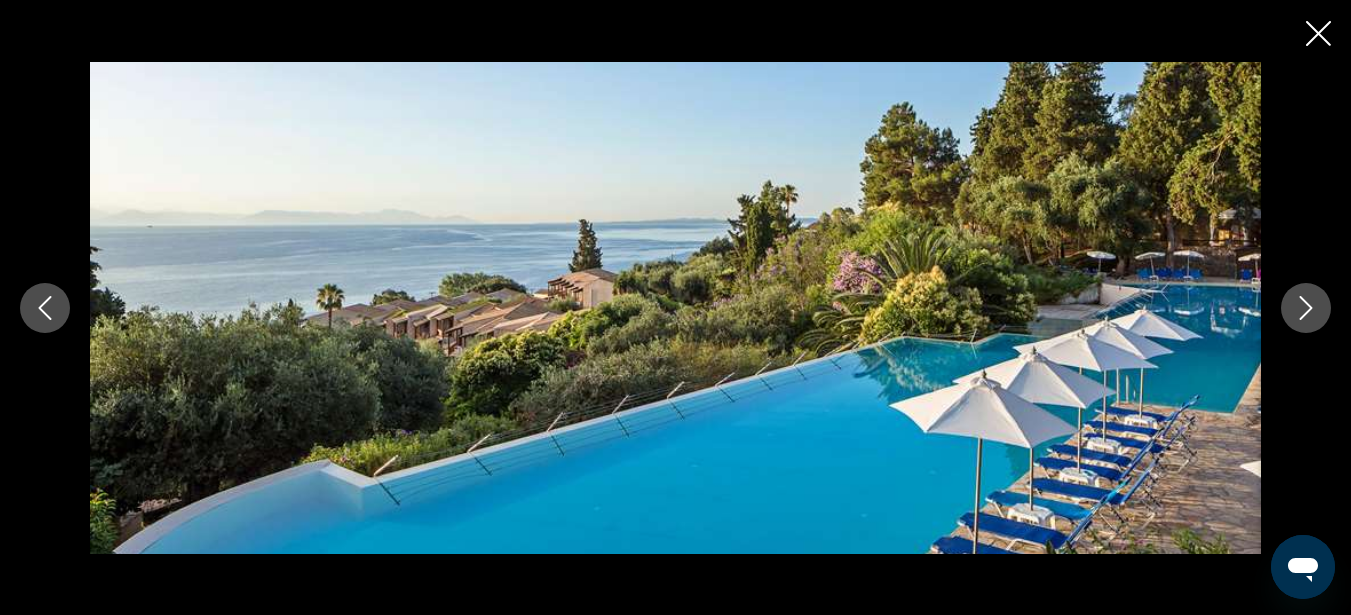 click 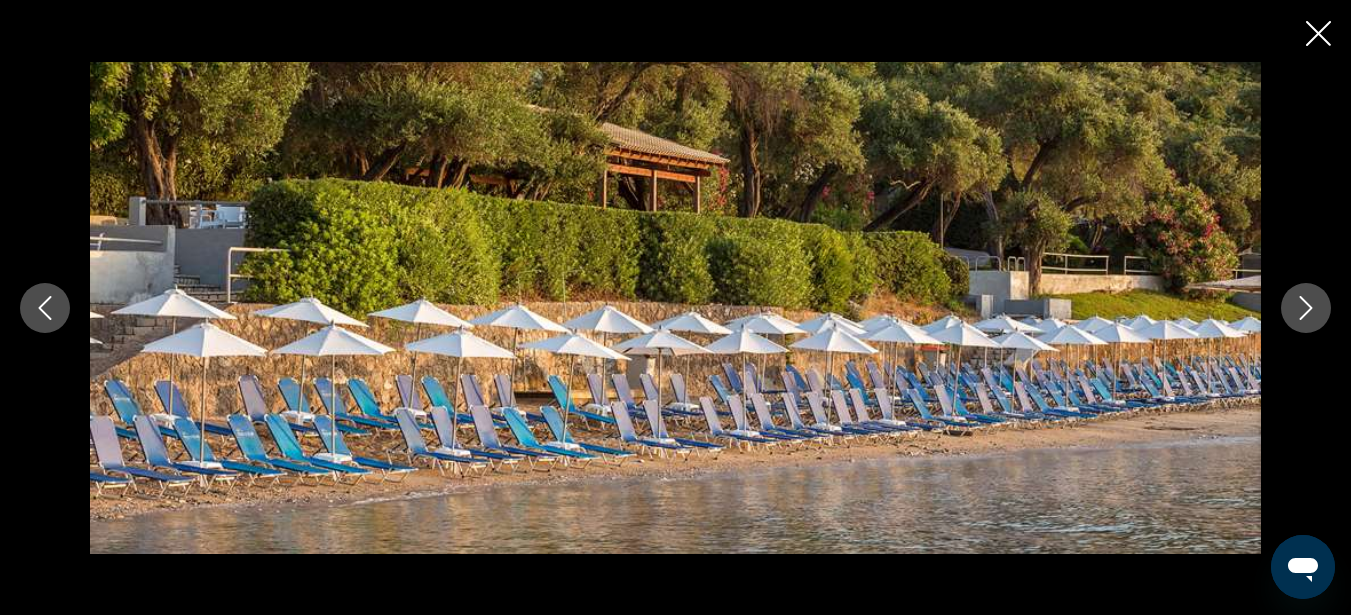 click 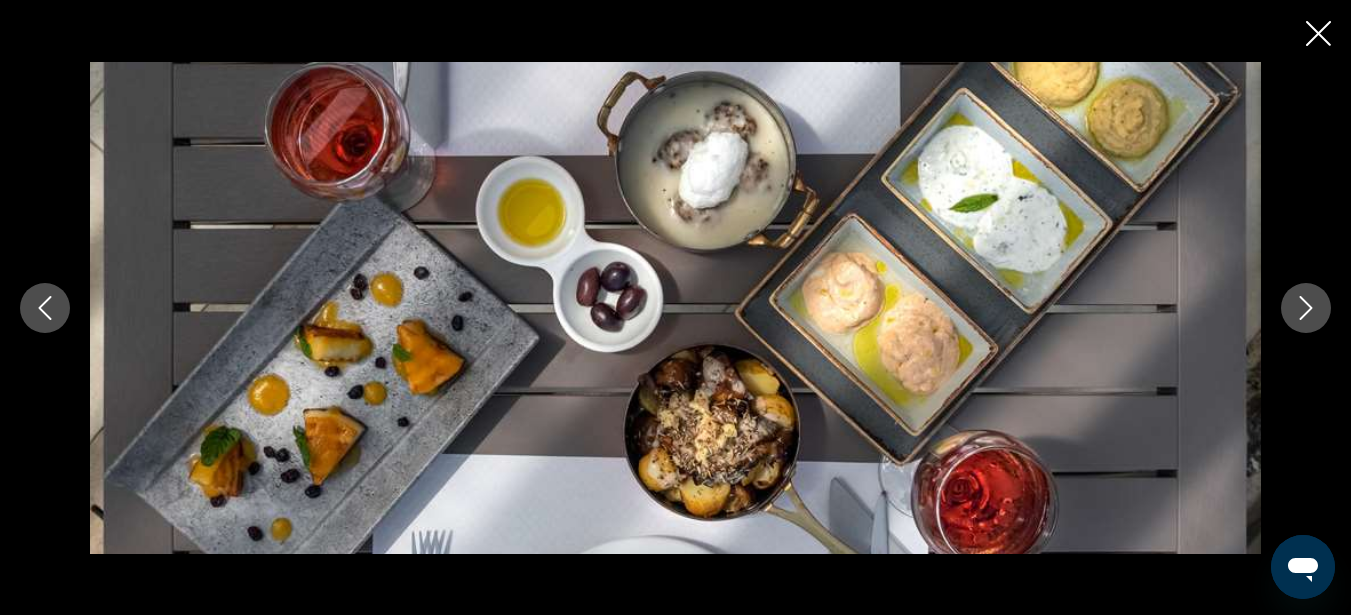 click 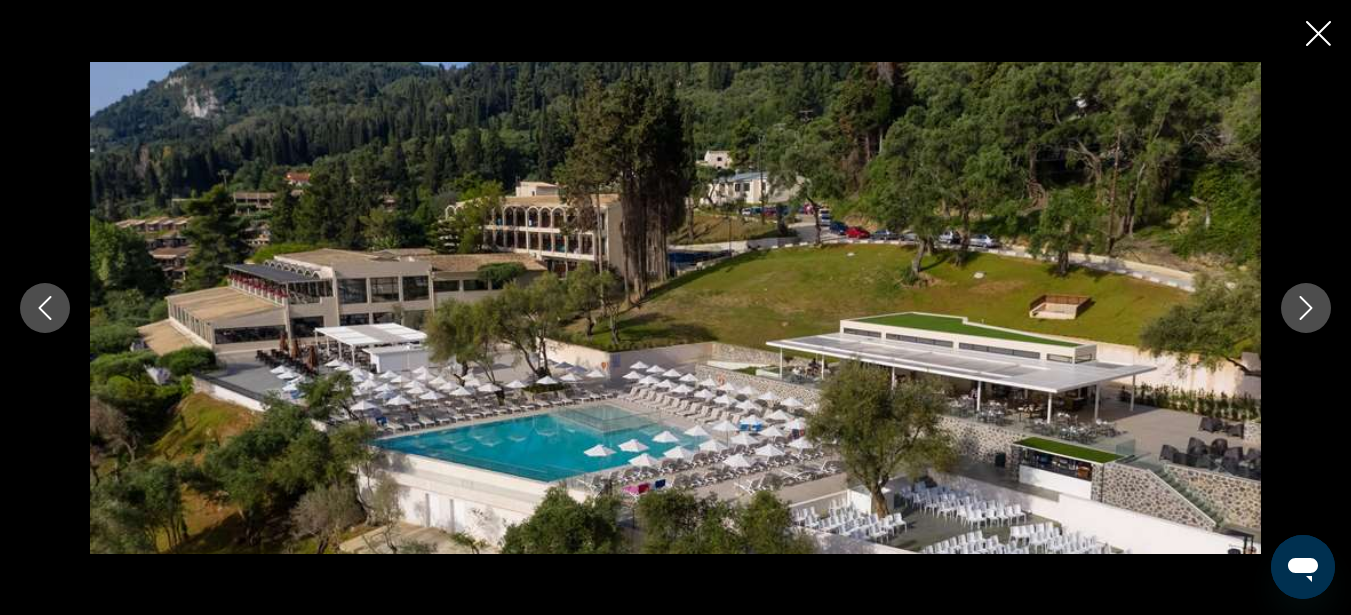 click 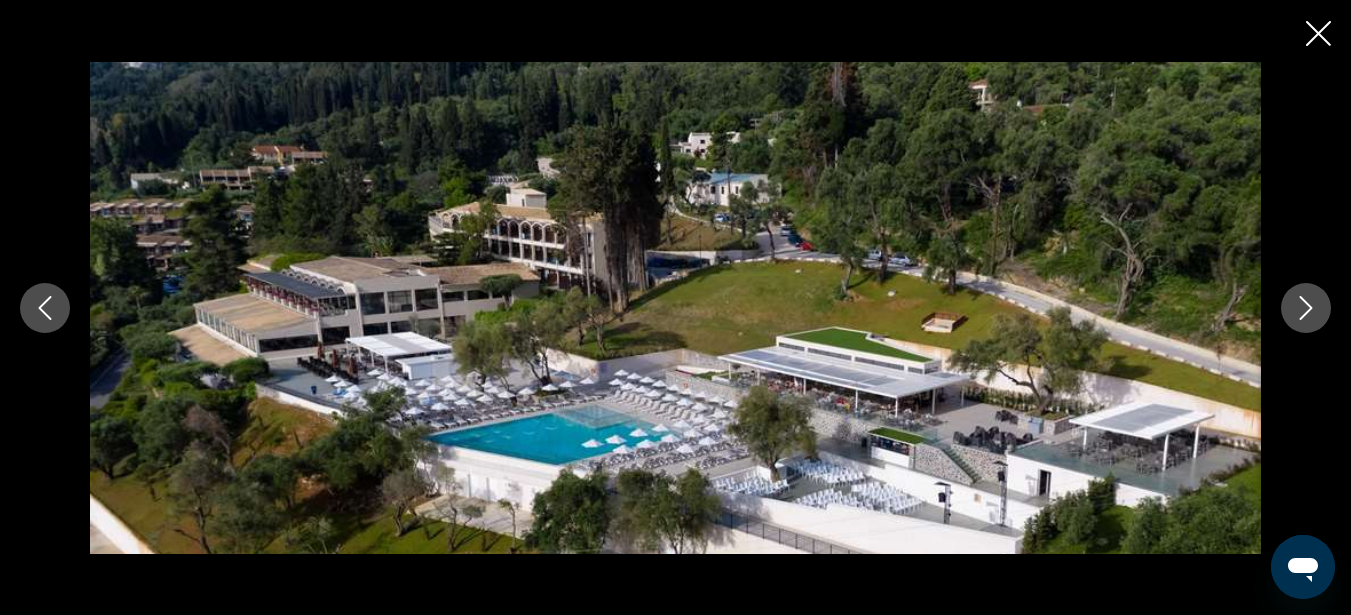 click 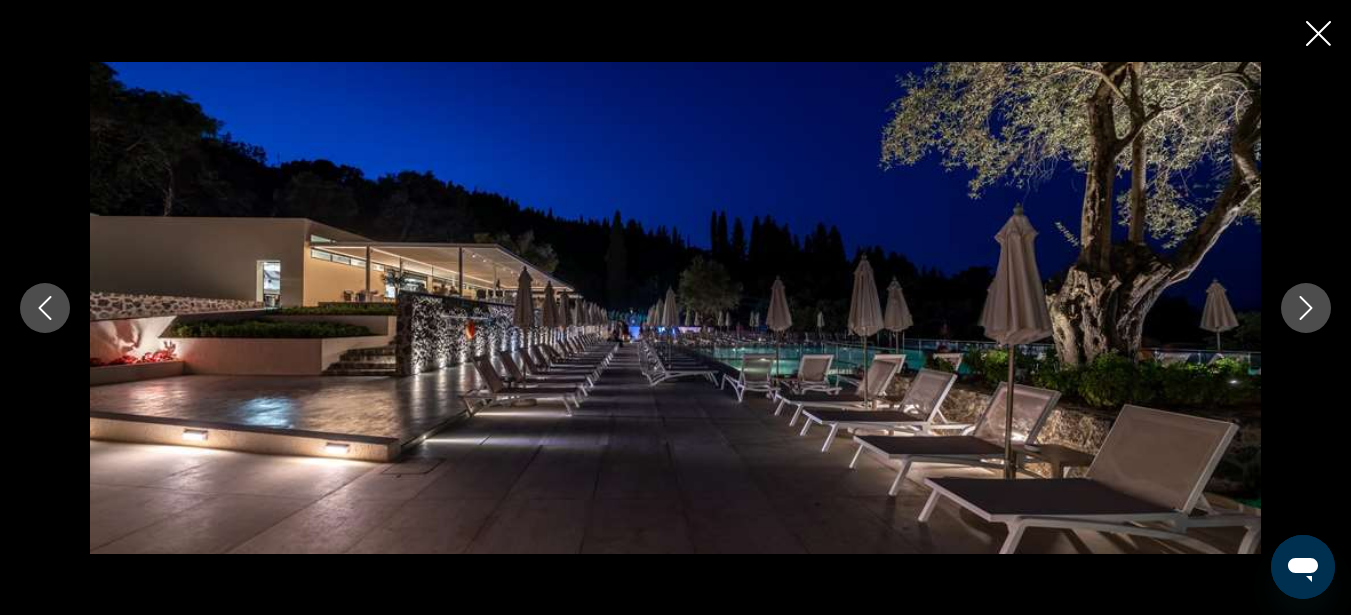 click 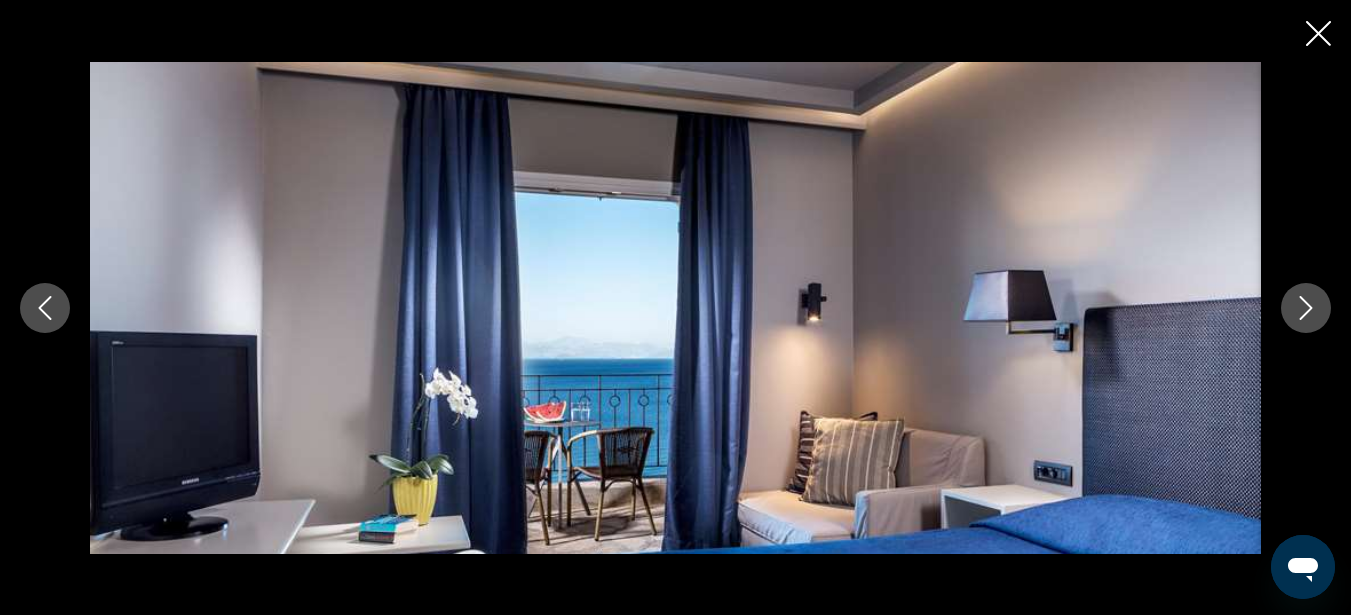 click 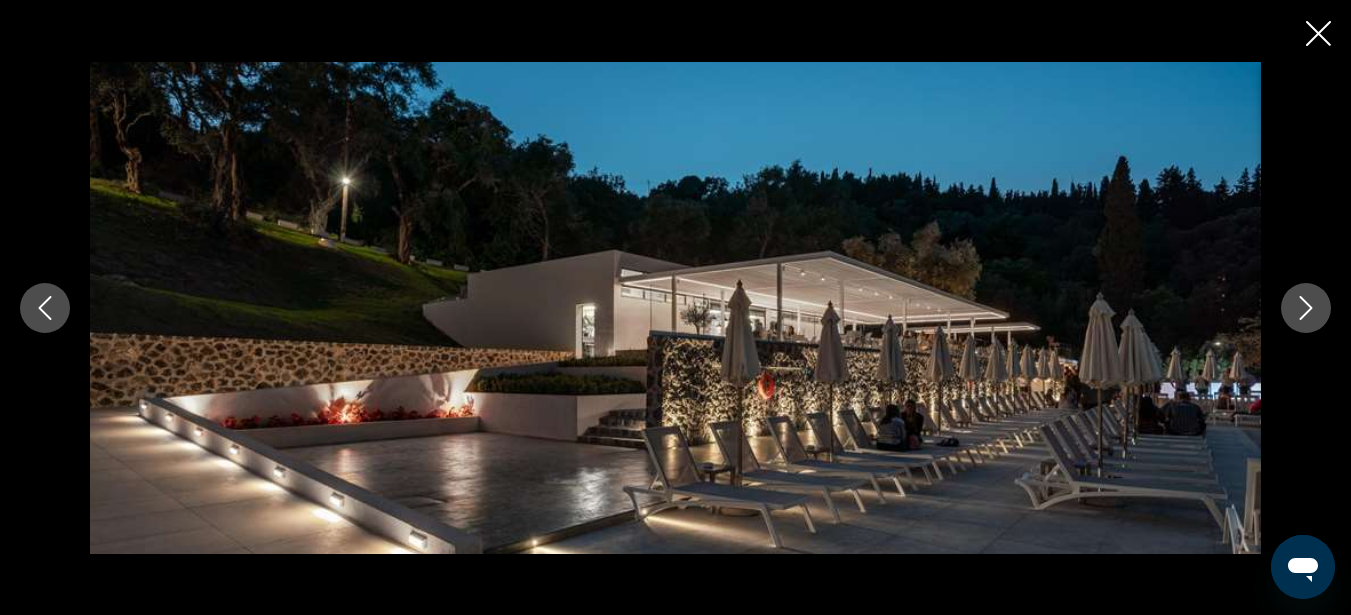 click 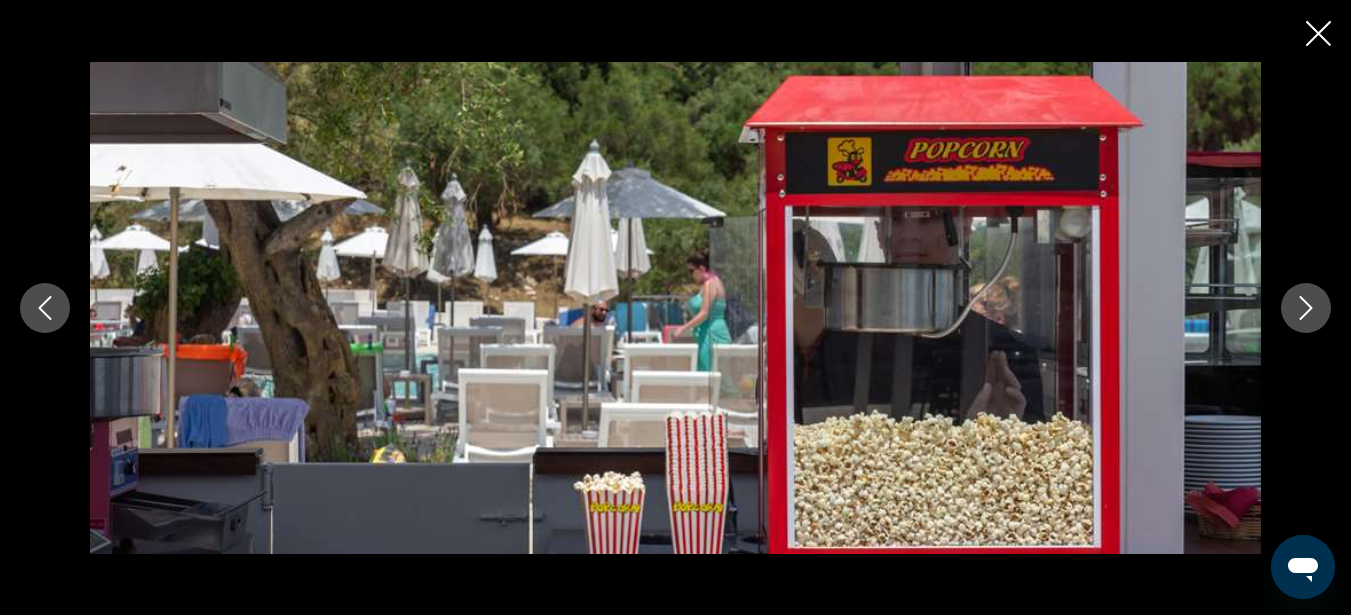 click 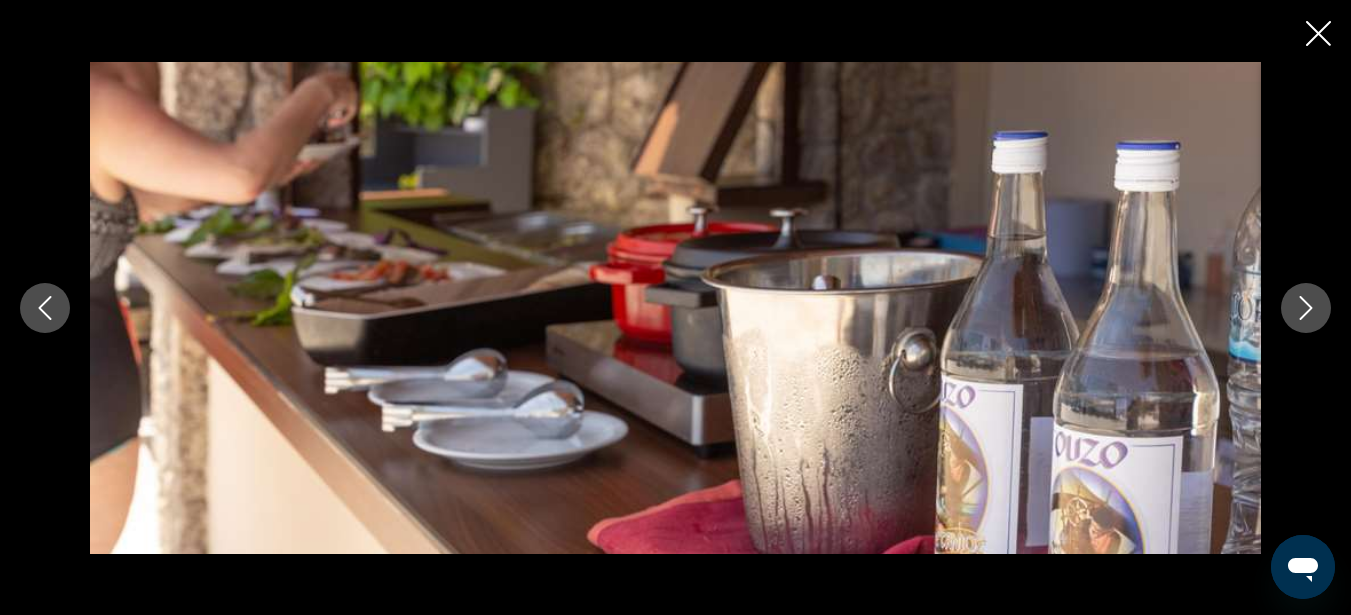 click at bounding box center (45, 308) 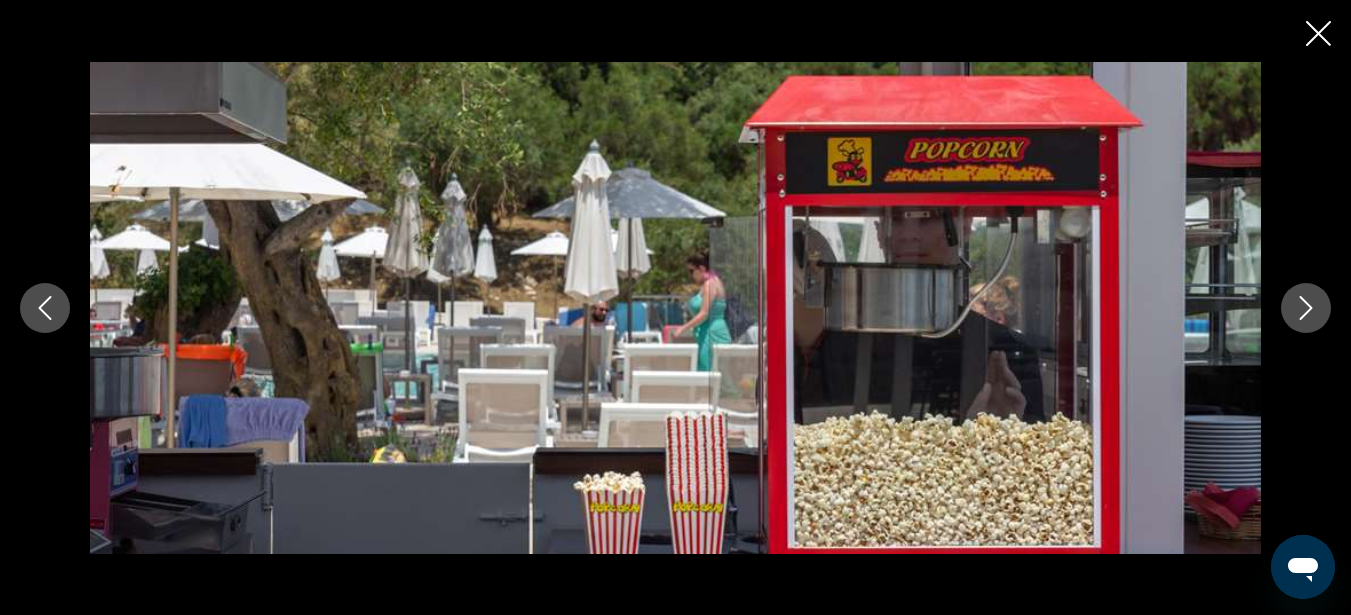 click 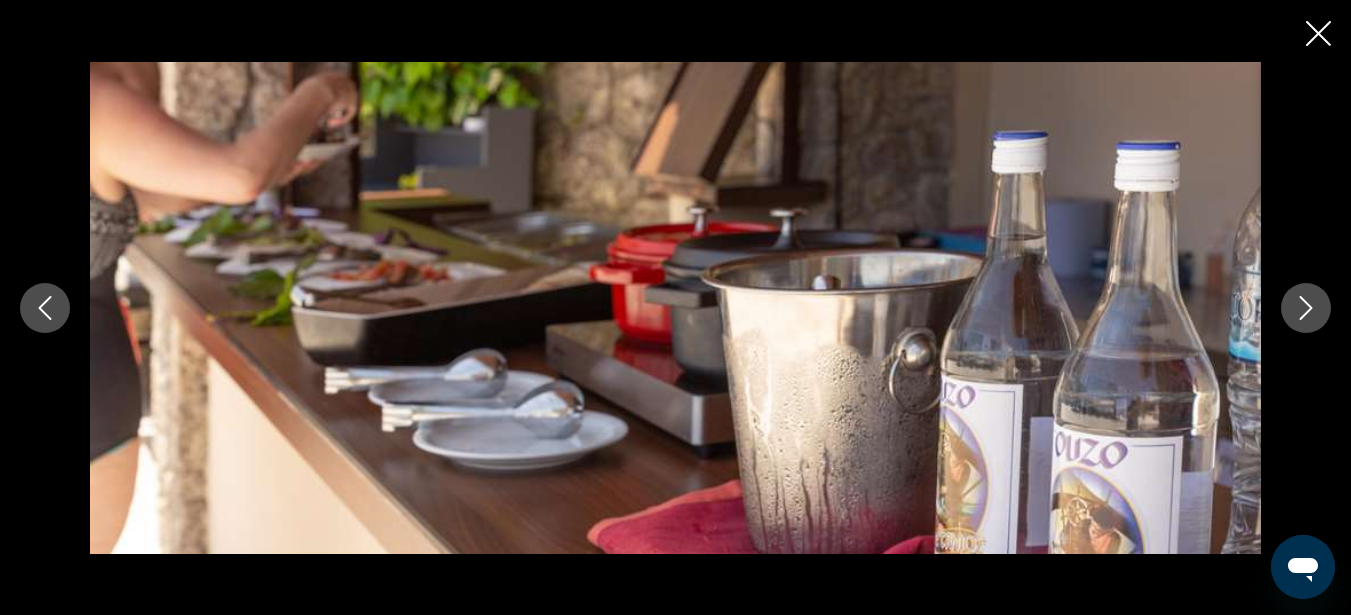 click 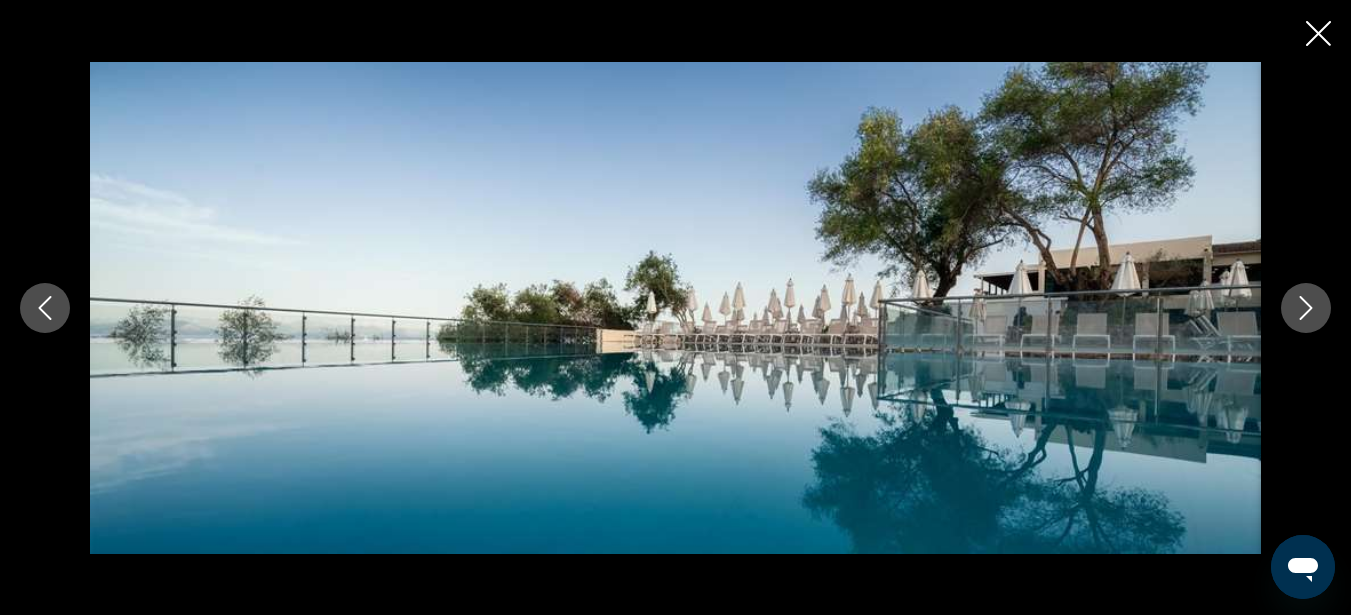 click 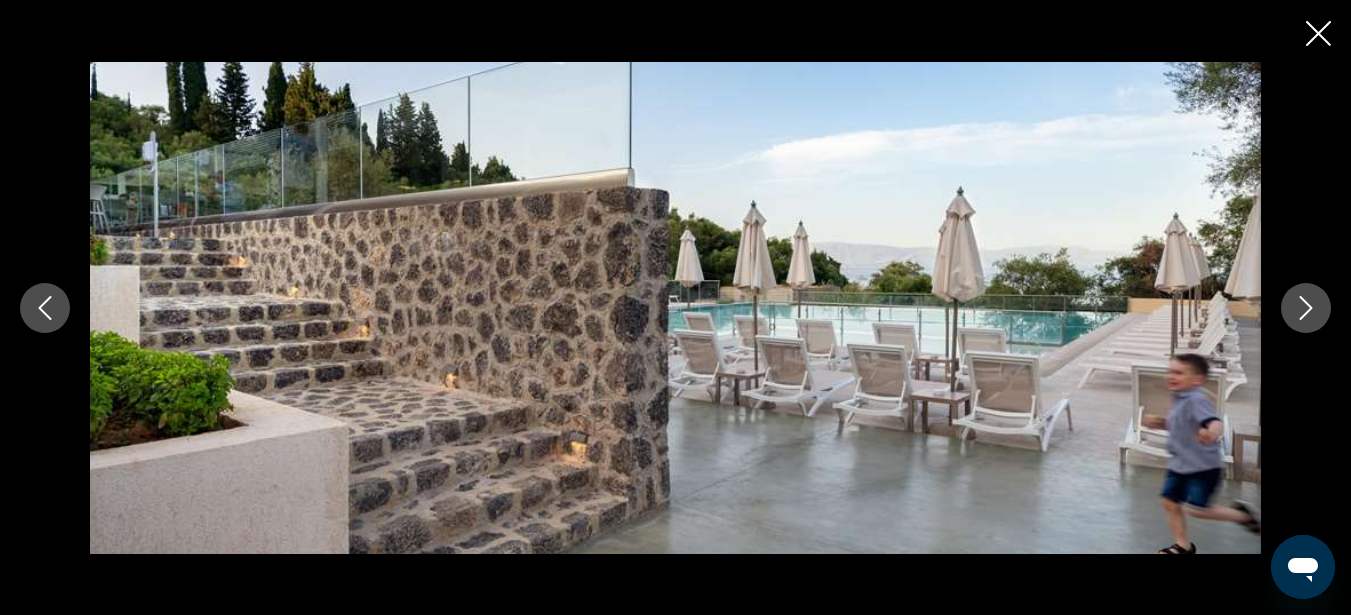 click 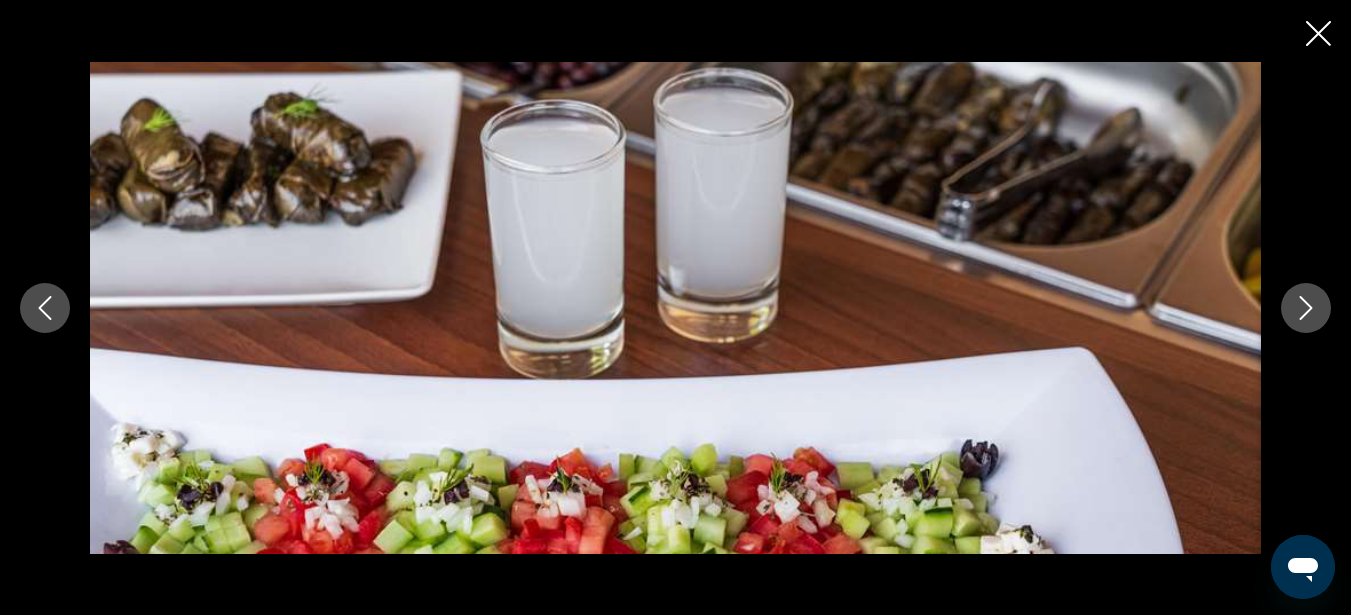 click 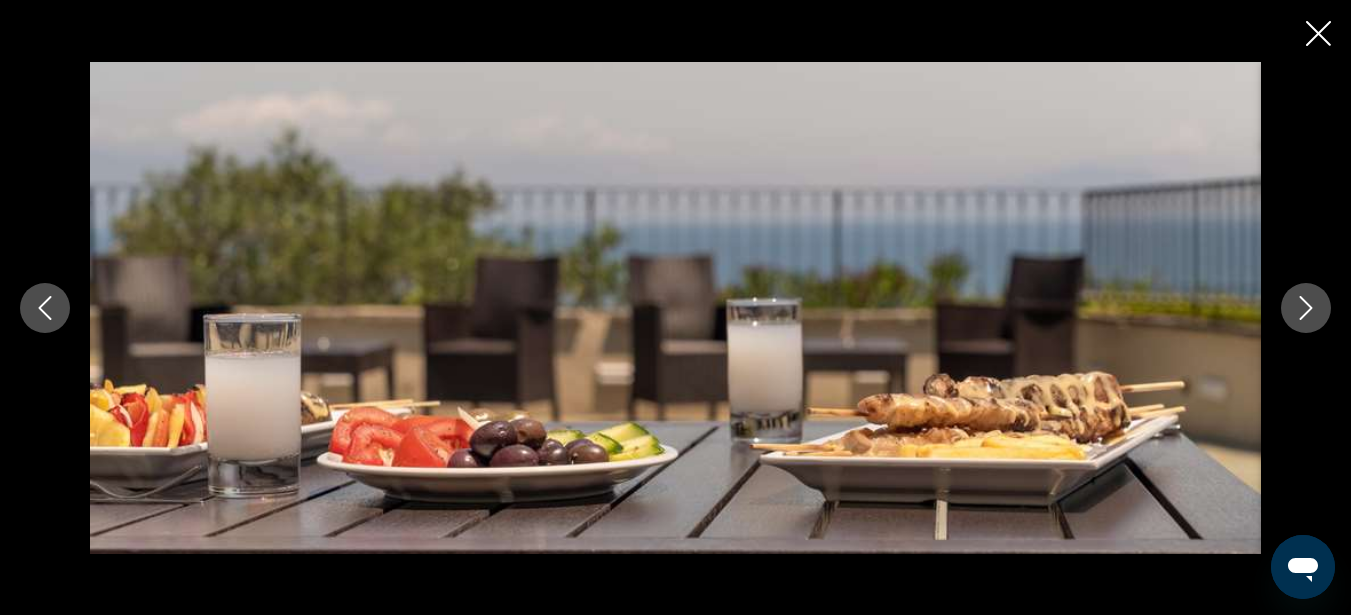 click 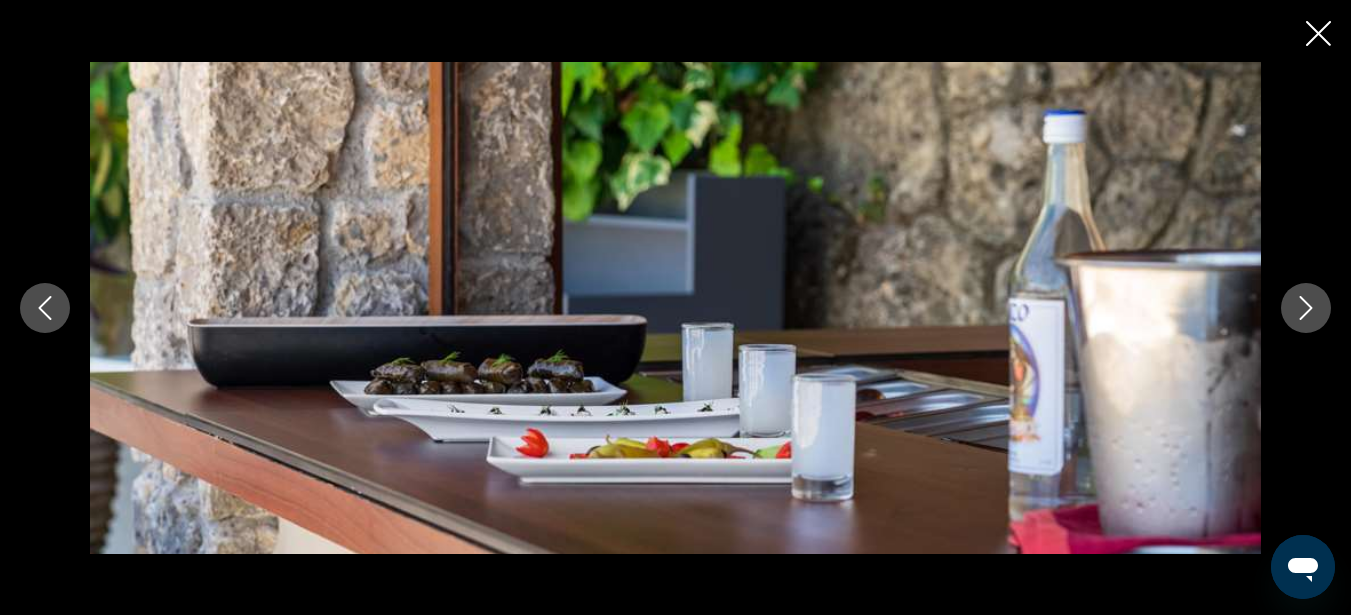 click 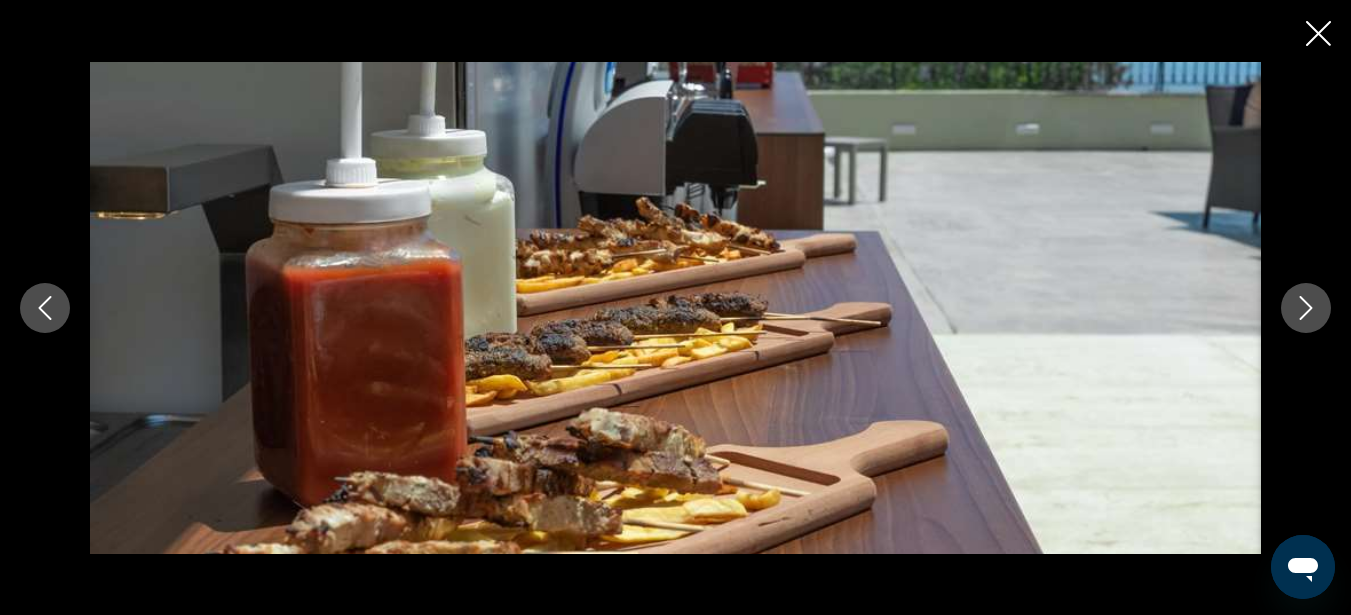 click 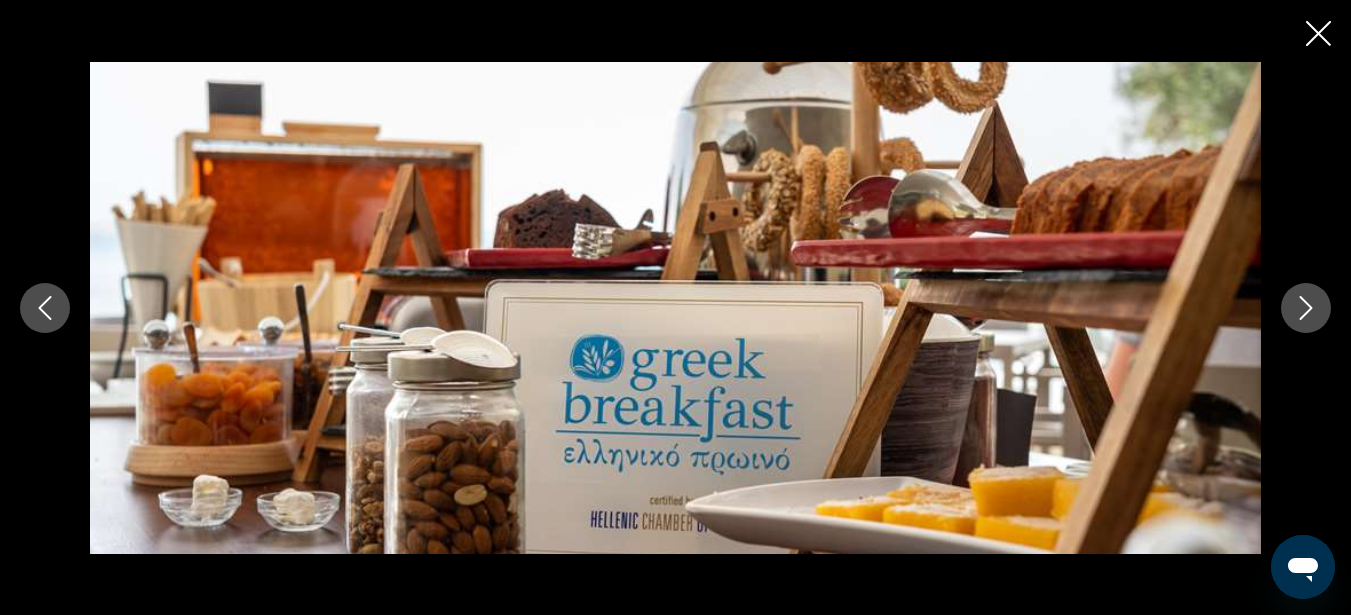 click 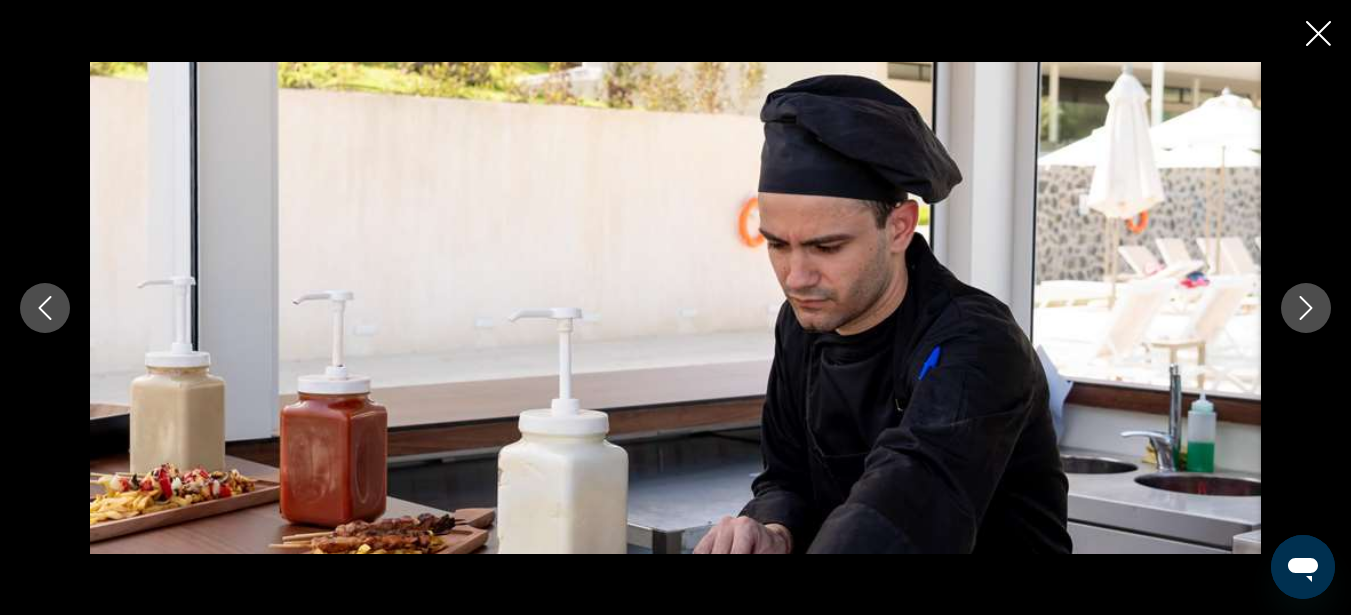 click 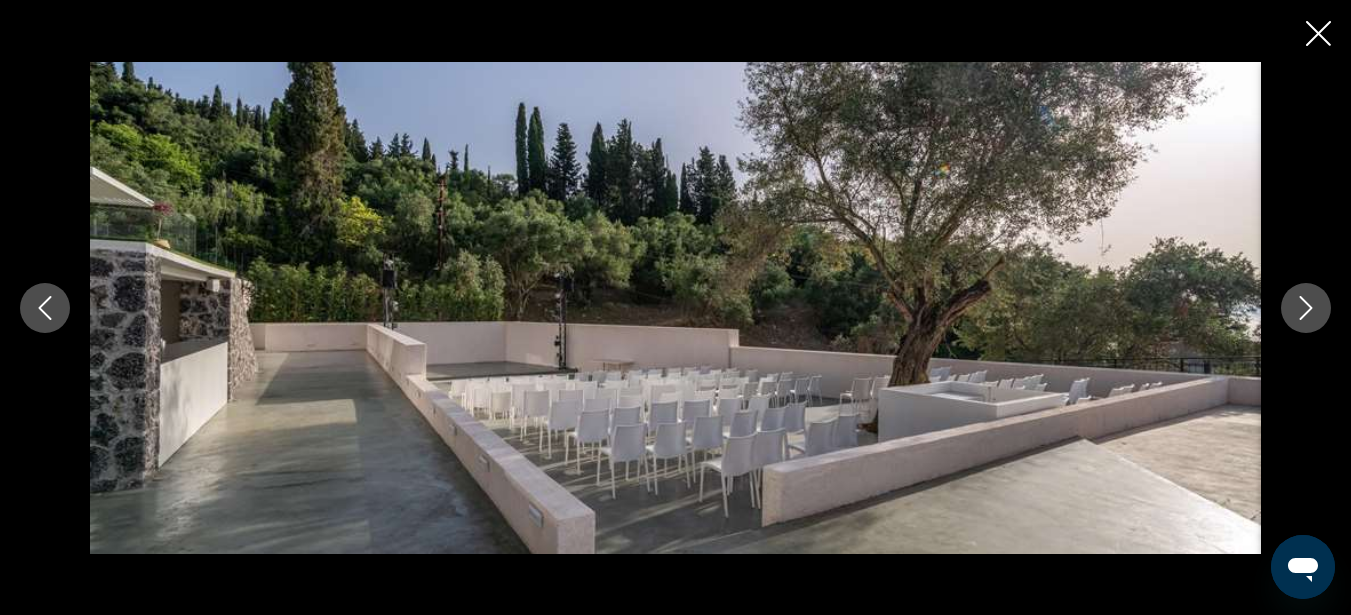 click 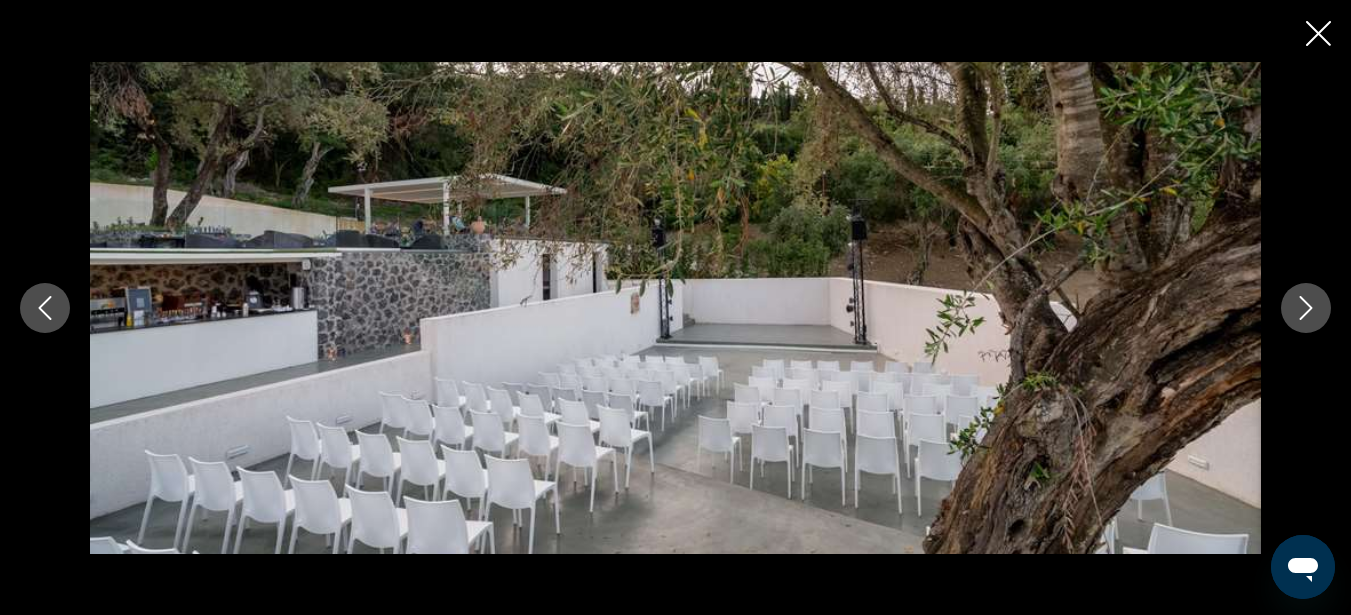 click 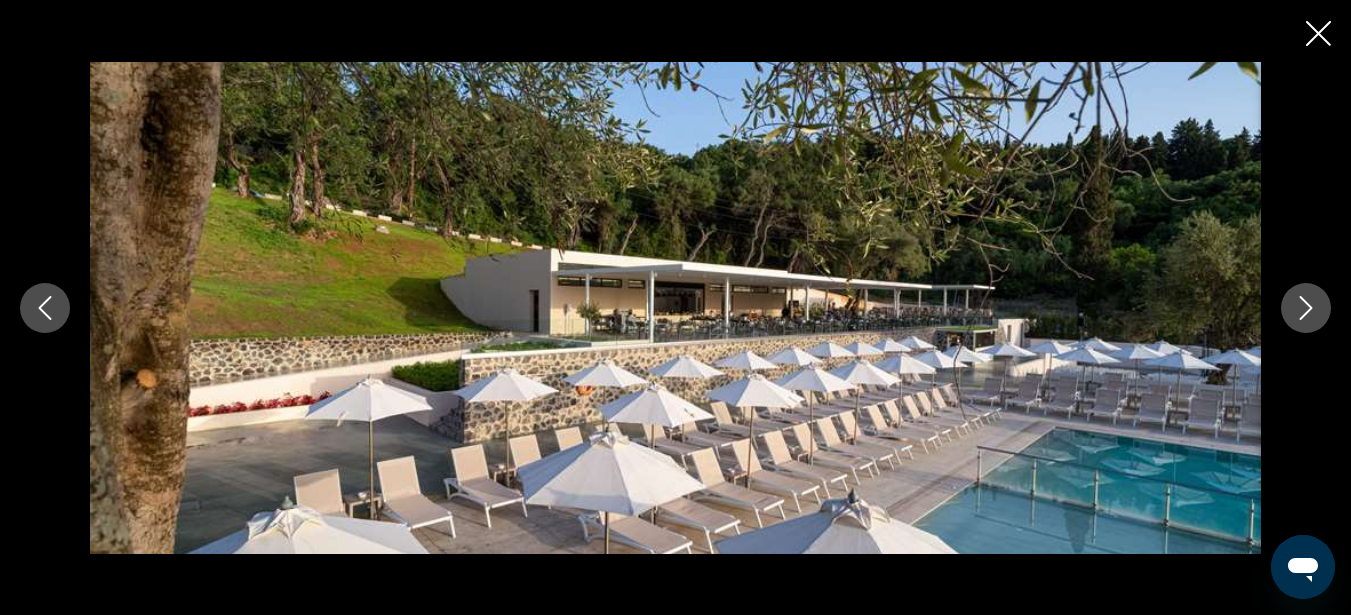 click 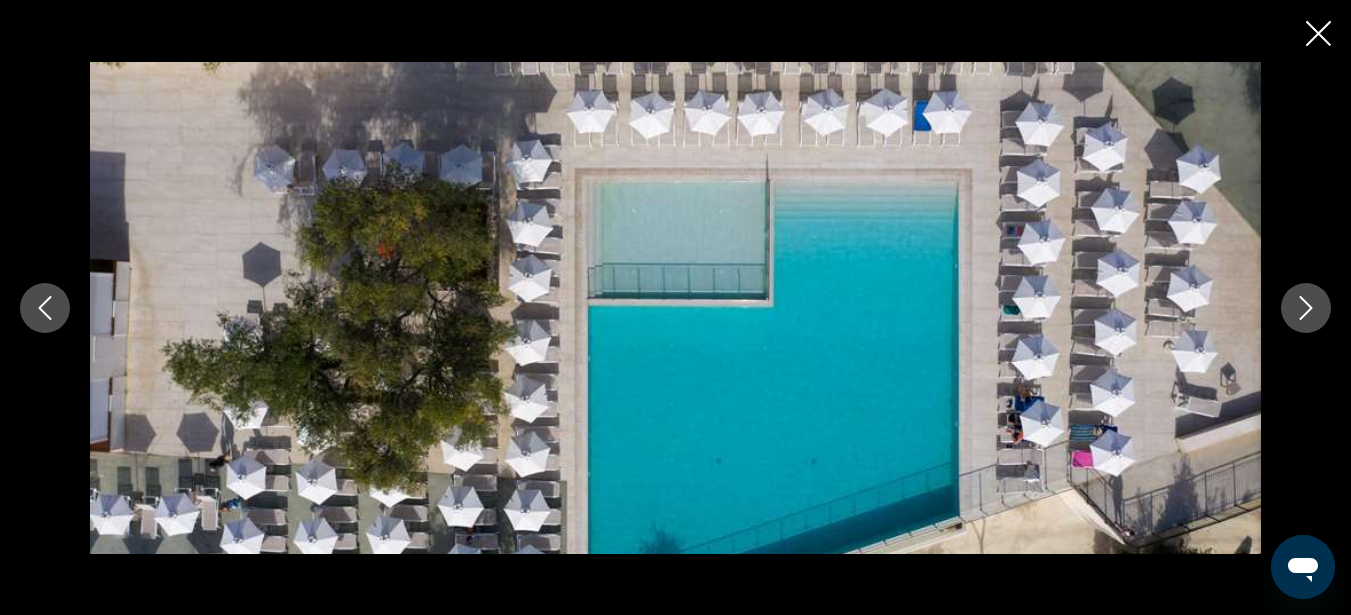 click 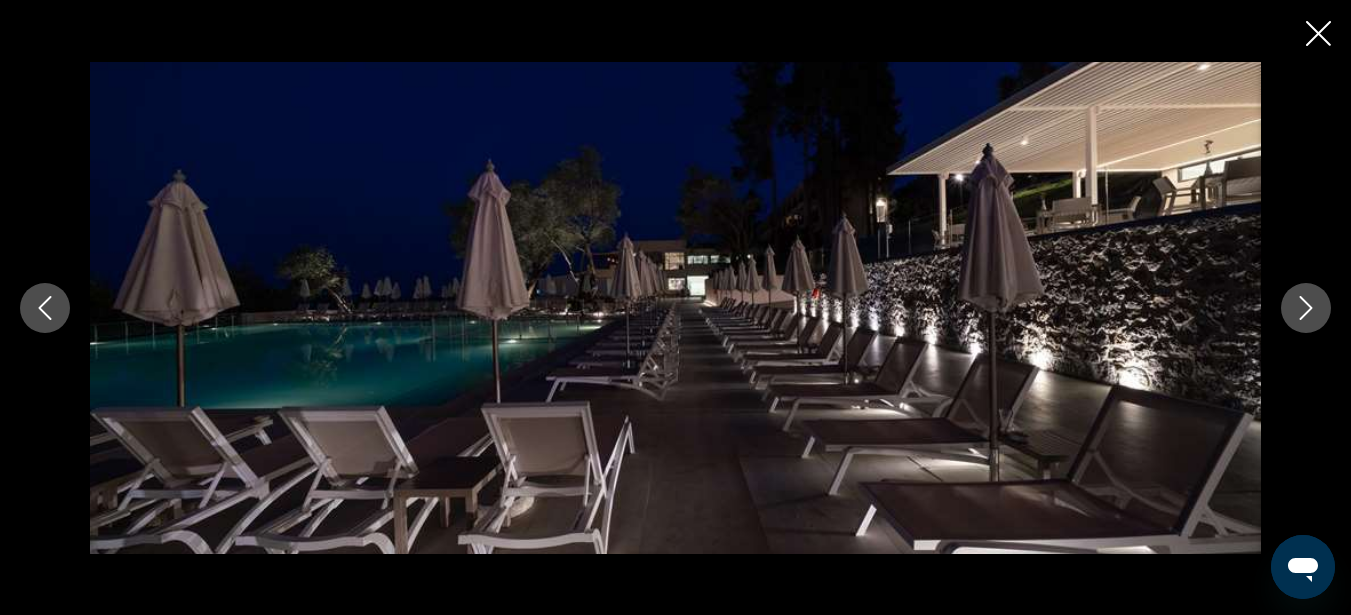 click 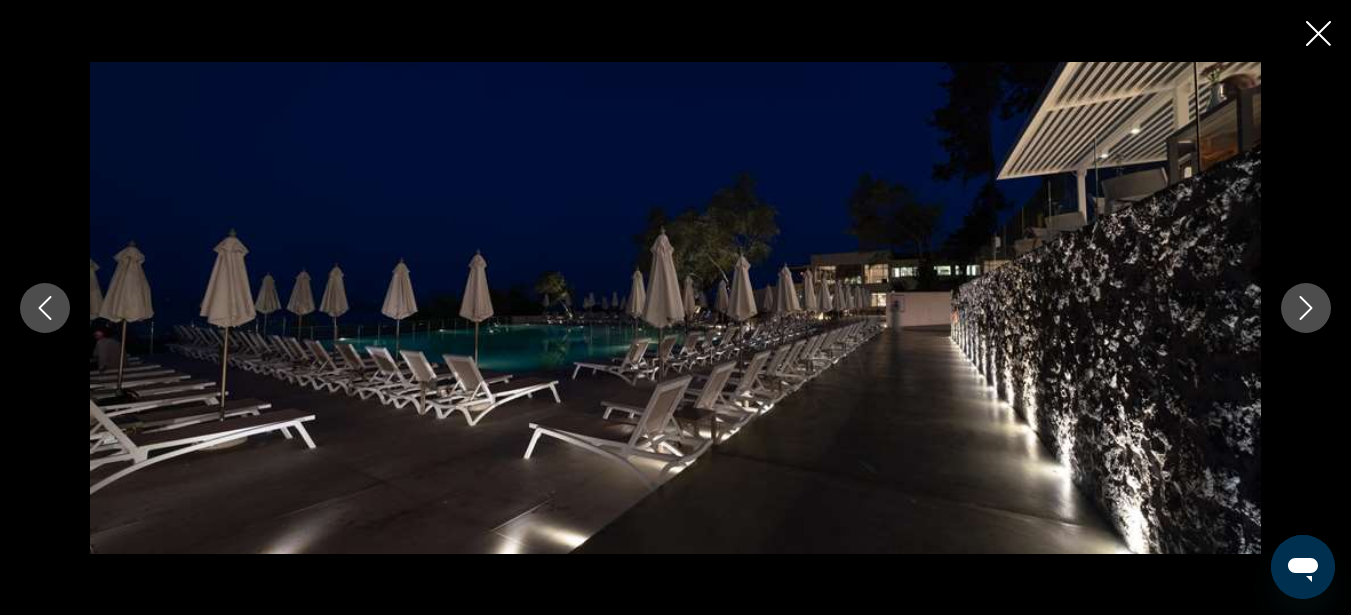 click 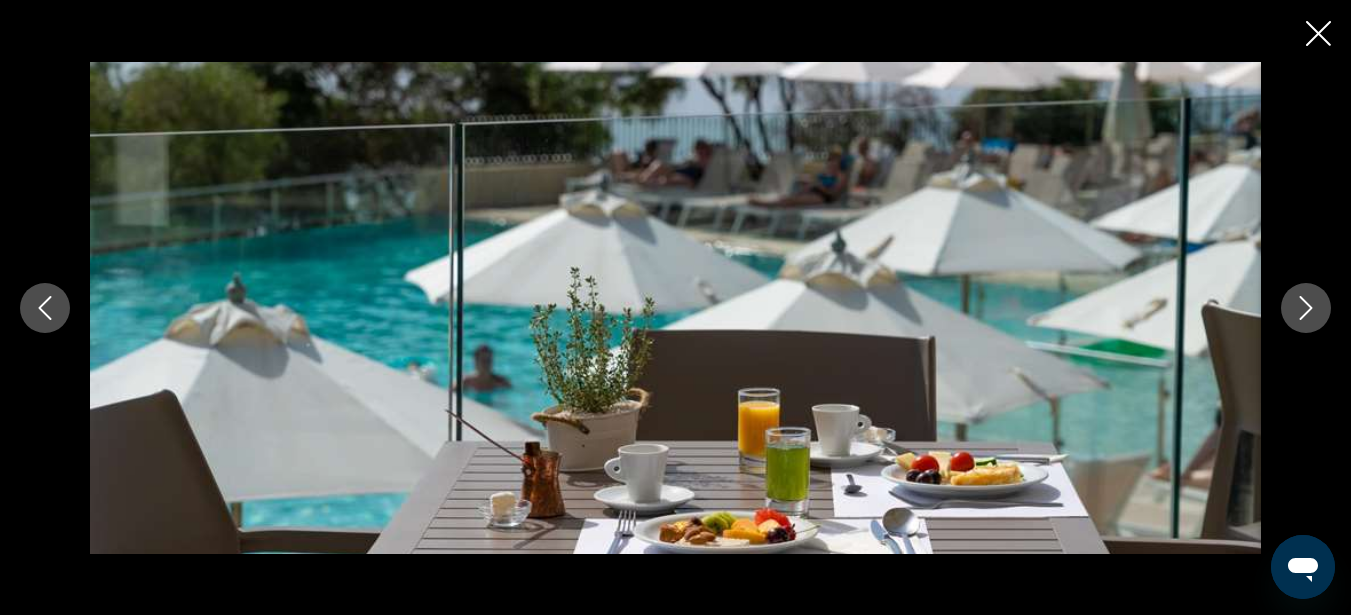 click 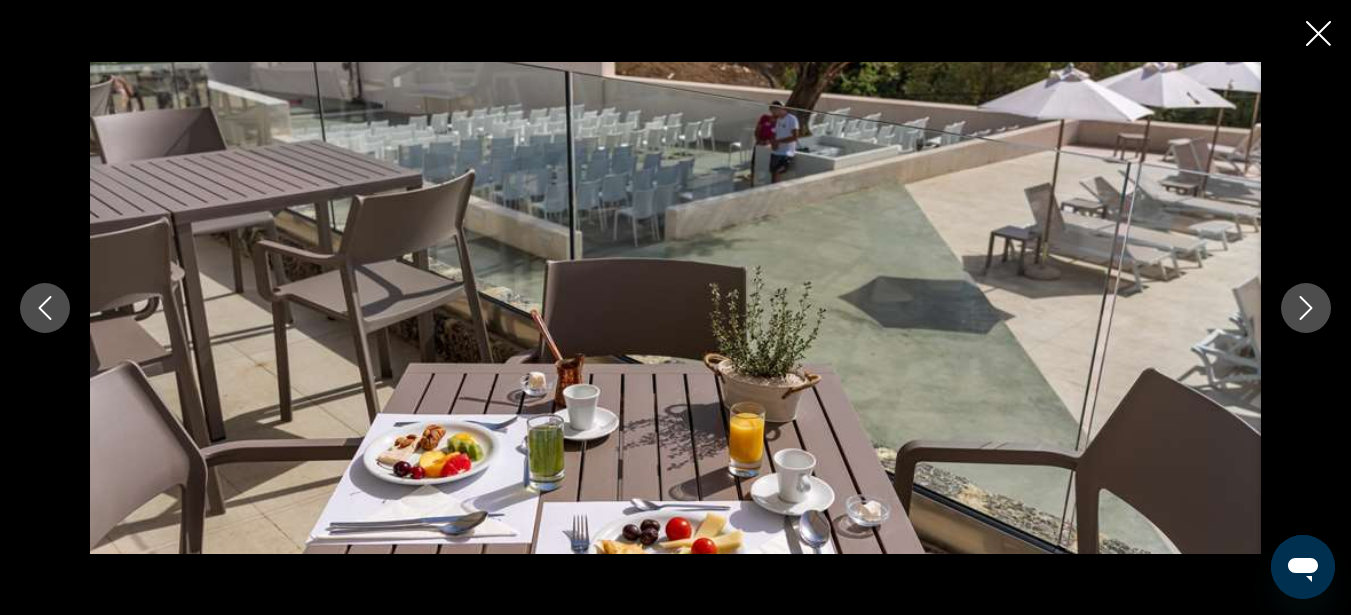 click 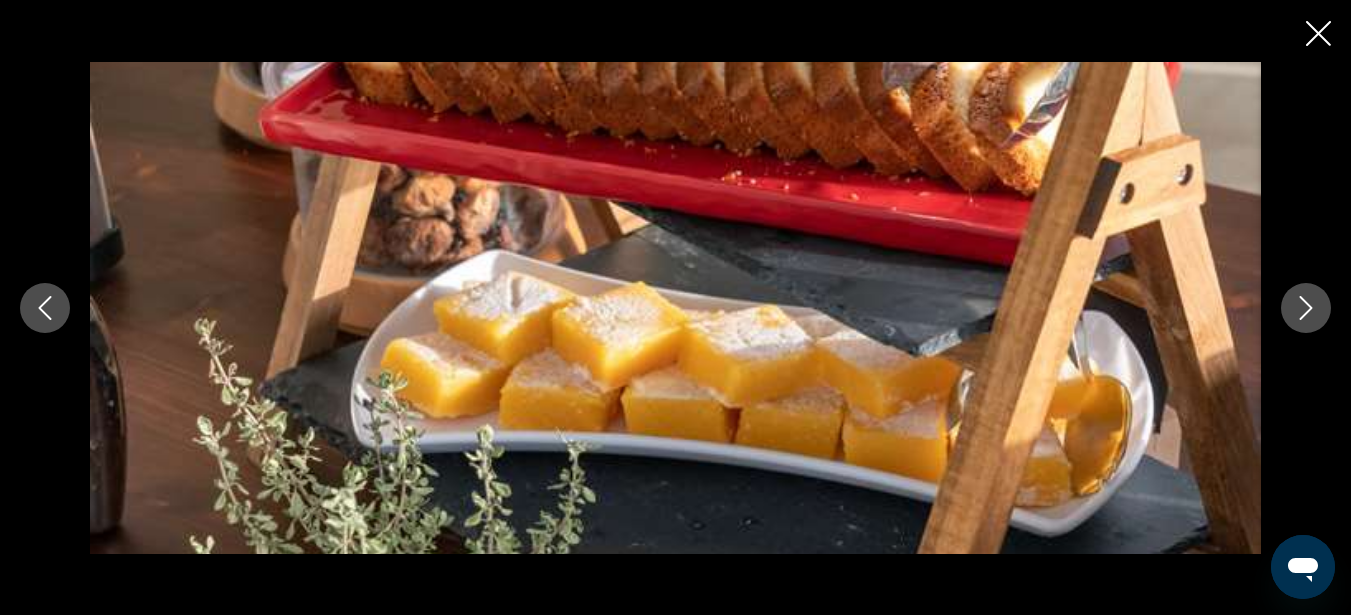 click 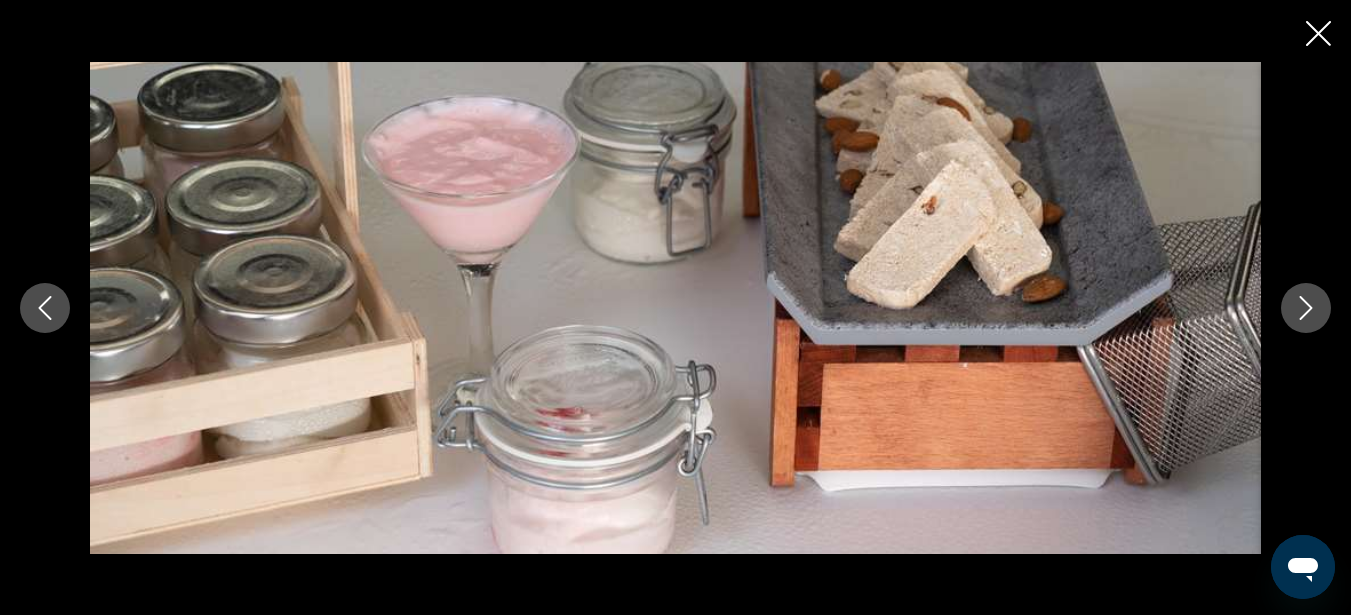 click 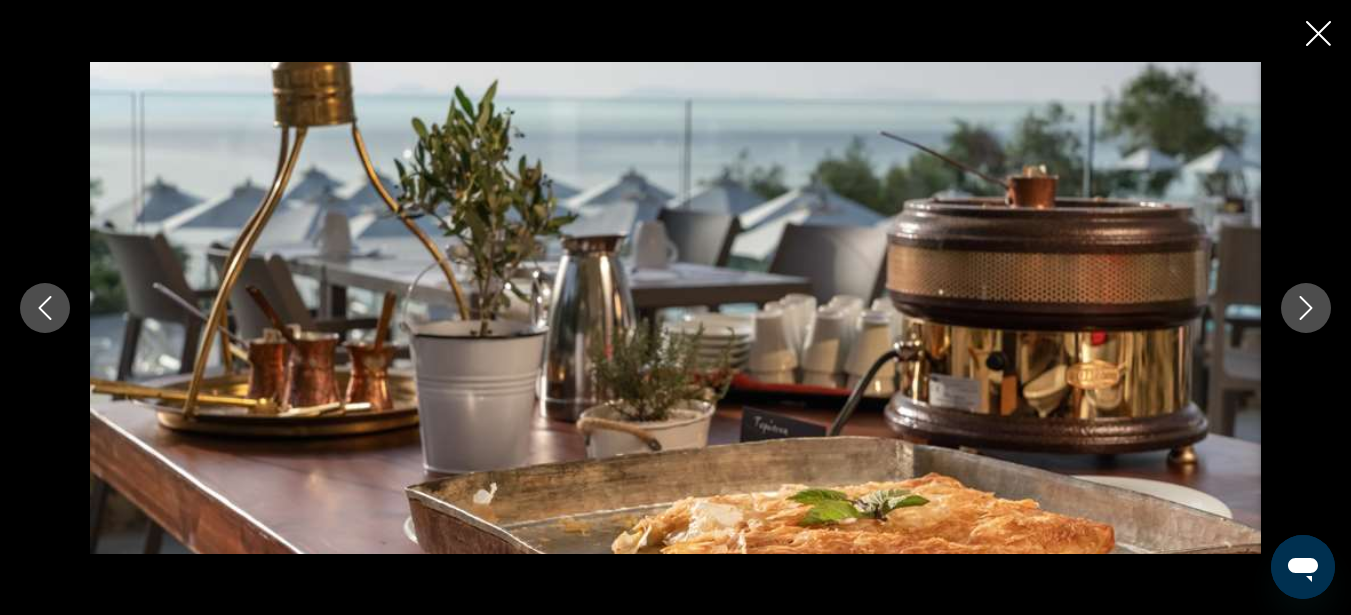 click 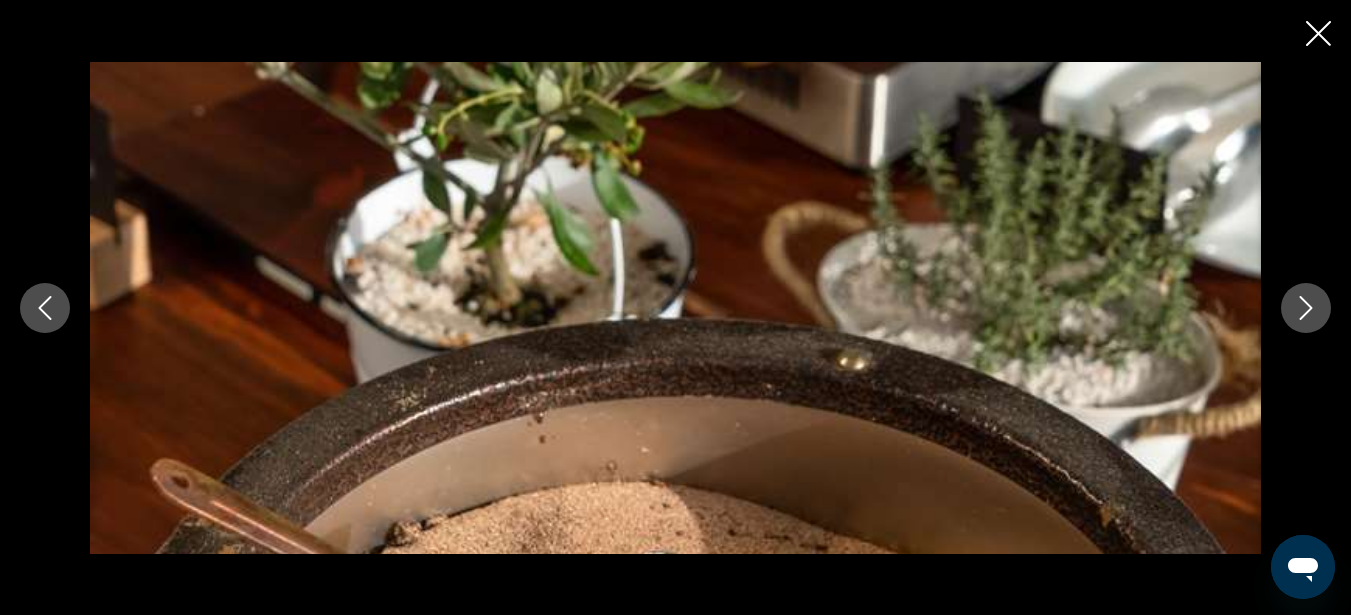 click 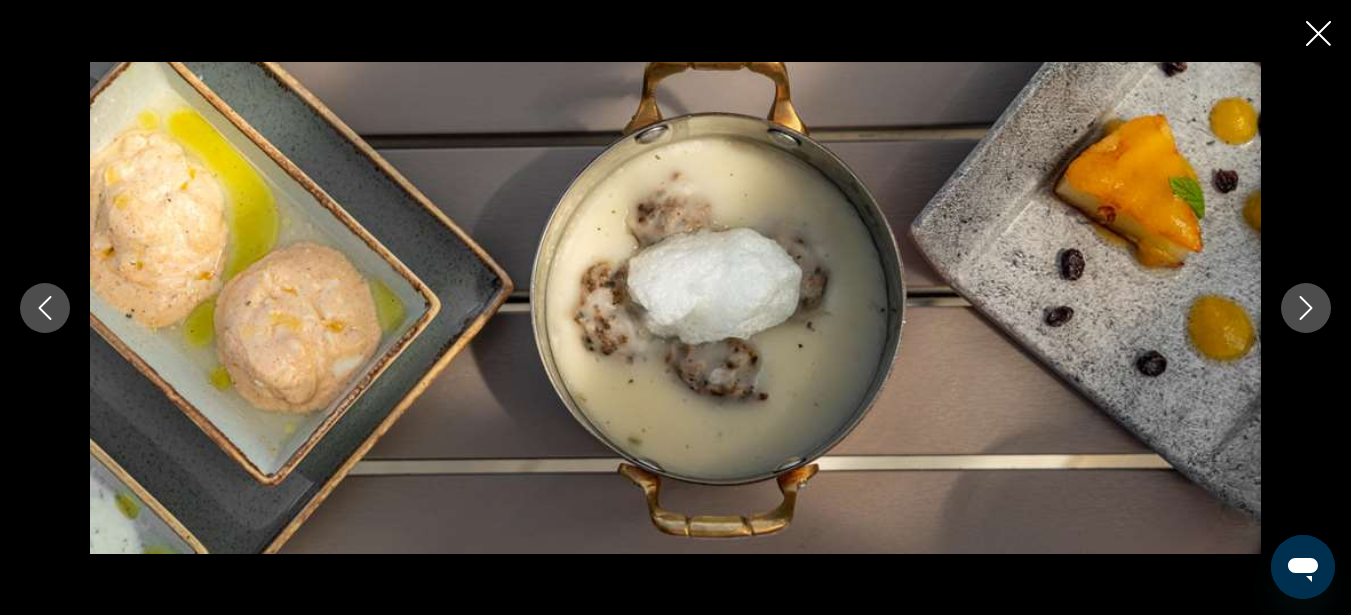 click 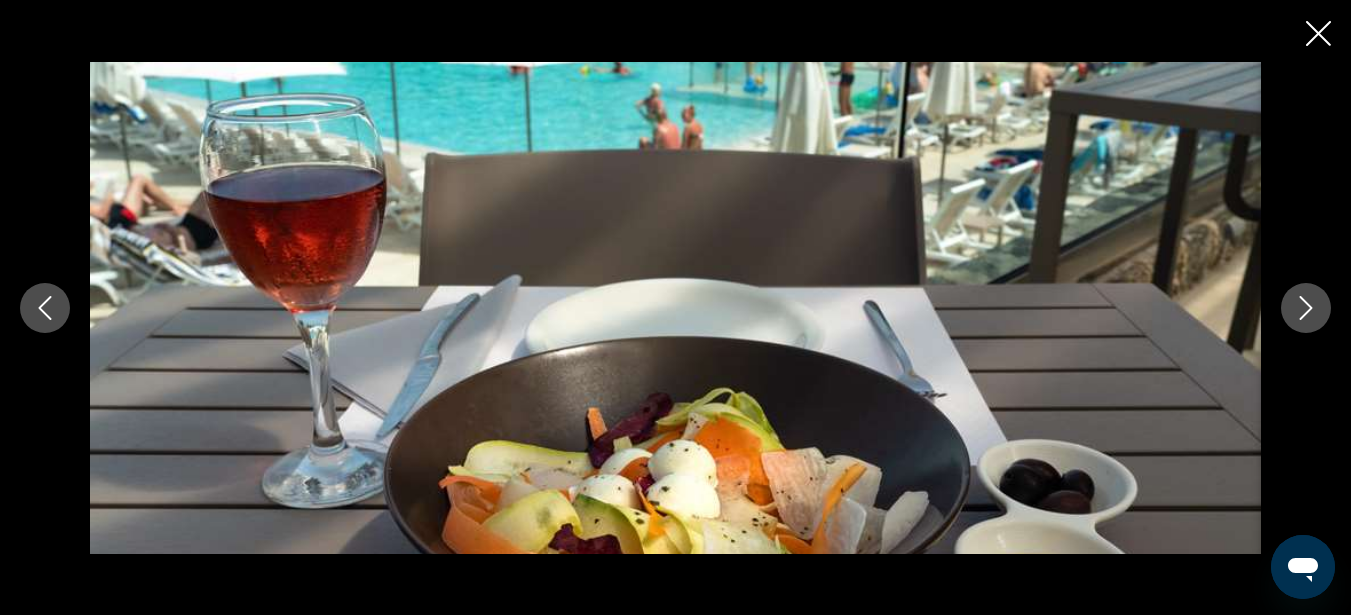 click 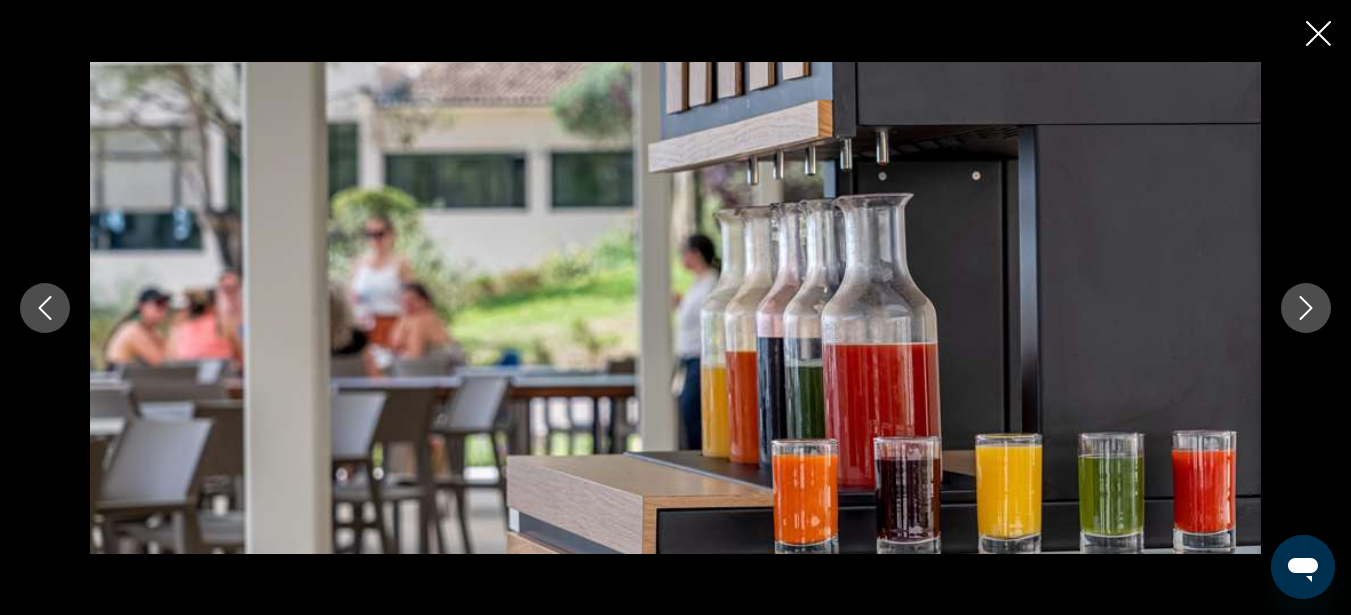 click 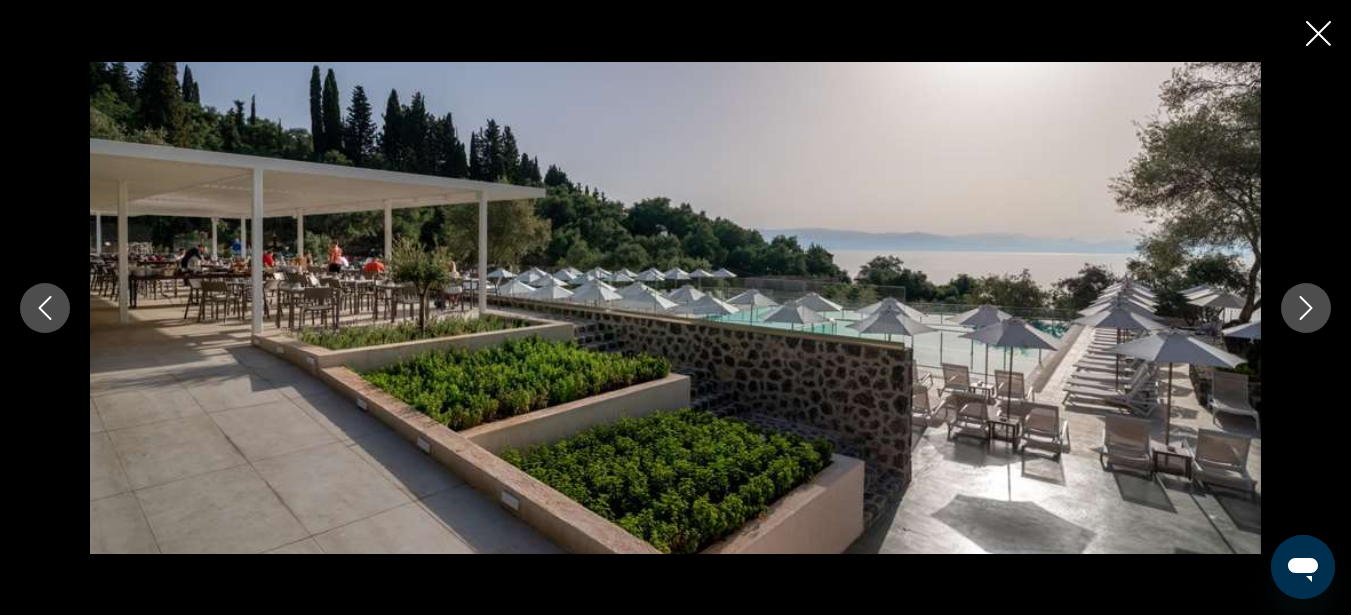 click 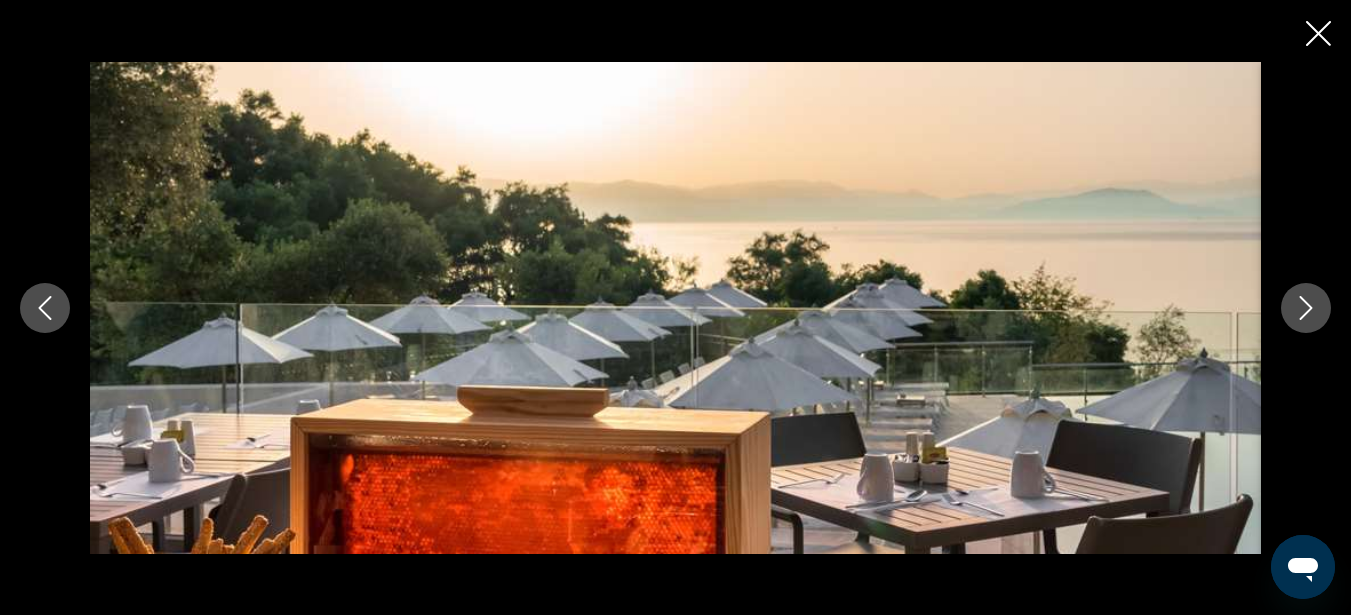 click 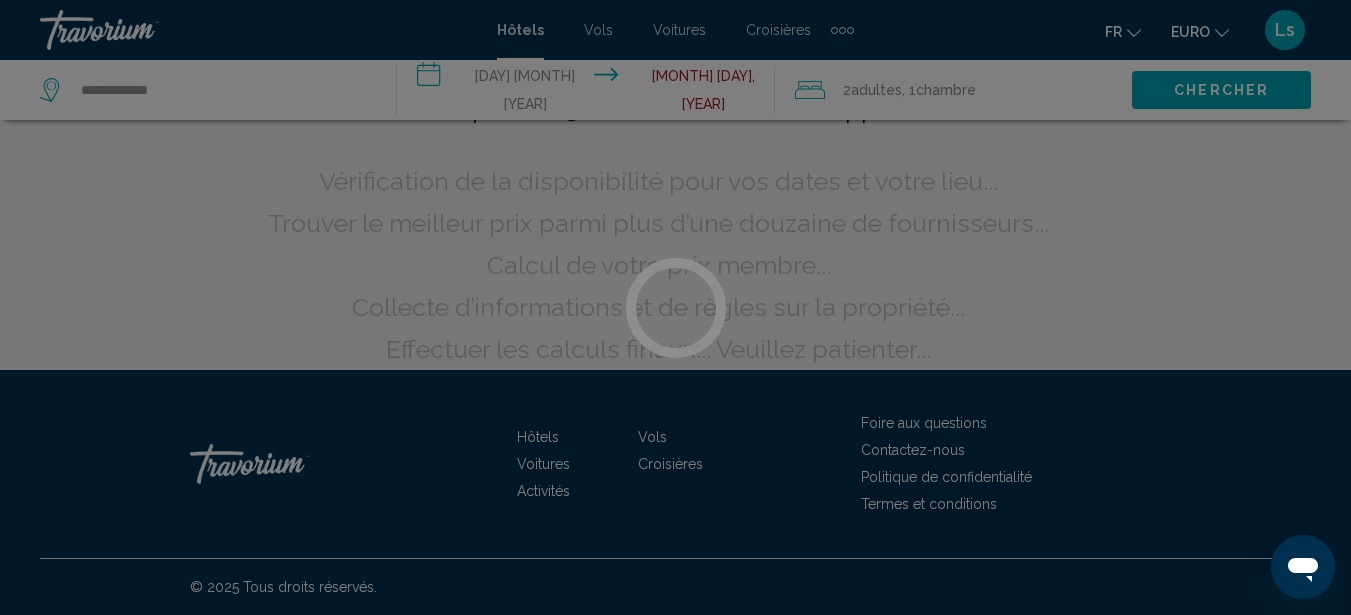 scroll, scrollTop: 0, scrollLeft: 0, axis: both 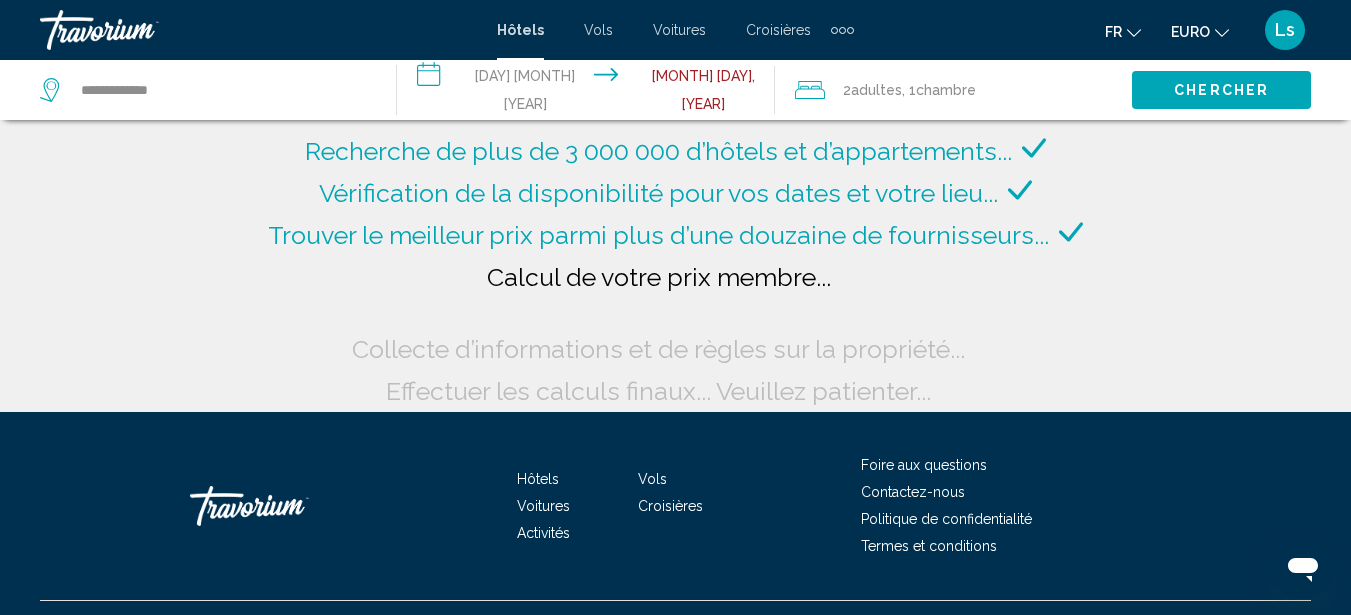 click on "**********" at bounding box center (589, 93) 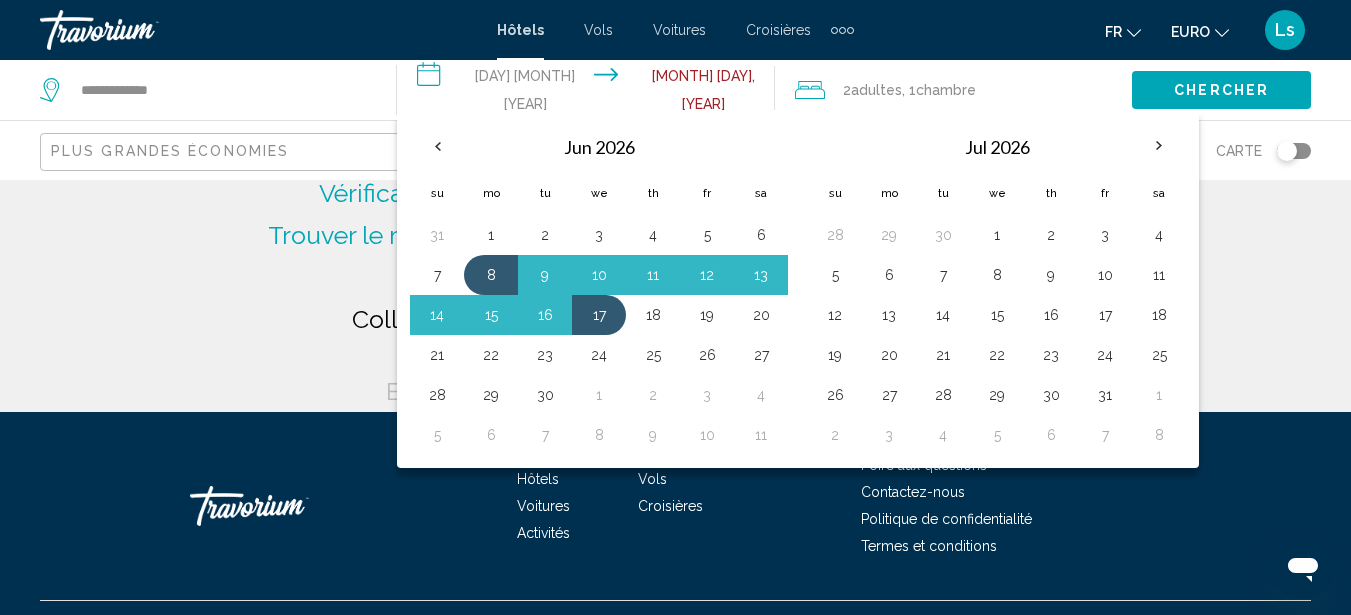 click on "Recherche de plus de 3 000 000 d’hôtels et d’appartements...
Vérification de la disponibilité pour vos dates et votre lieu..." 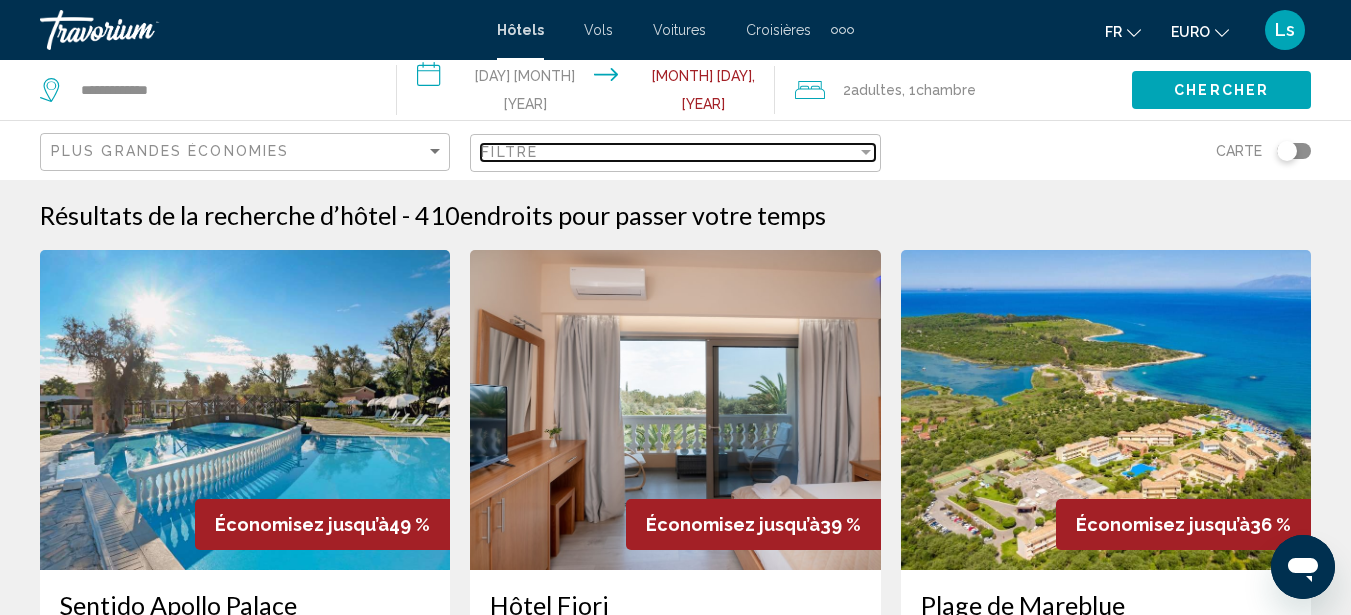 click on "Filtre" at bounding box center (668, 152) 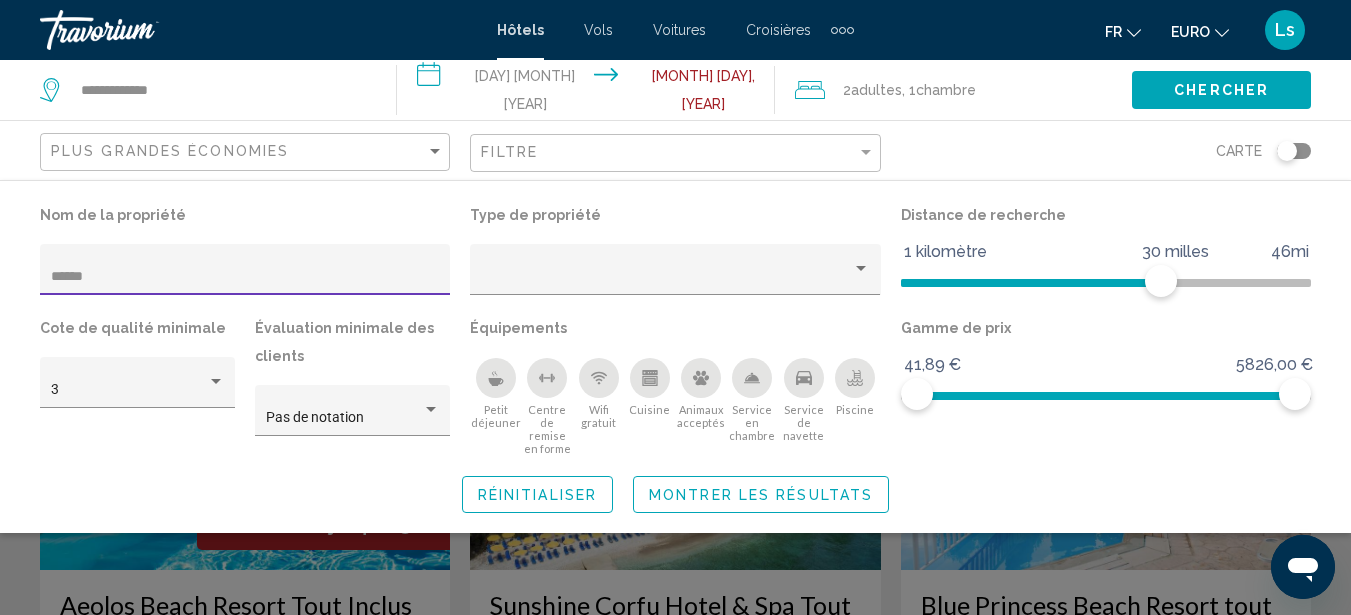 type on "******" 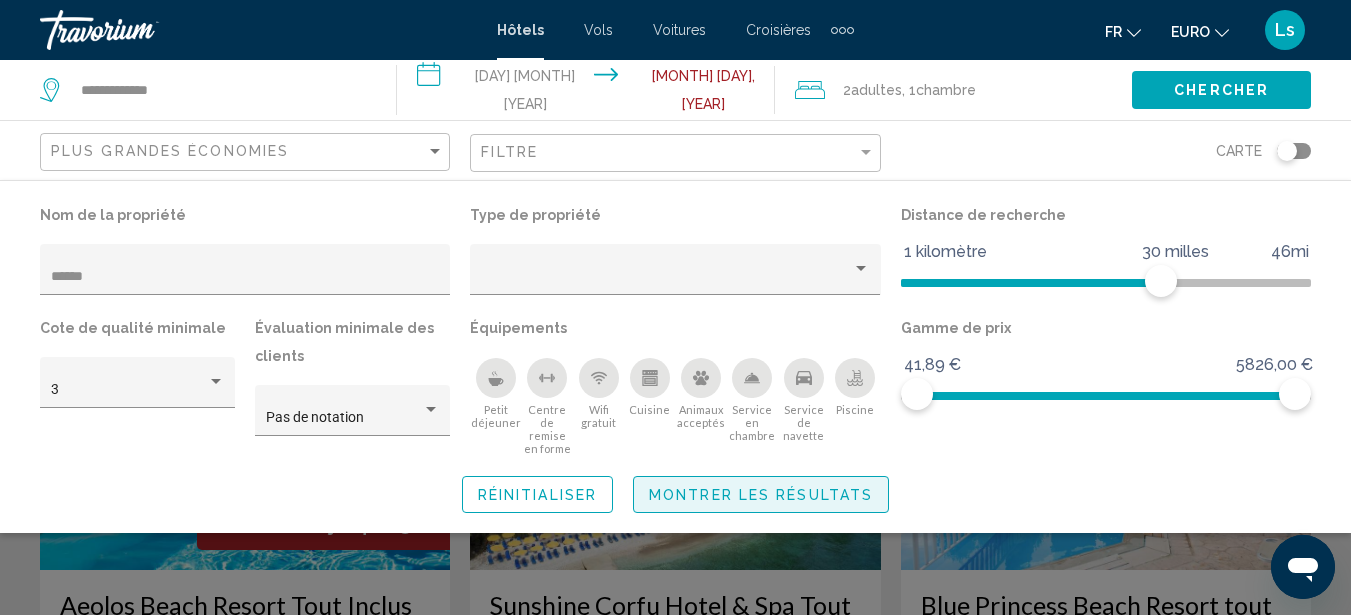 click on "Montrer les résultats" 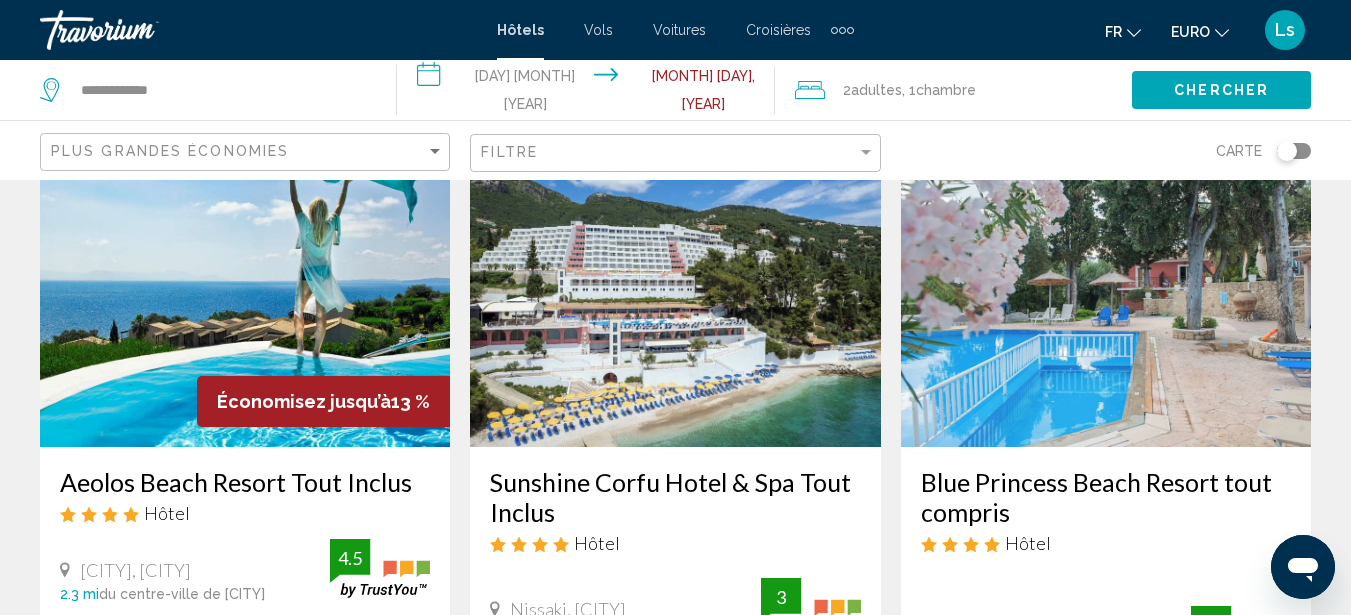 scroll, scrollTop: 79, scrollLeft: 0, axis: vertical 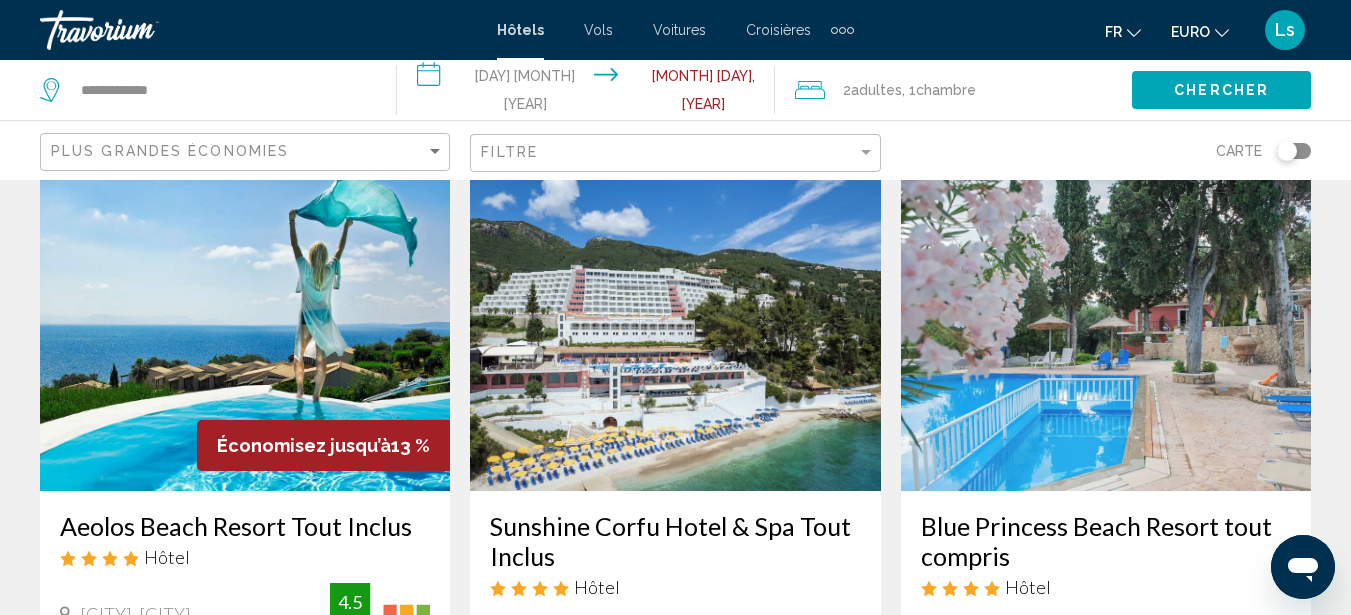 click at bounding box center [675, 331] 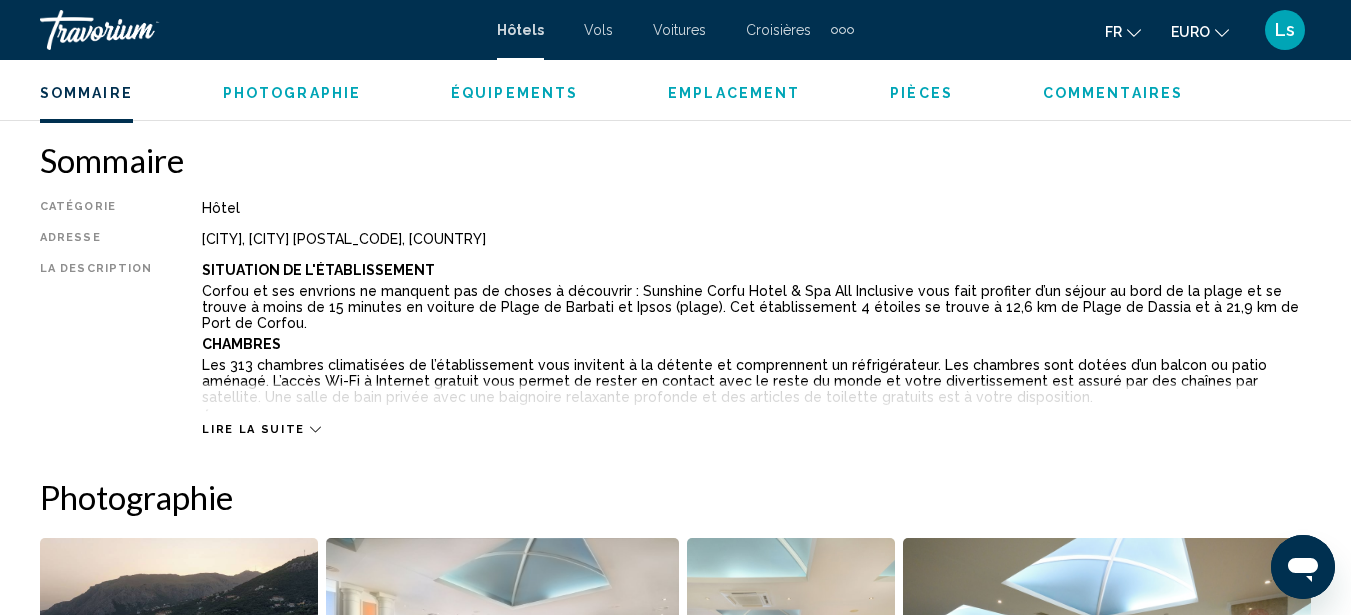 scroll, scrollTop: 964, scrollLeft: 0, axis: vertical 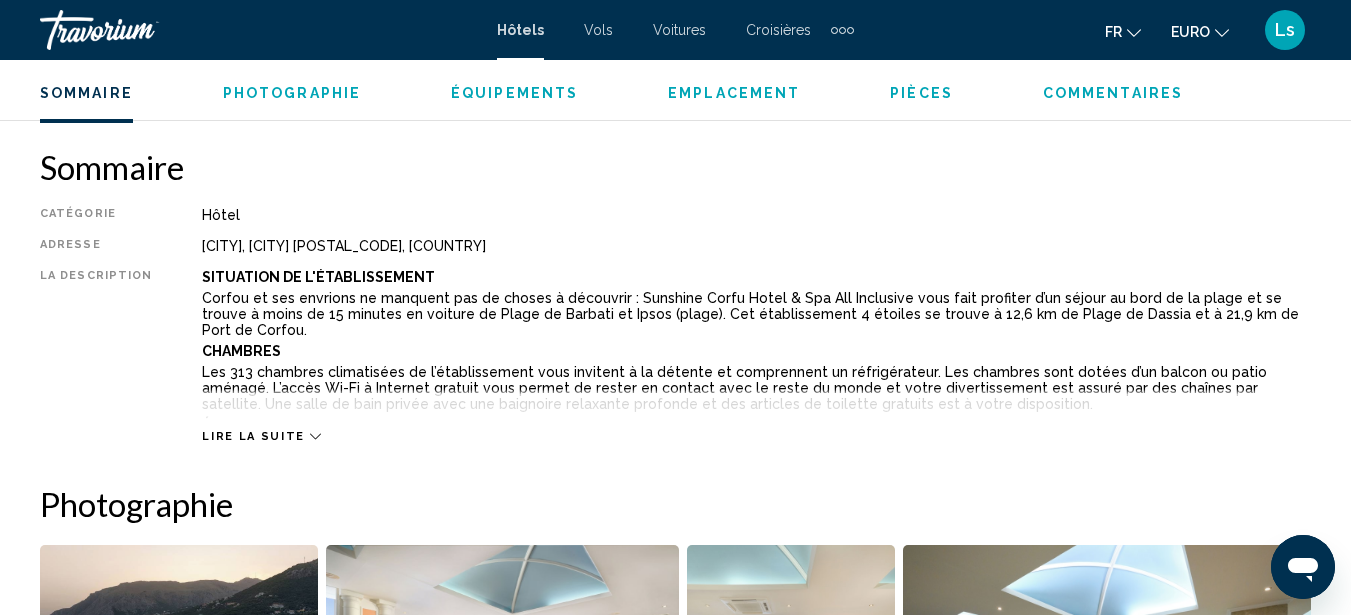 click on "Lire la suite" at bounding box center (253, 436) 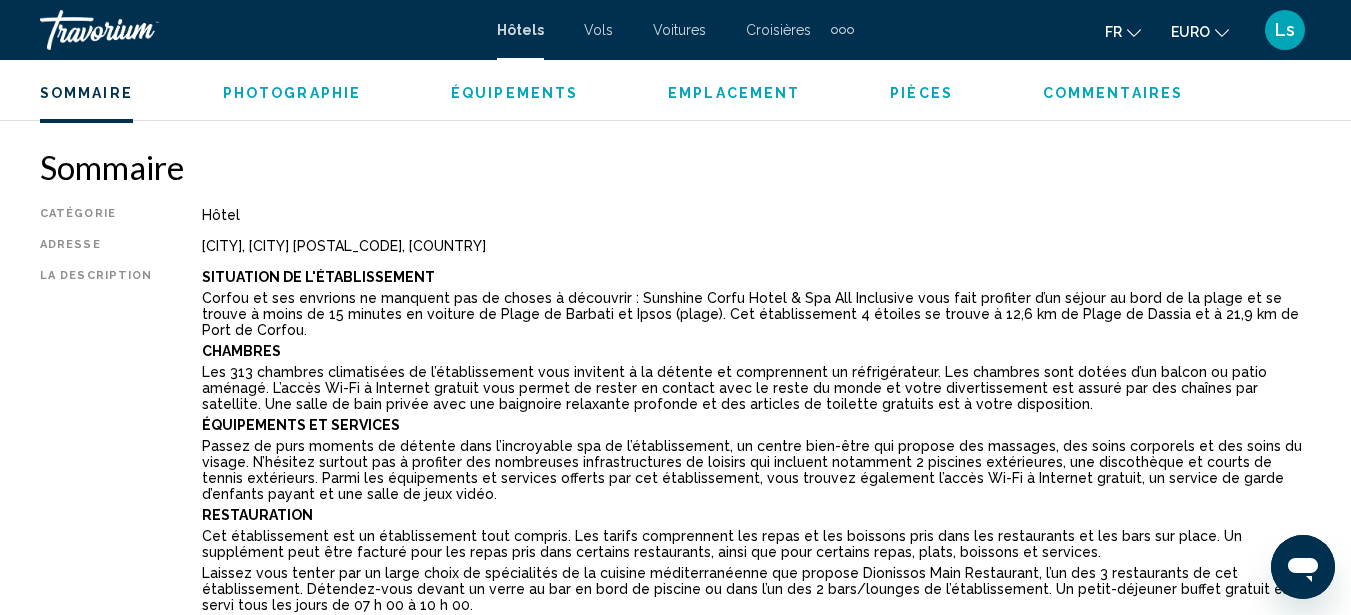 click on "Sommaire
Photographie
Équipements
Emplacement
Pièces
Commentaires
Voir les disponibilités" 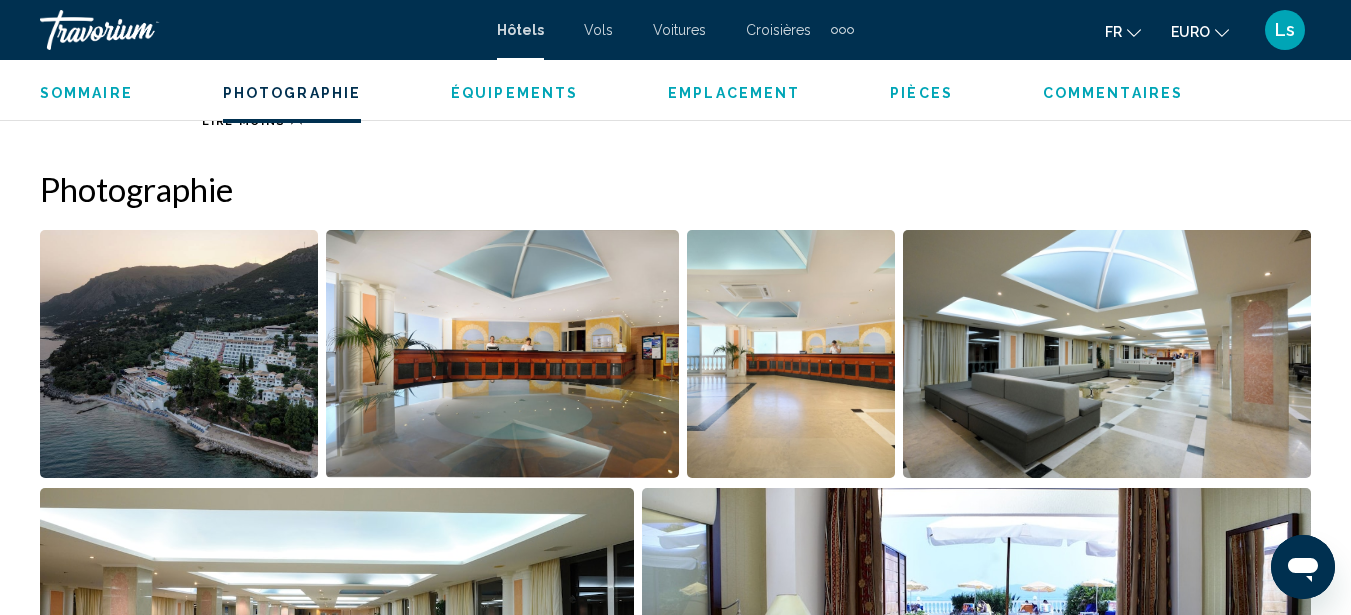 scroll, scrollTop: 1585, scrollLeft: 0, axis: vertical 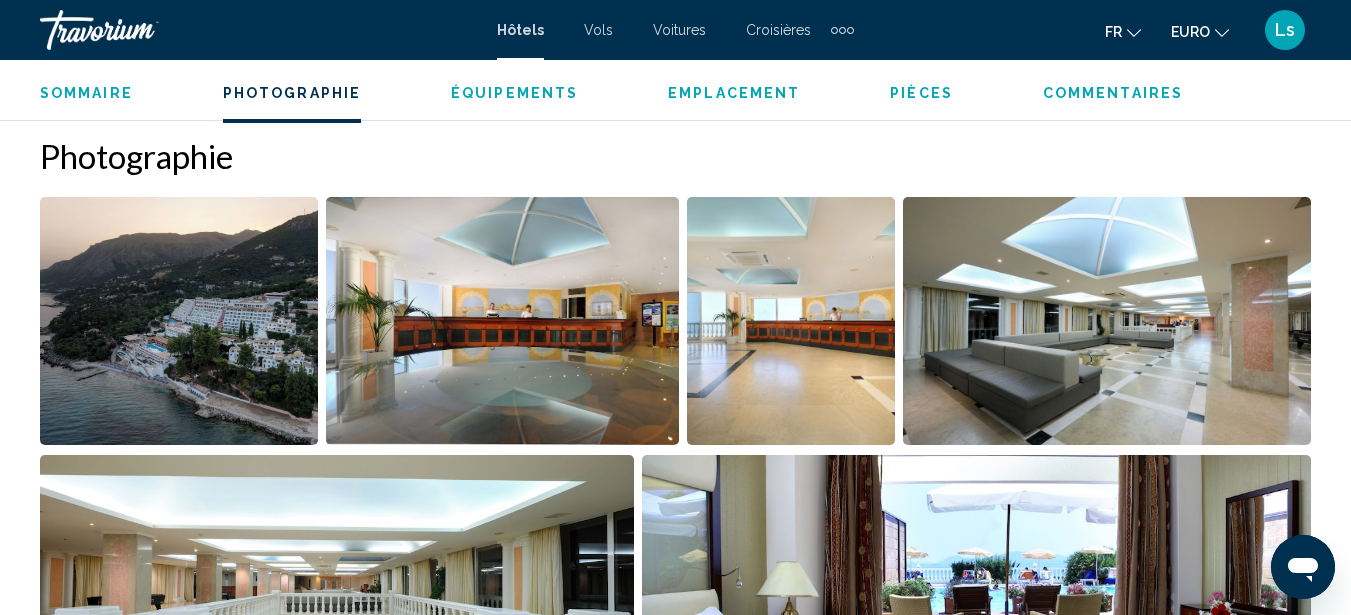 click at bounding box center (179, 321) 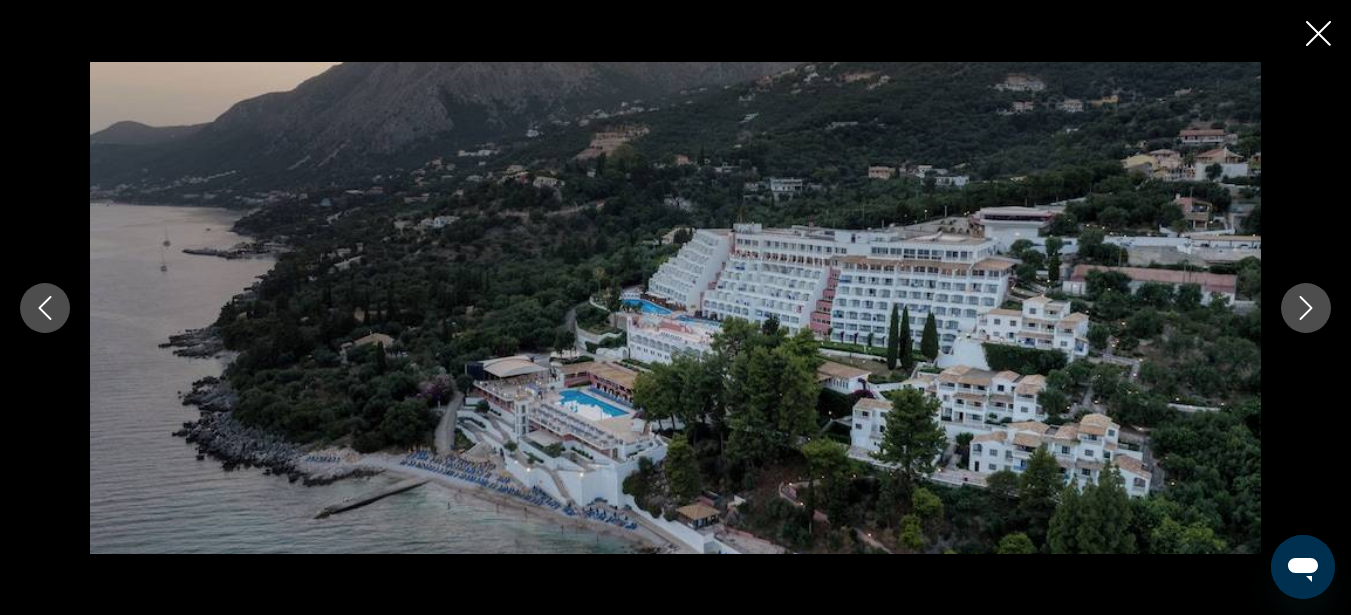 click 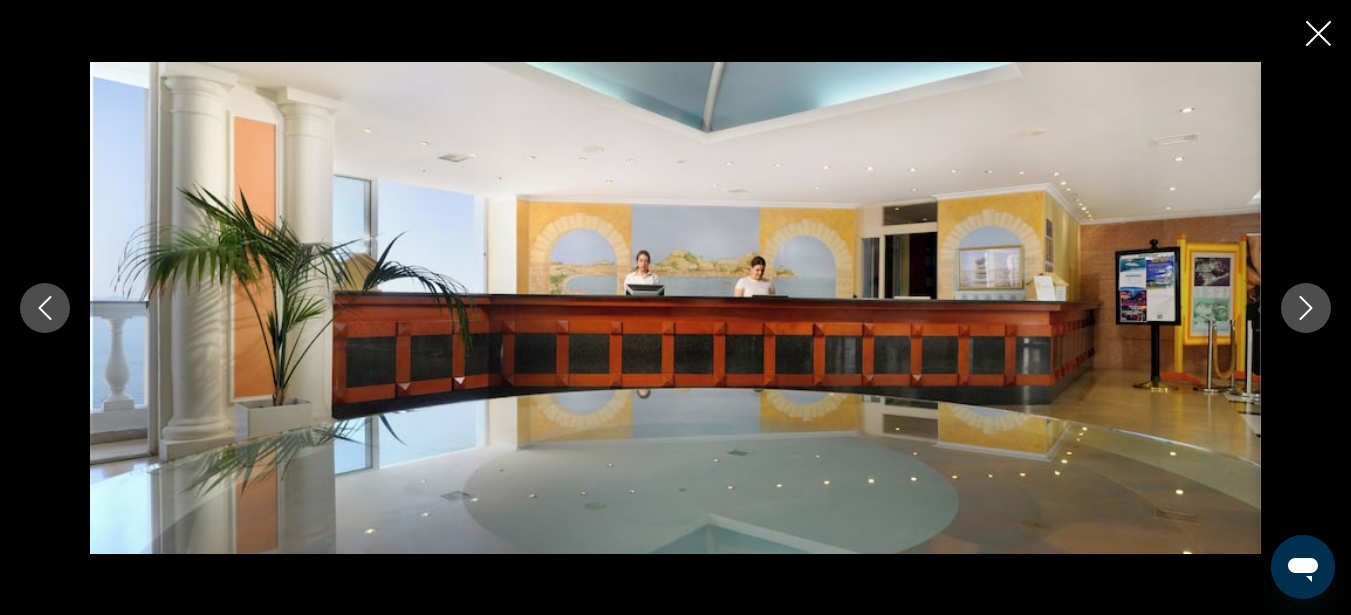 click 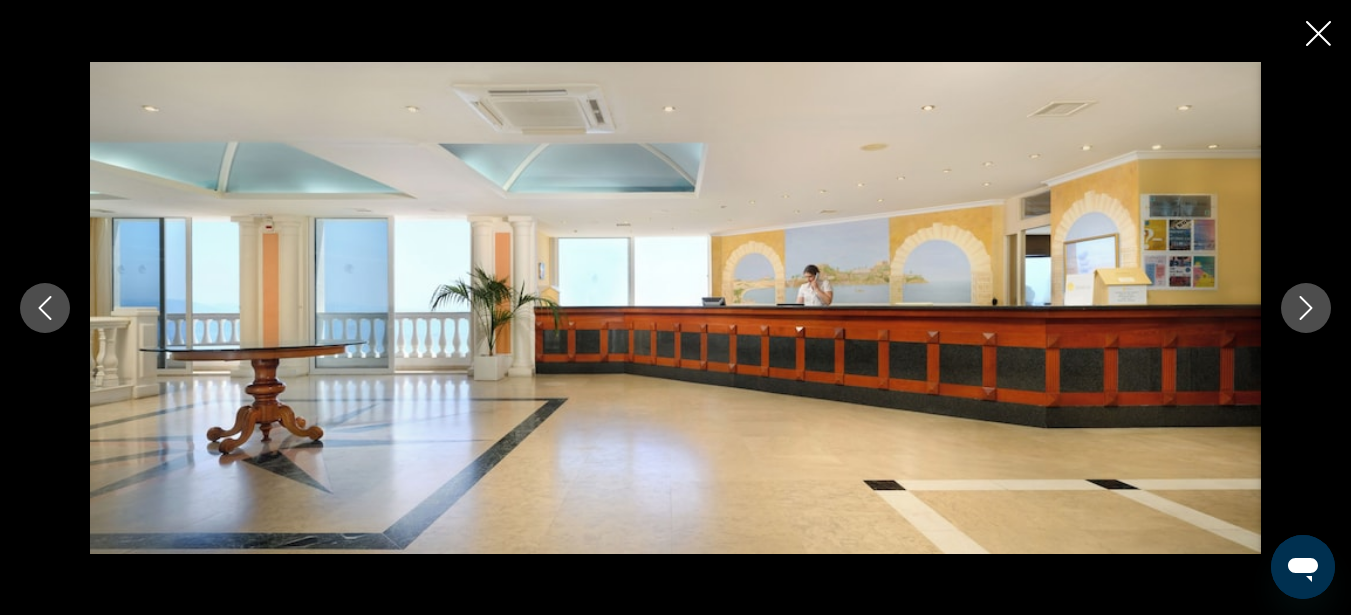 click 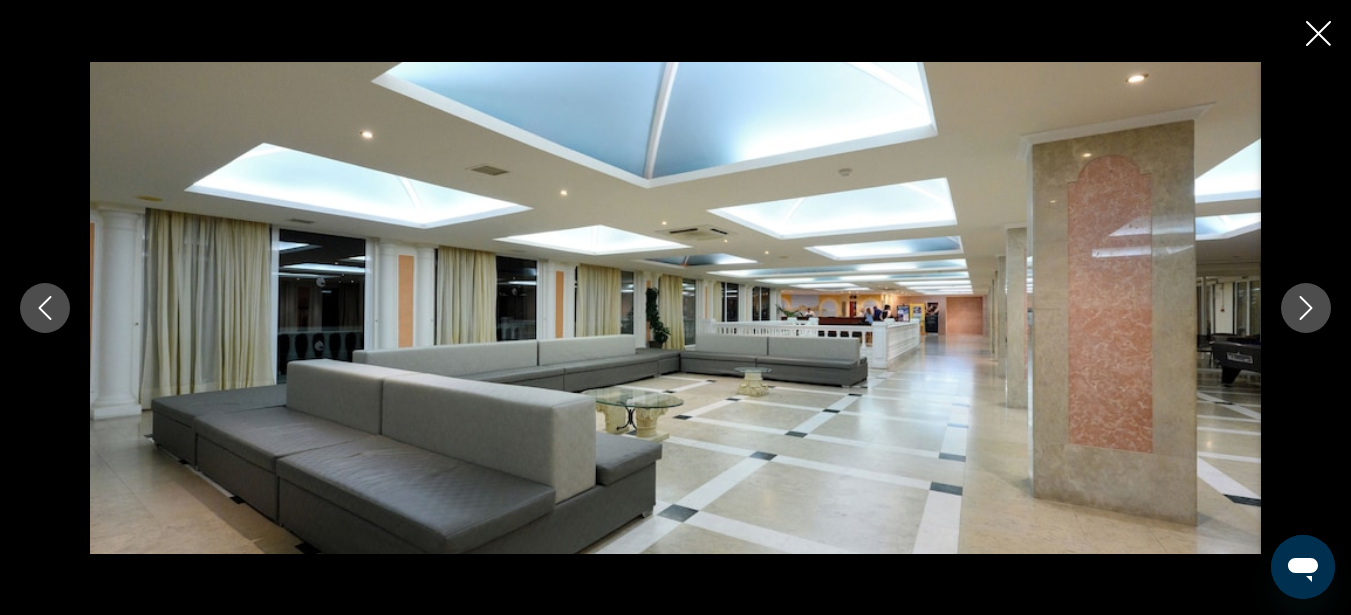 click 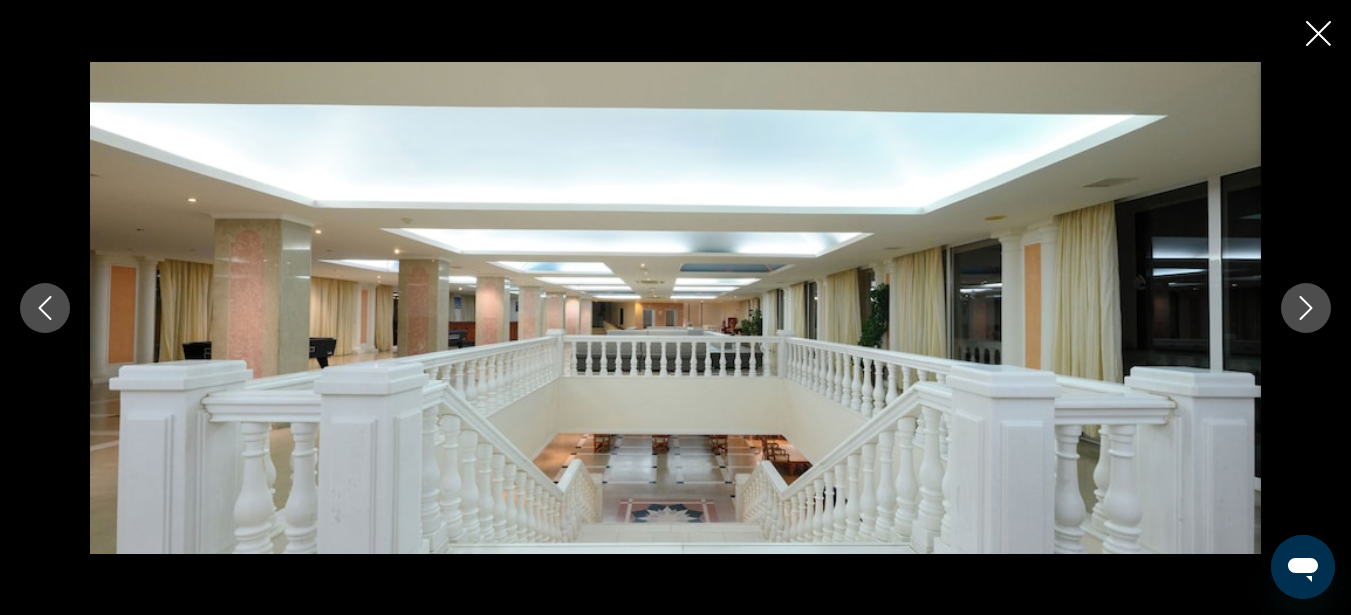click 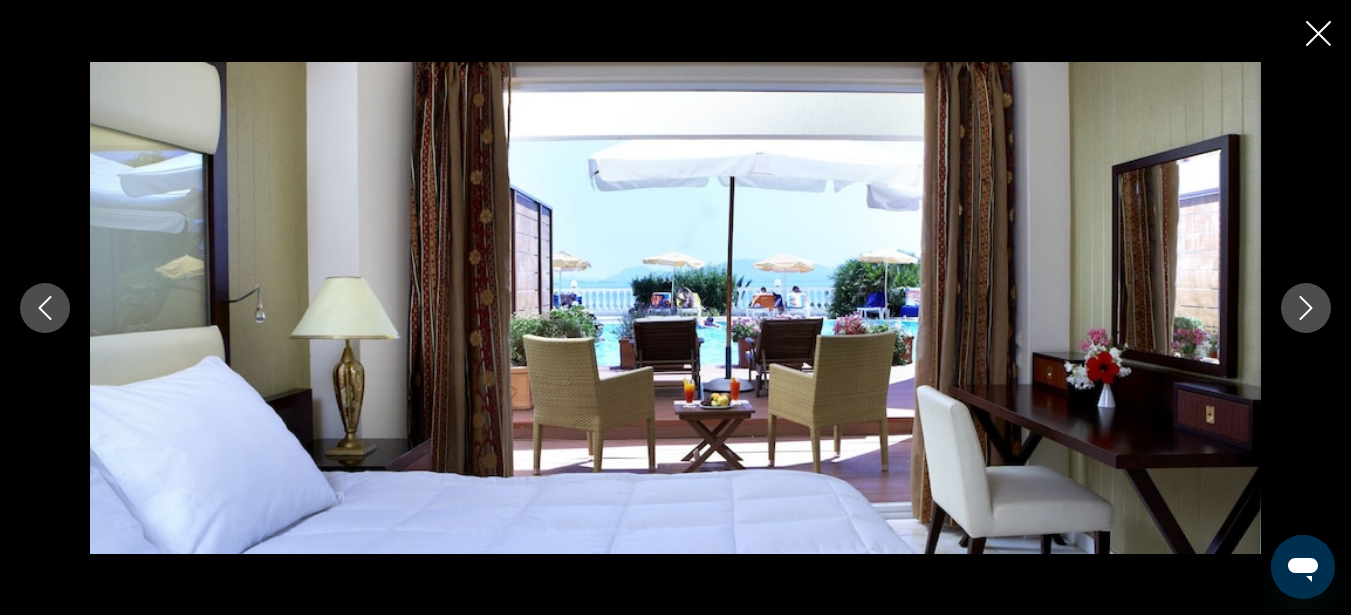 click 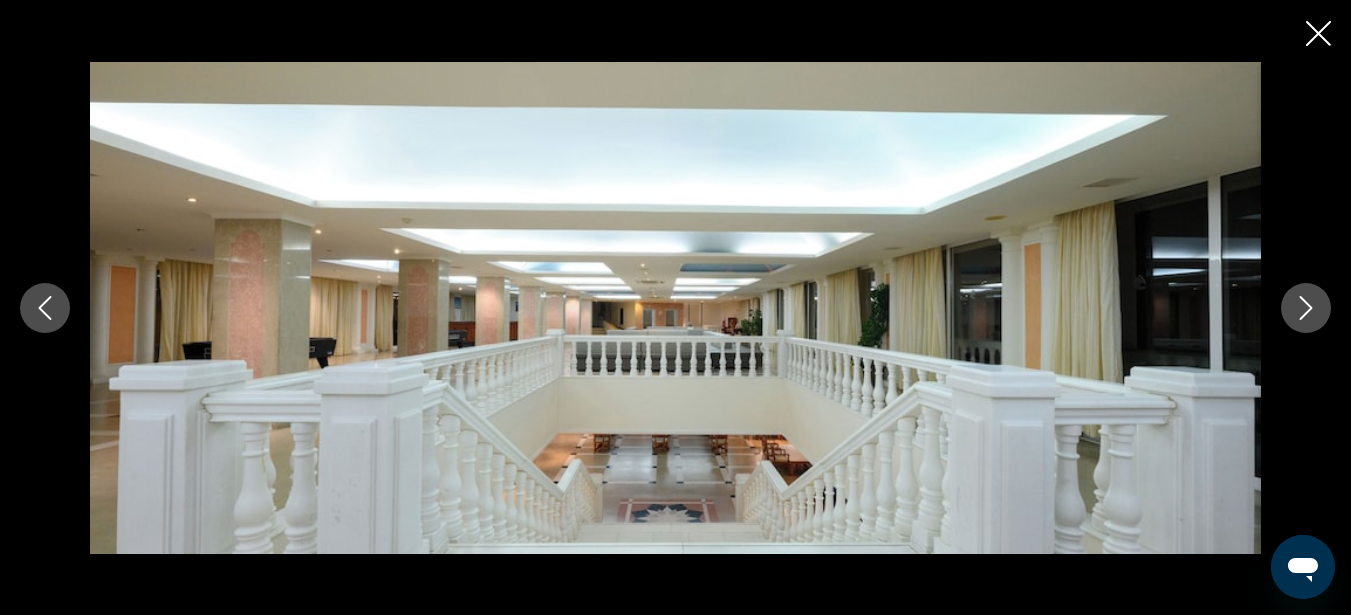 click 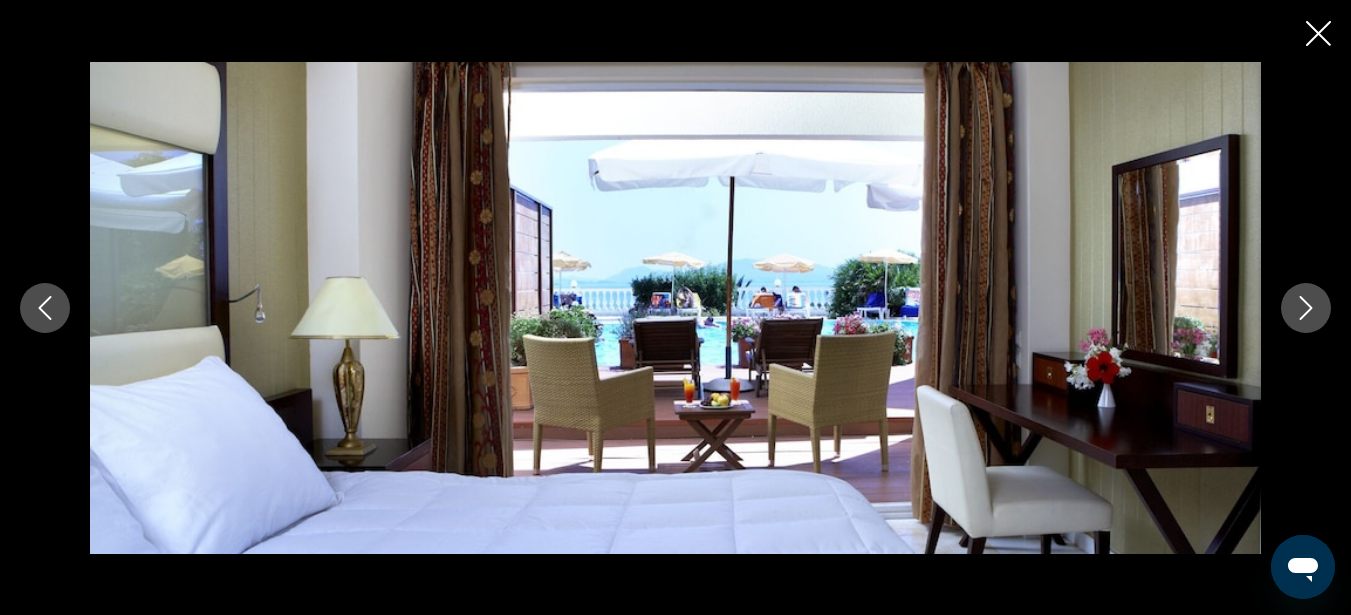click 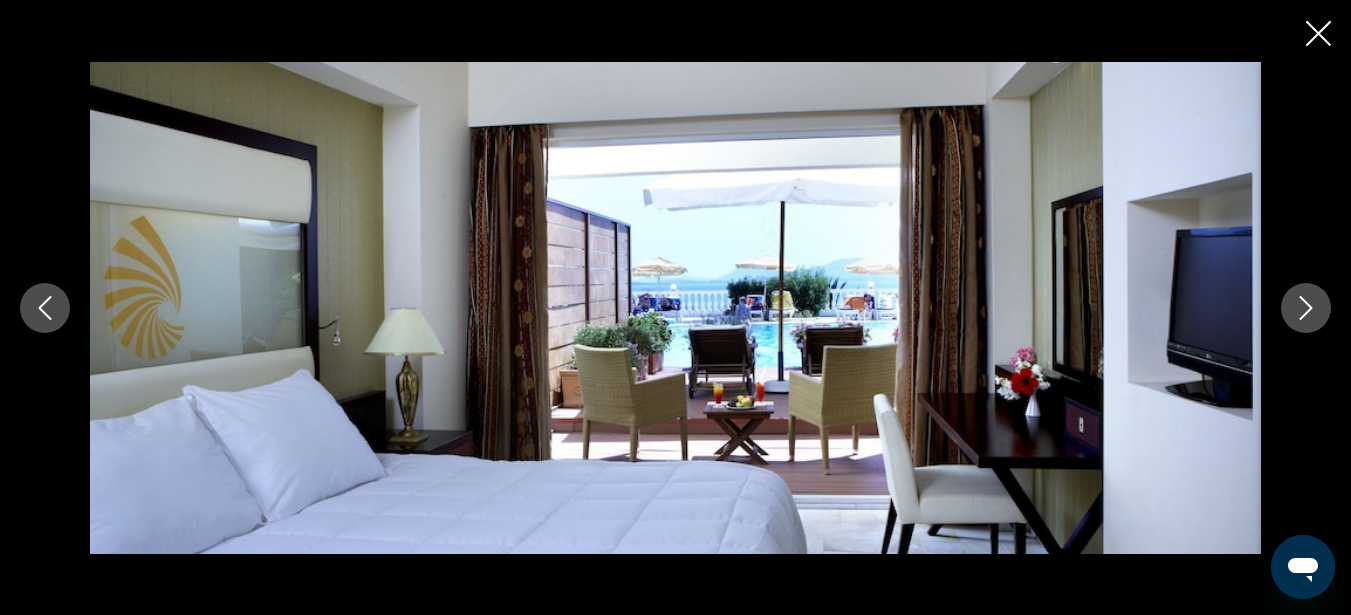 click 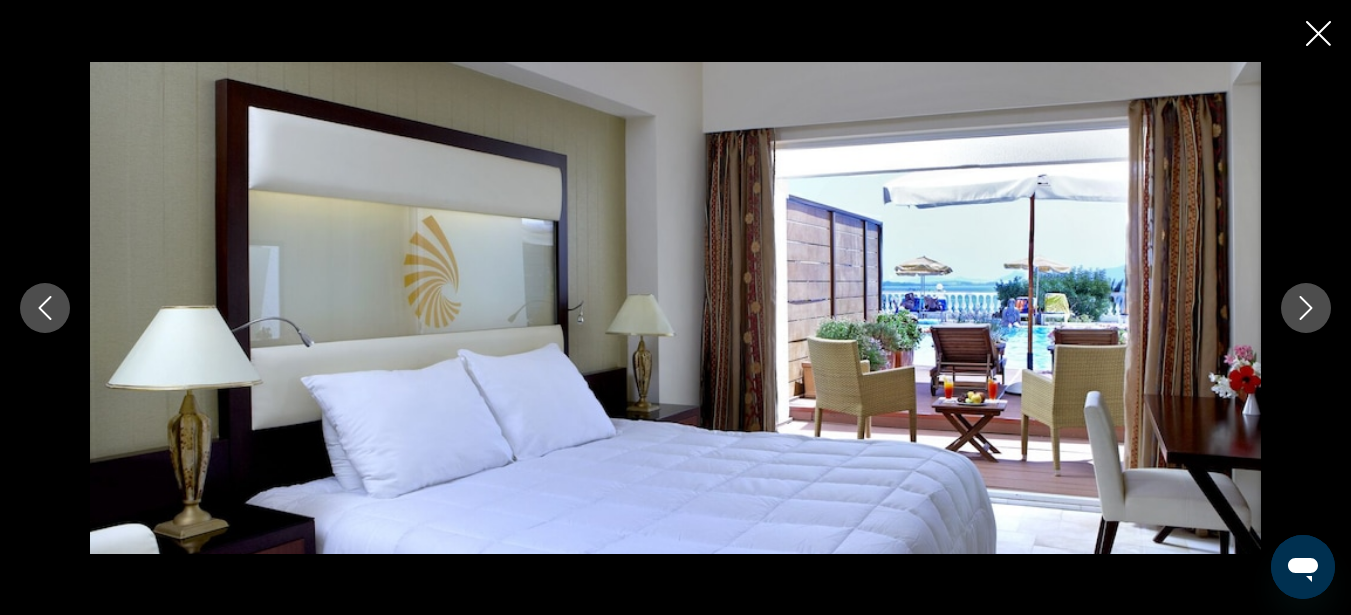 click 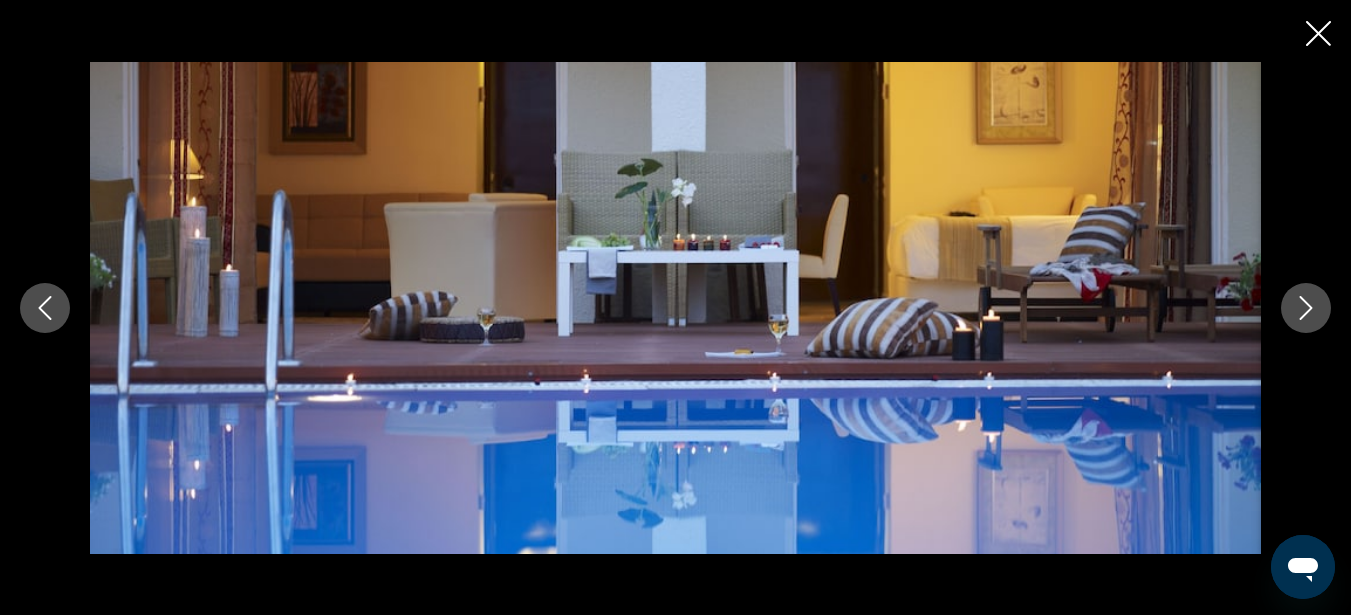click 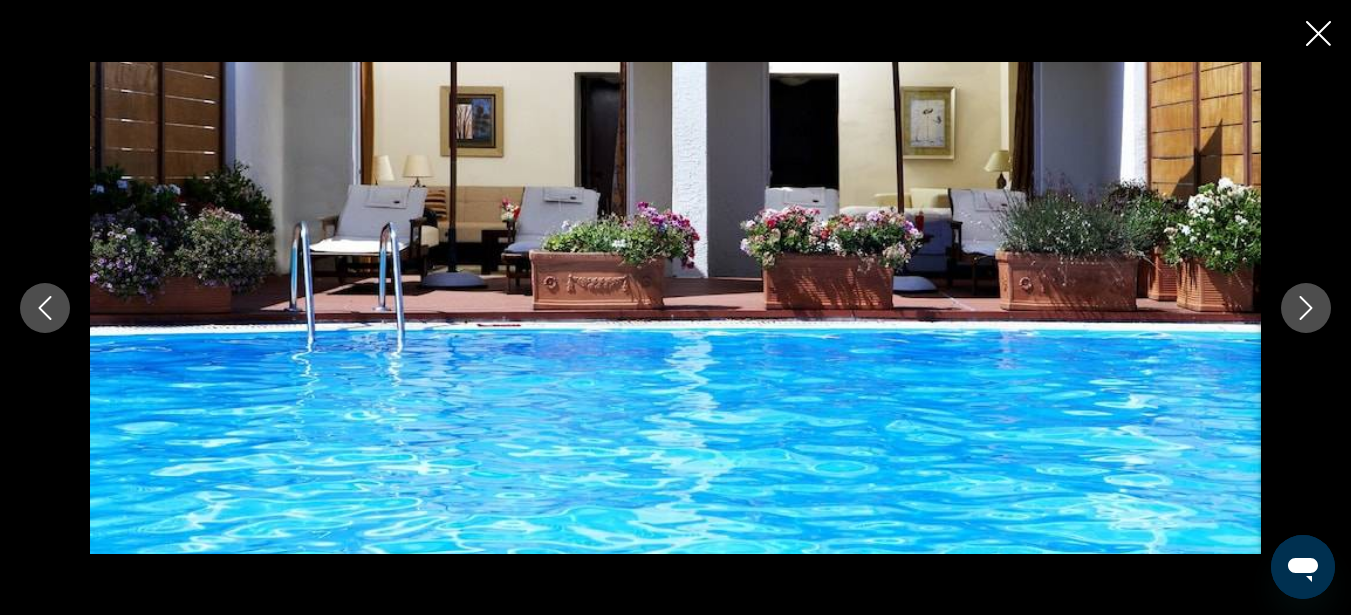 click 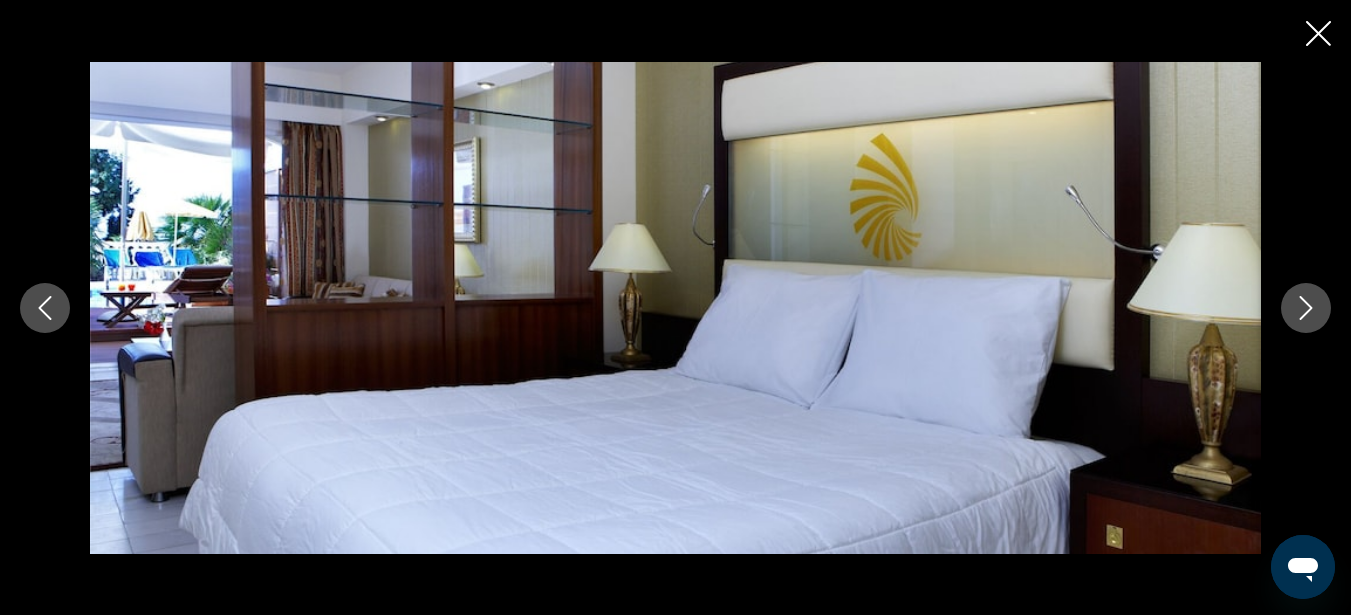 click 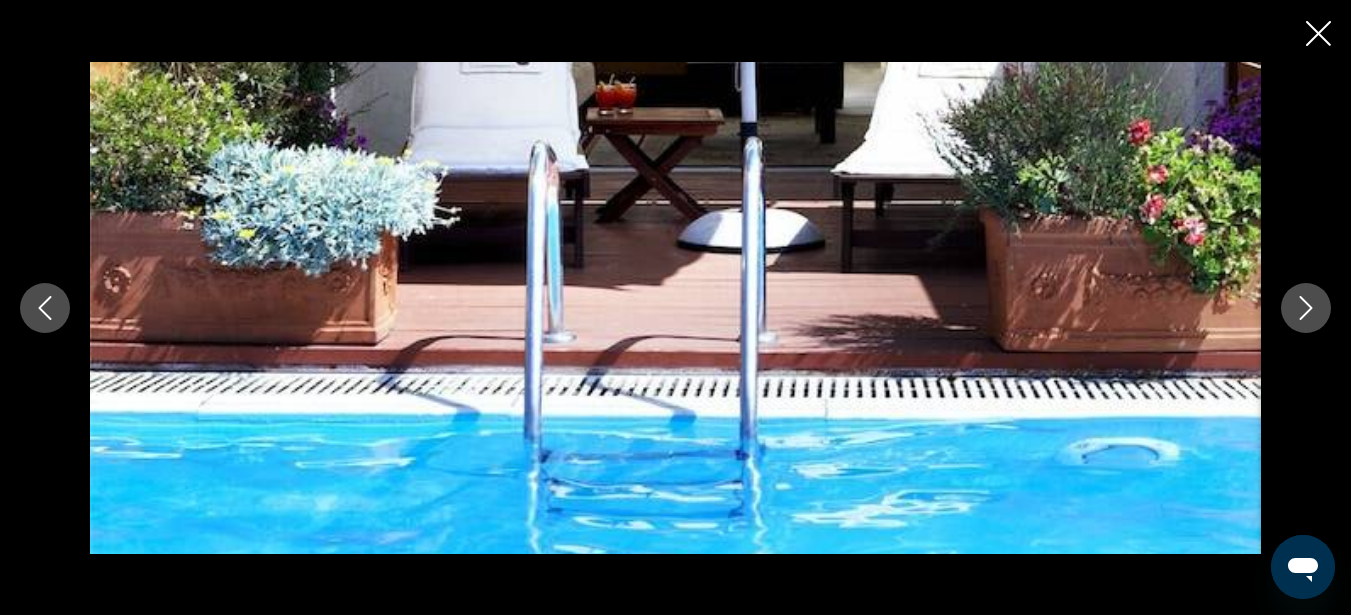 click 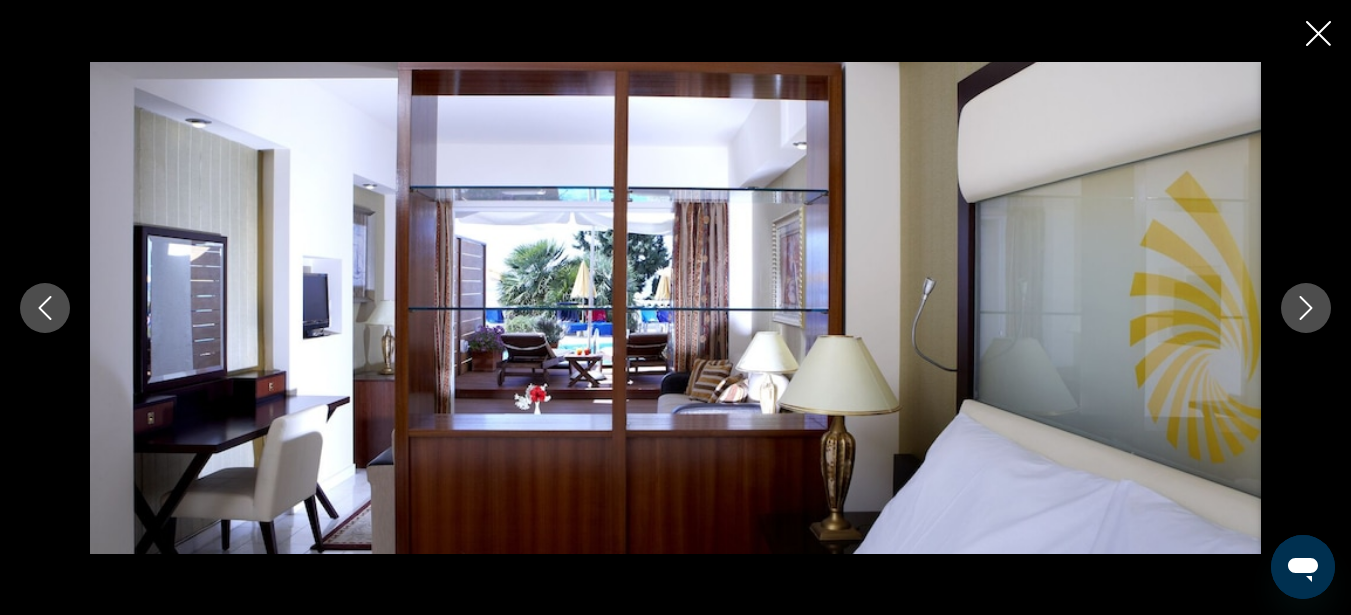 click 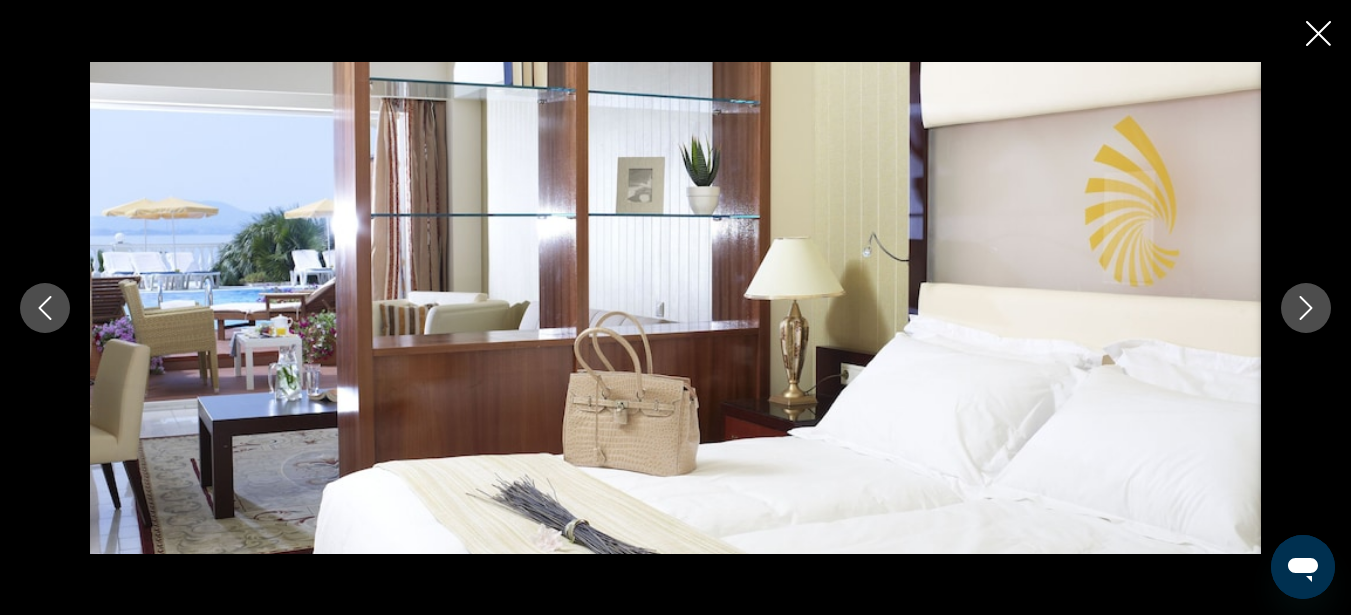 click 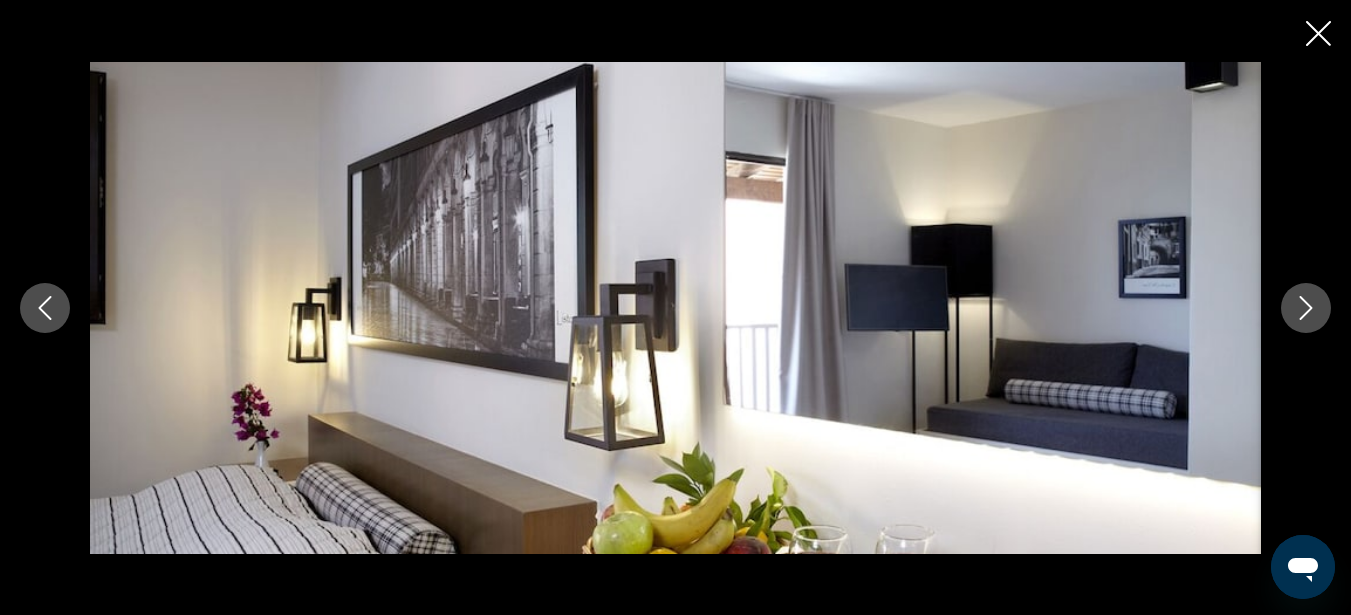 click 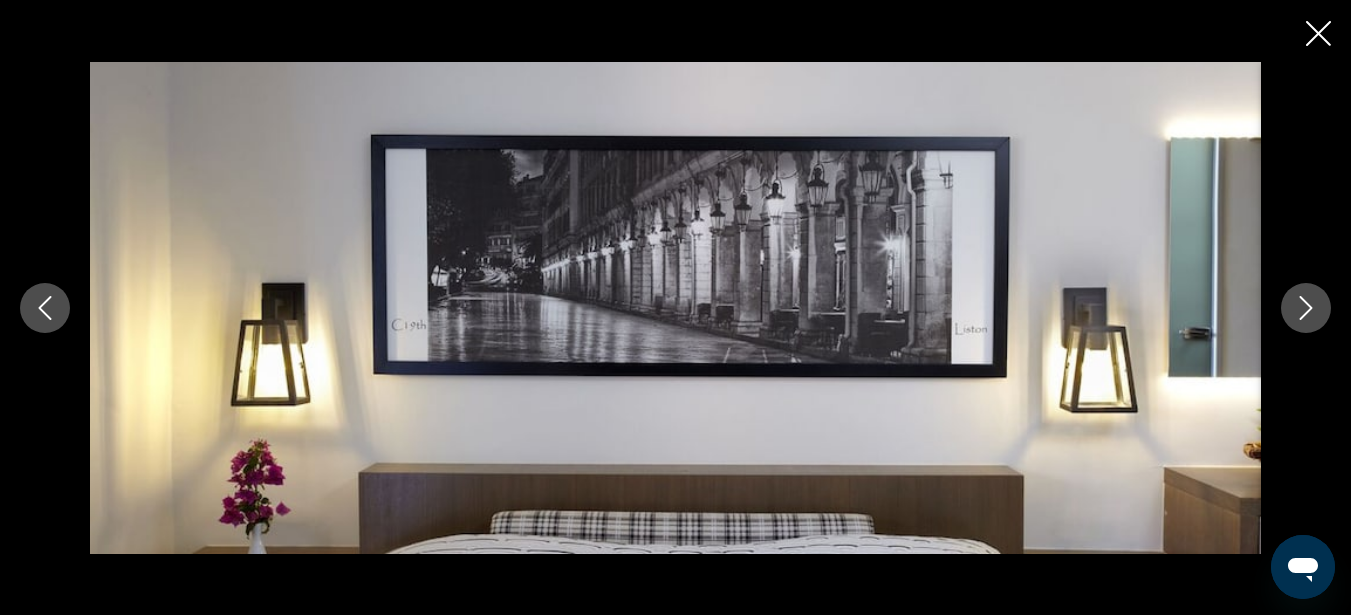 click 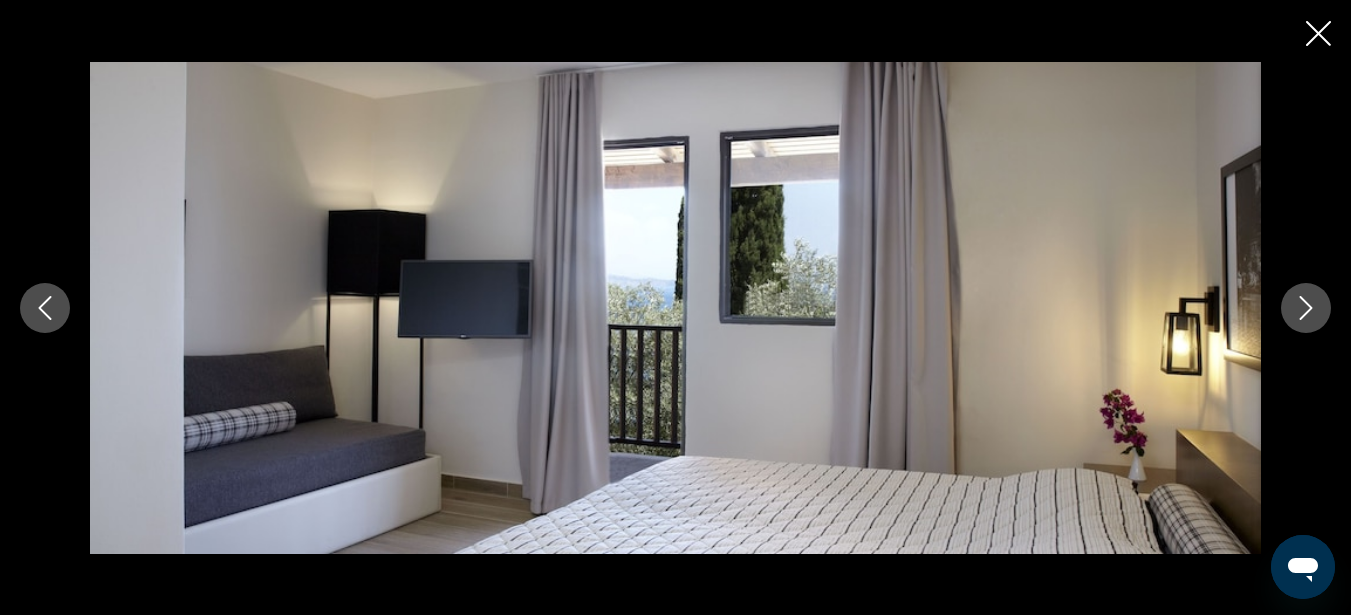 click 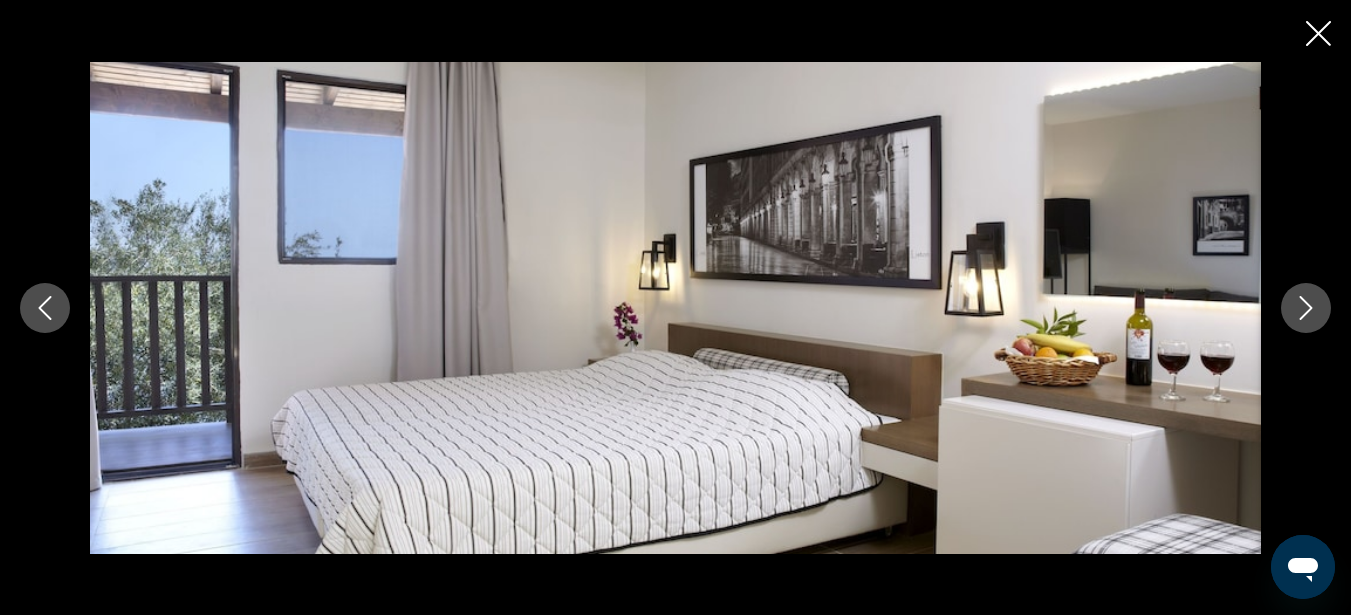 click 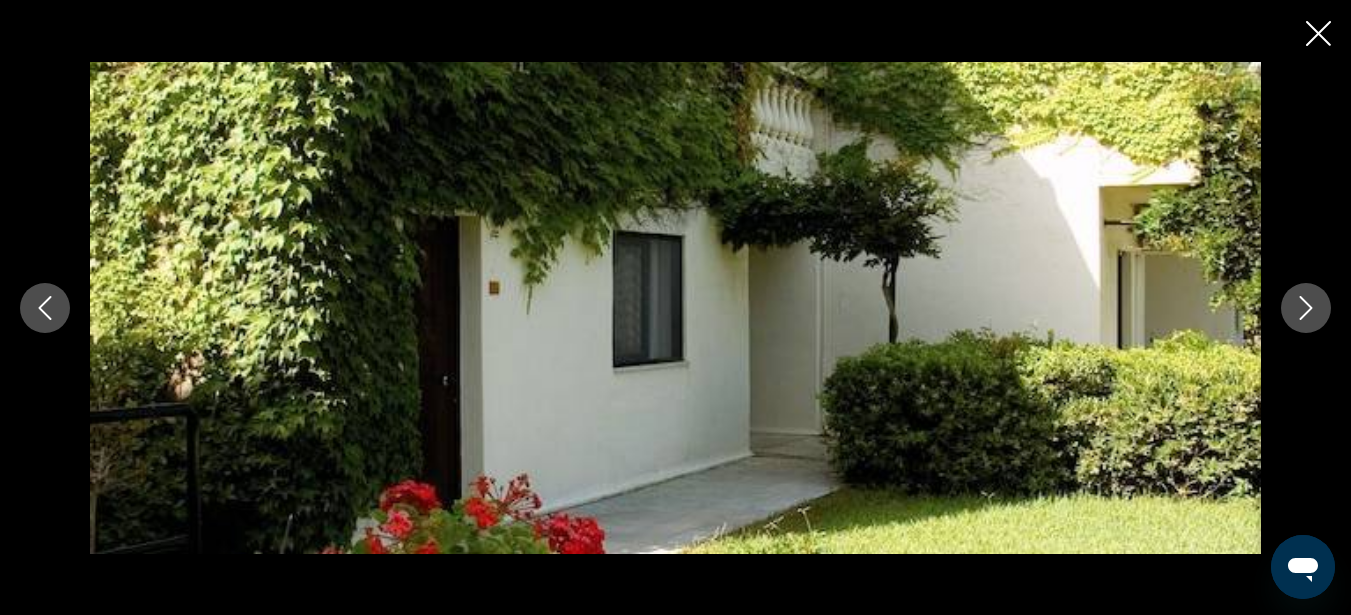 click 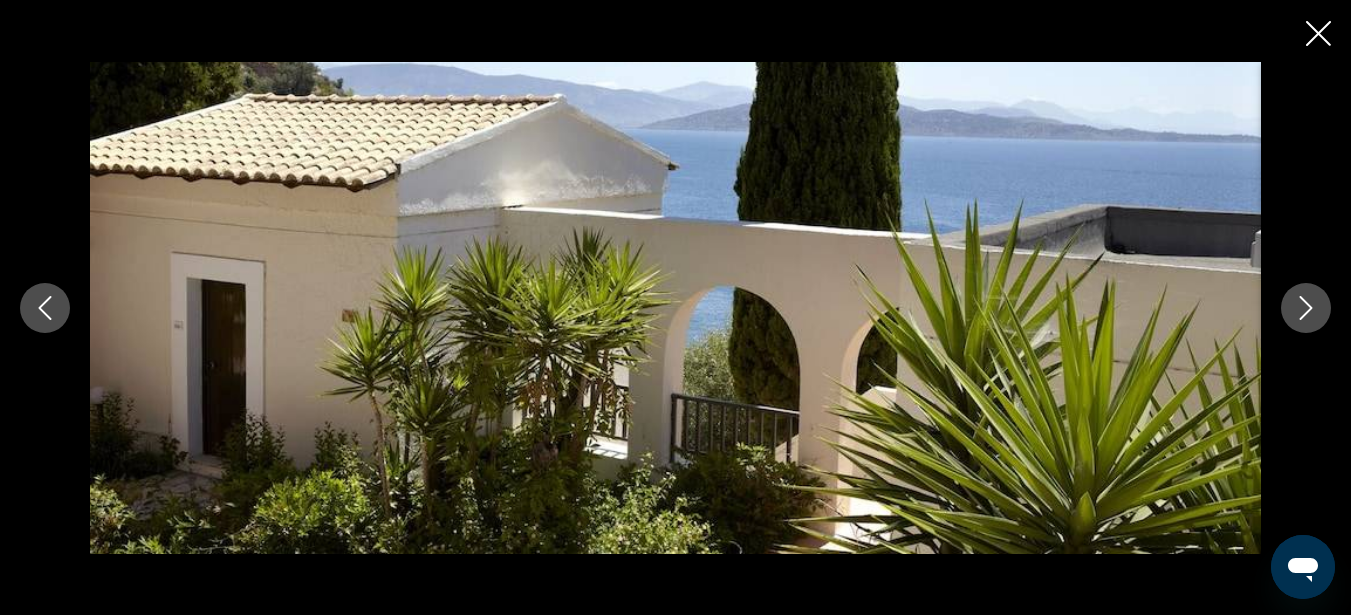 click 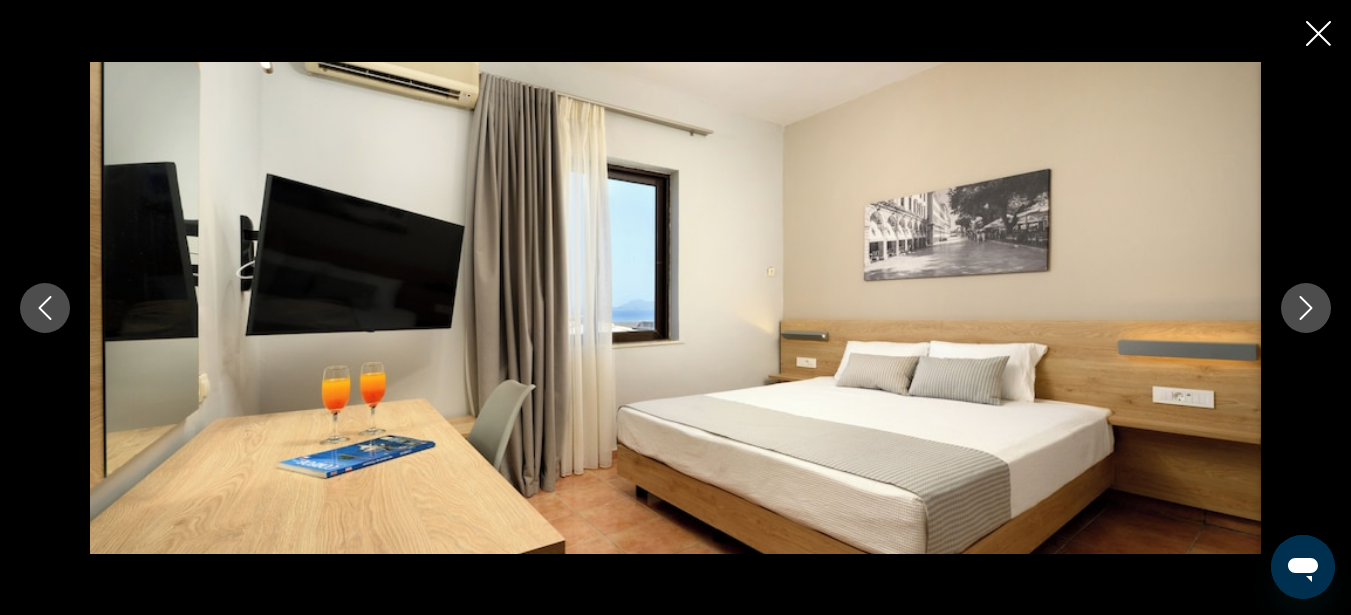 click 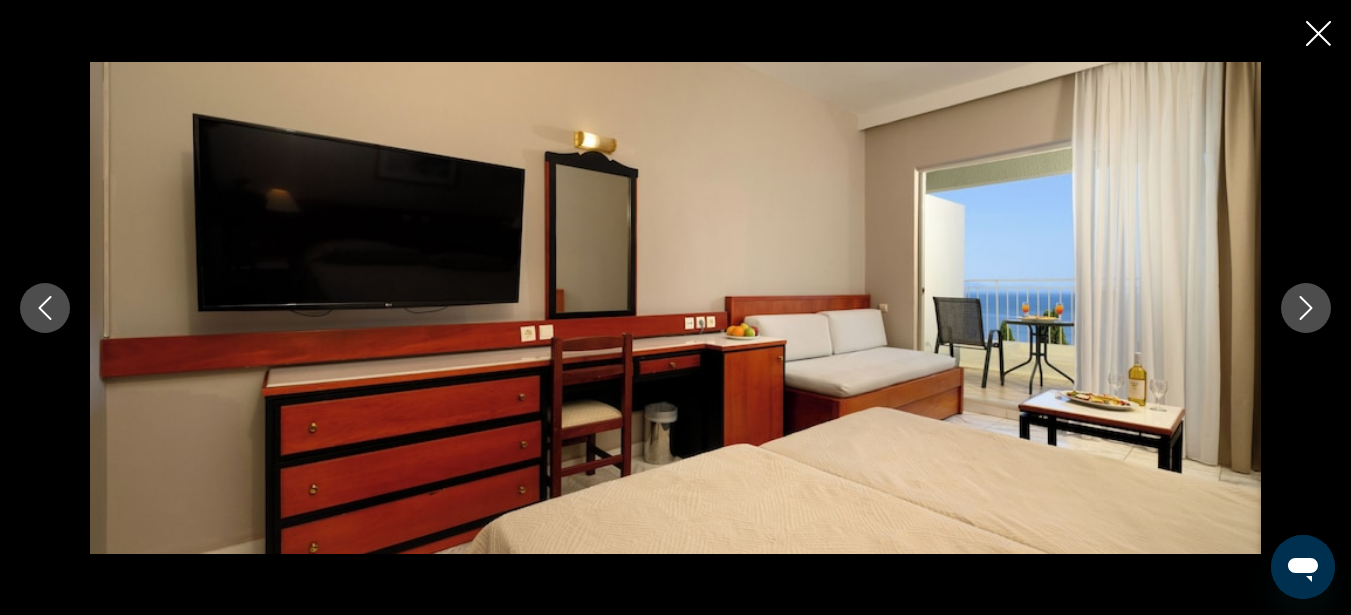 click 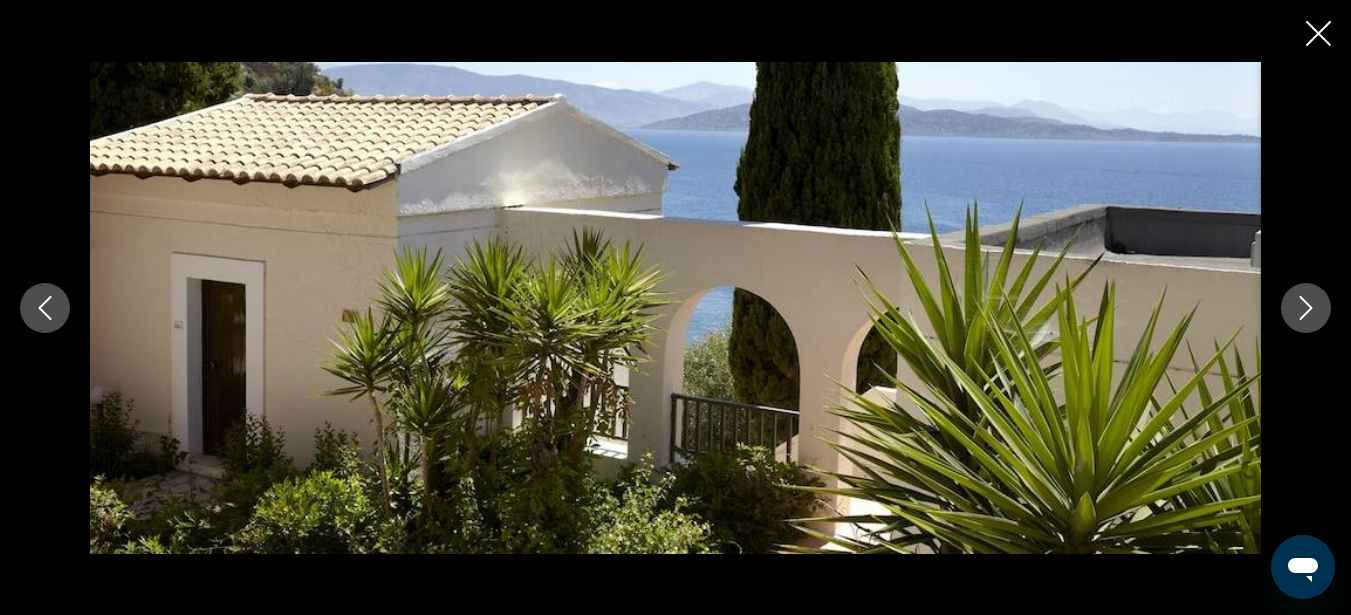click 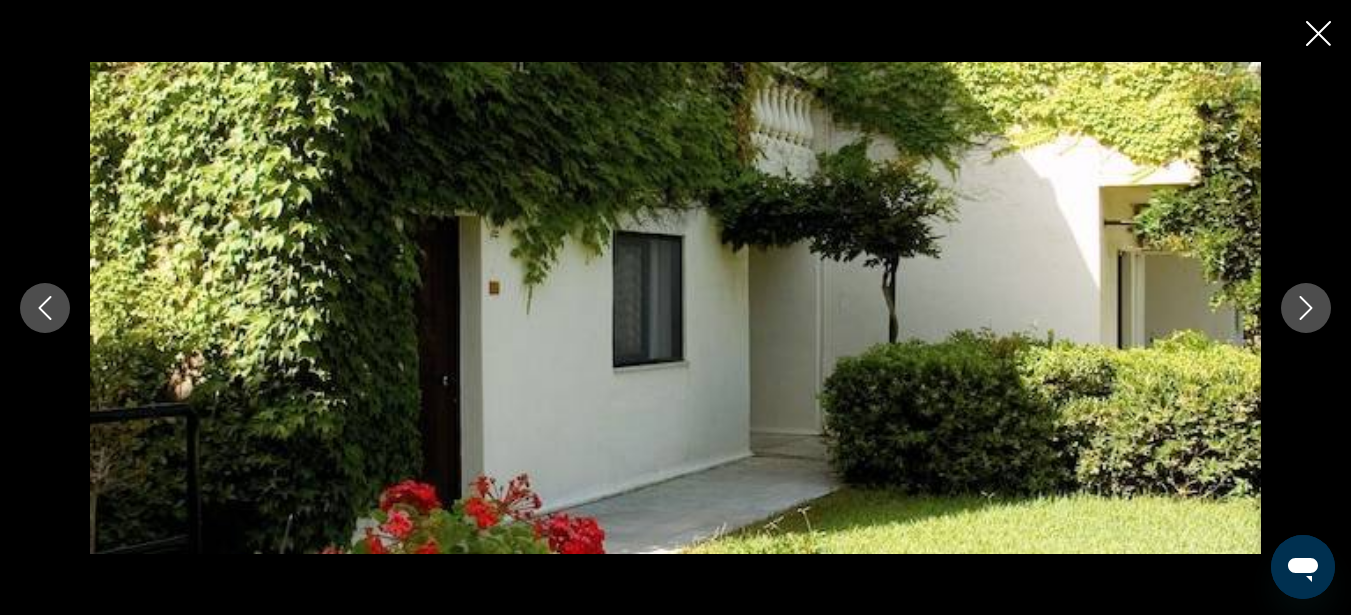click at bounding box center [1306, 308] 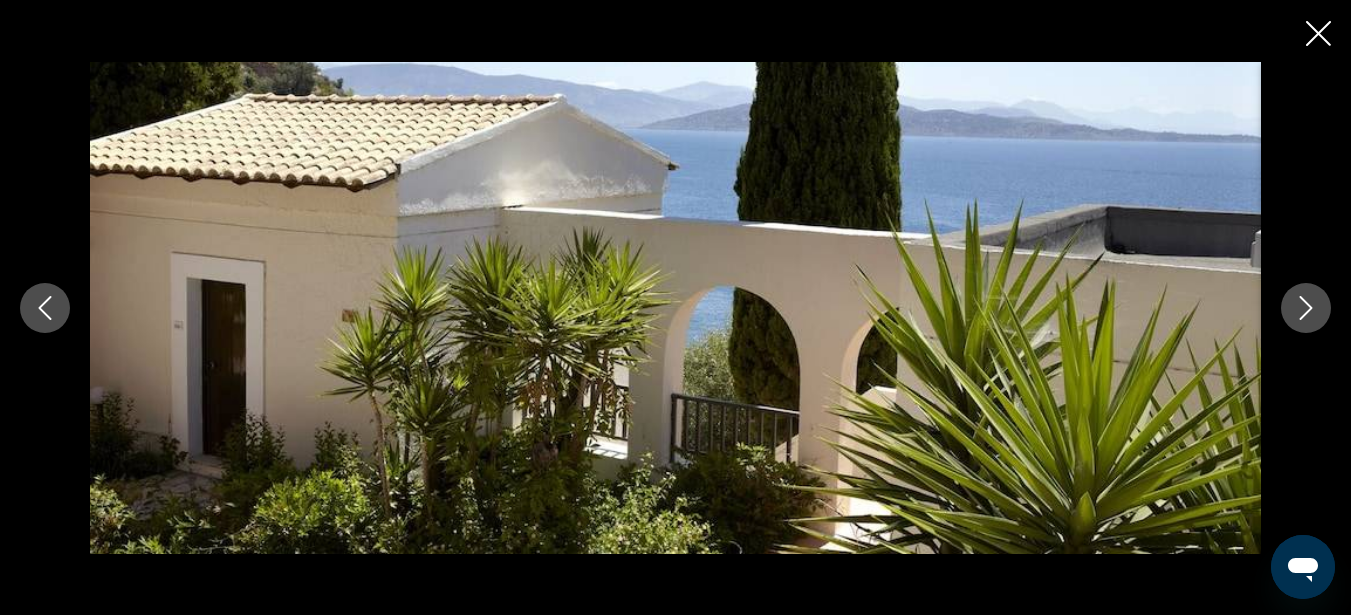 click at bounding box center (1306, 308) 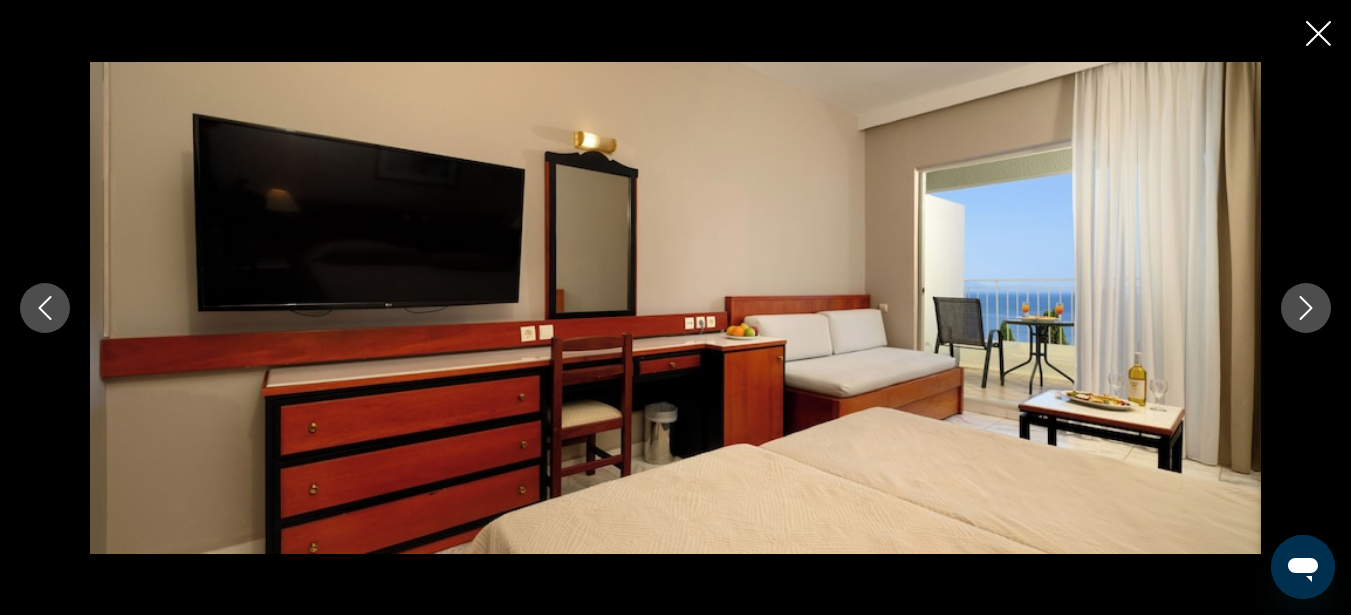 click at bounding box center [1306, 308] 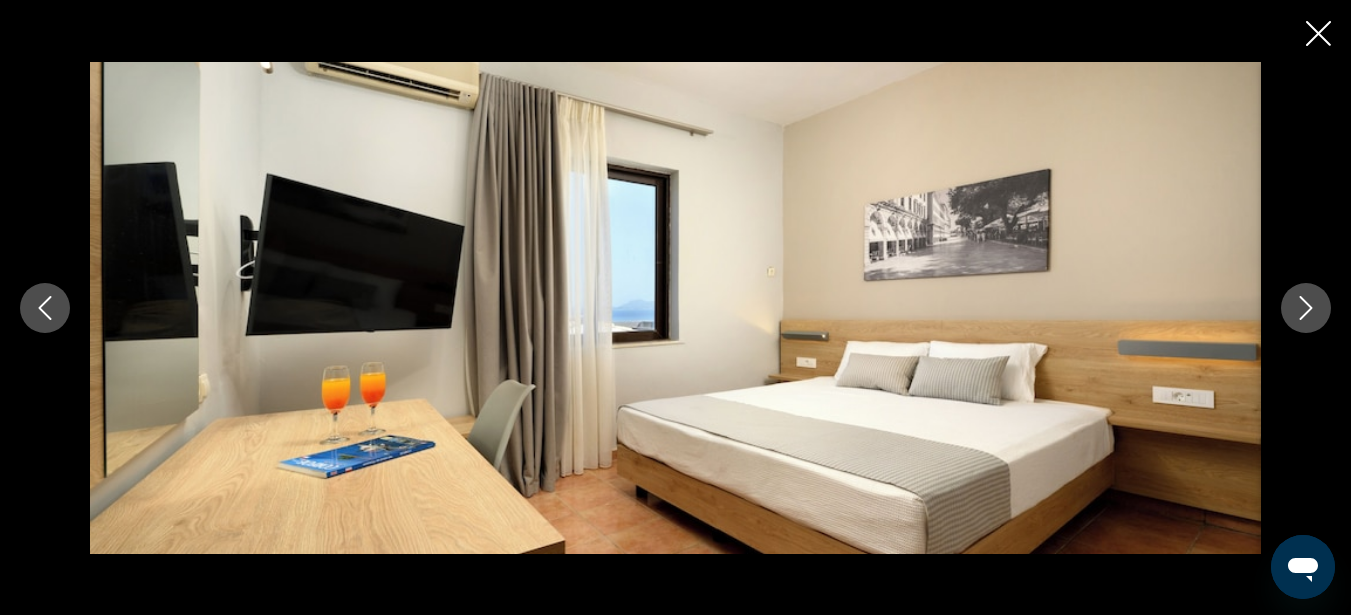 click at bounding box center (1306, 308) 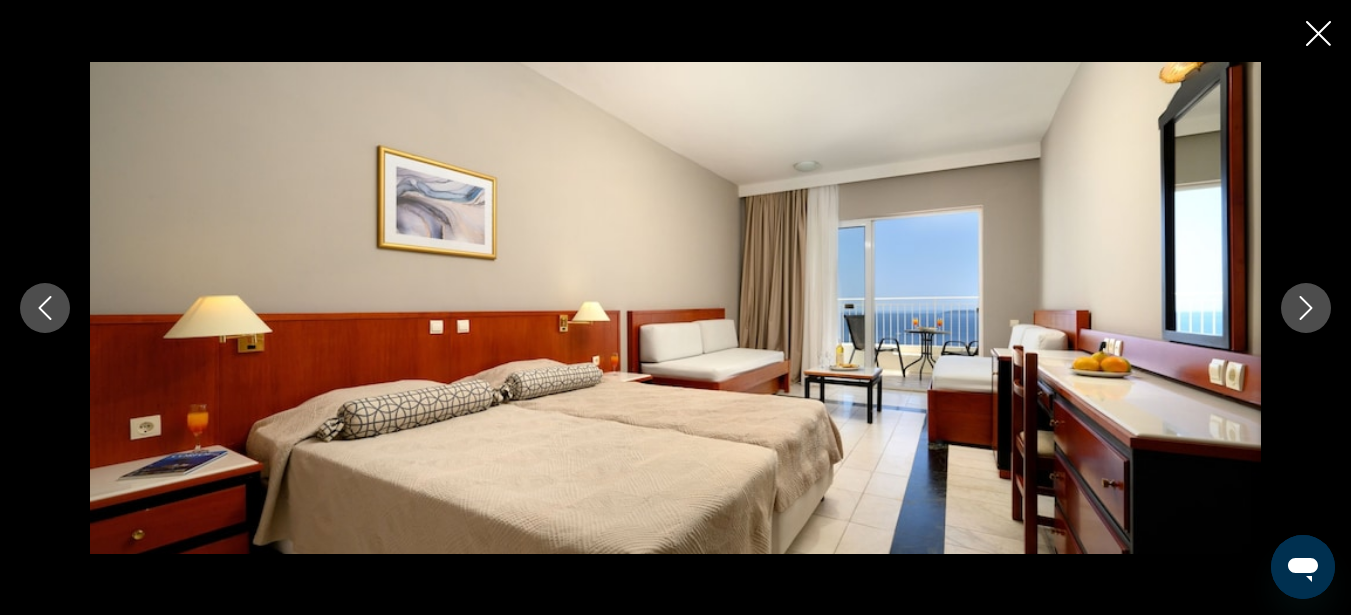 click at bounding box center (1306, 308) 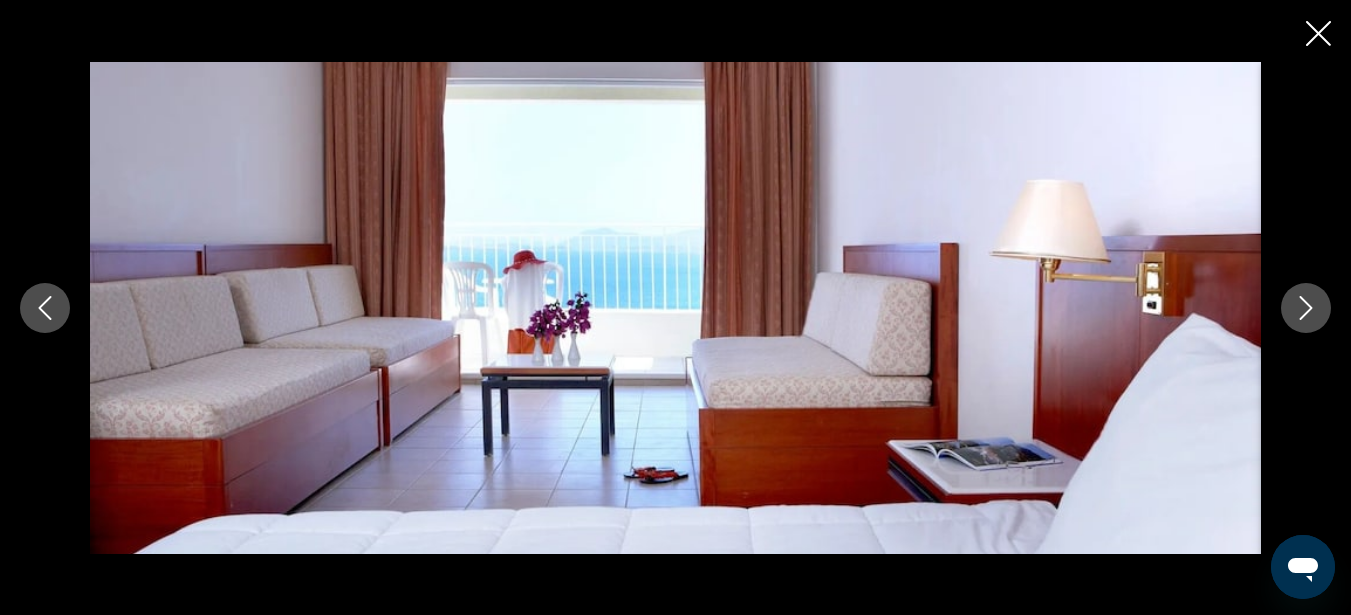 click at bounding box center (1306, 308) 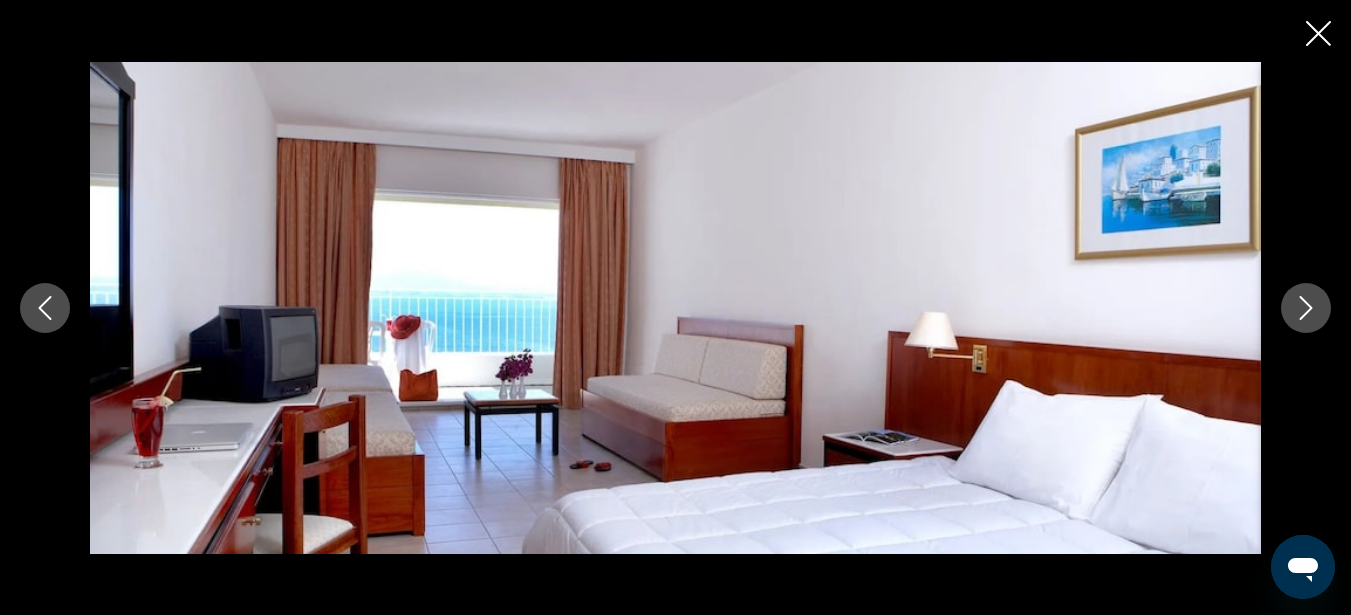 click at bounding box center [1306, 308] 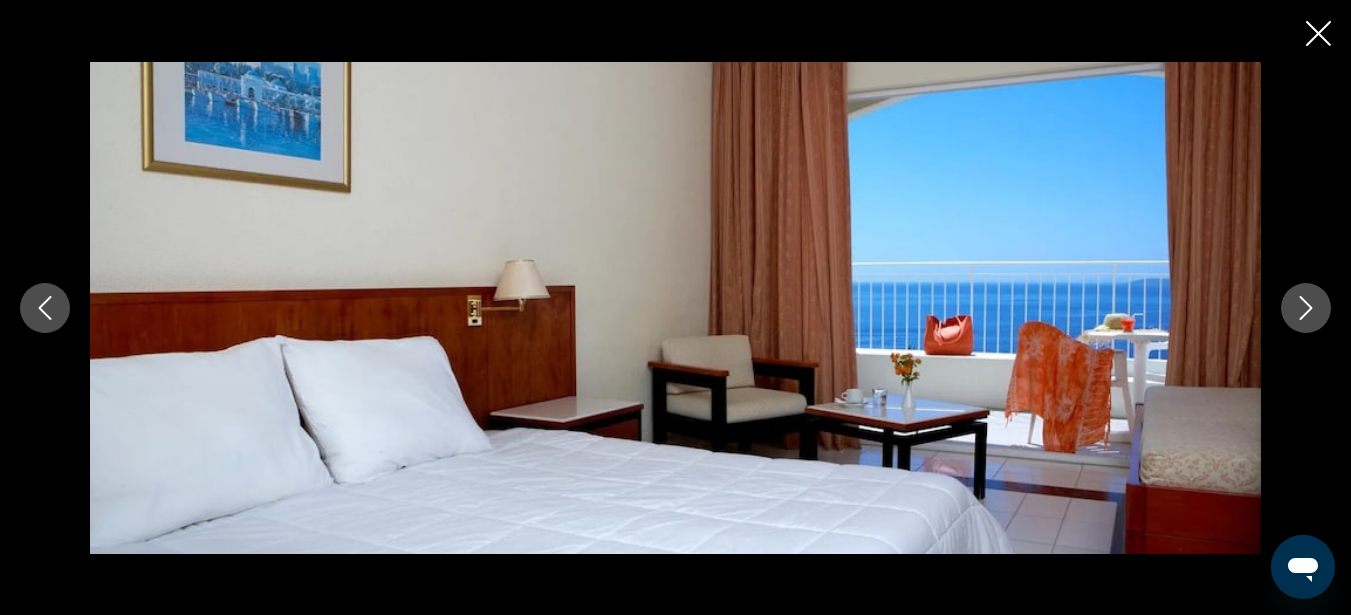 click at bounding box center [1306, 308] 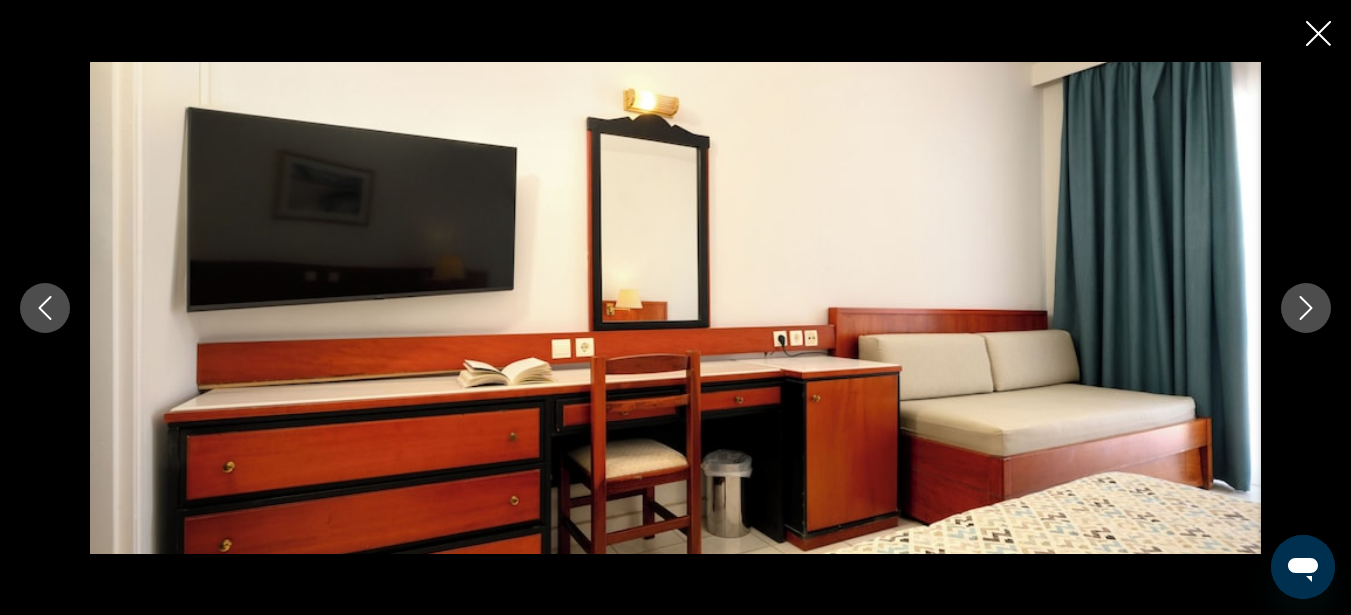 click at bounding box center (1306, 308) 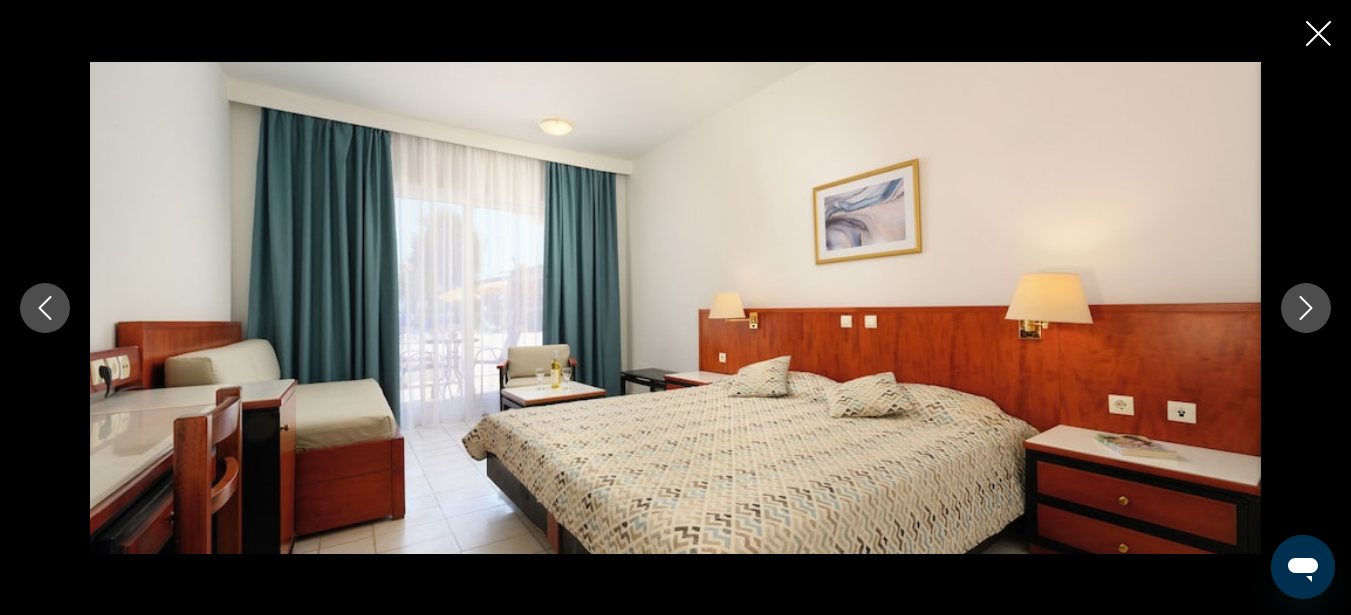 click at bounding box center (1306, 308) 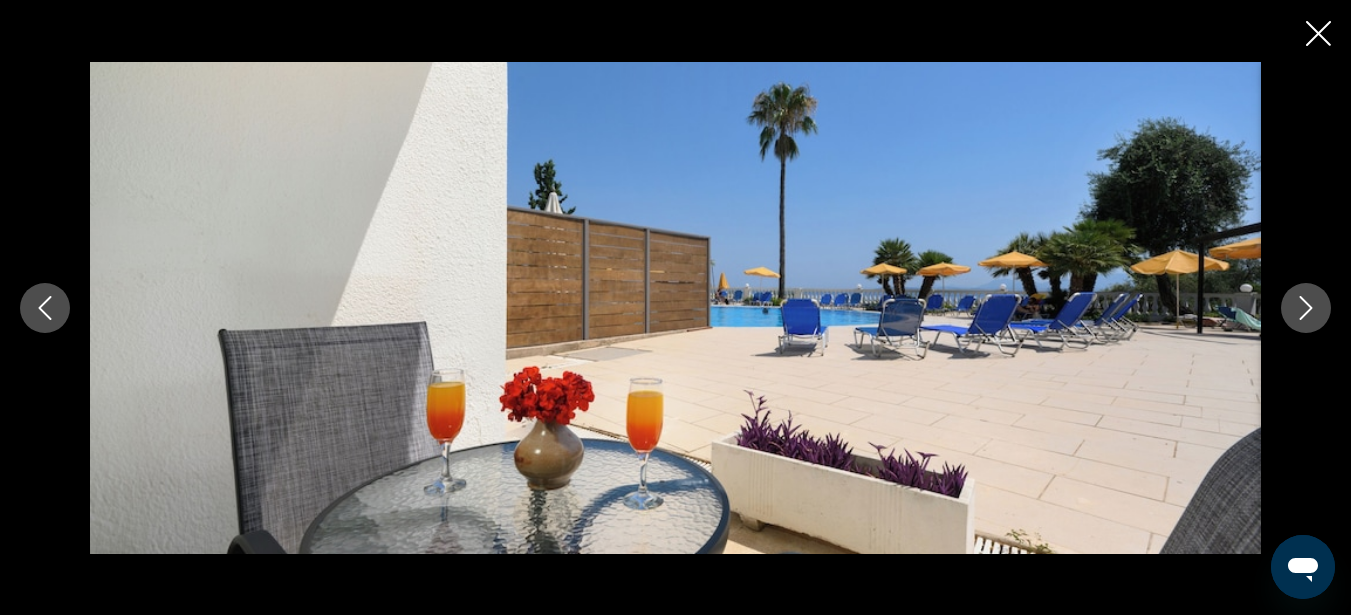 click at bounding box center [1306, 308] 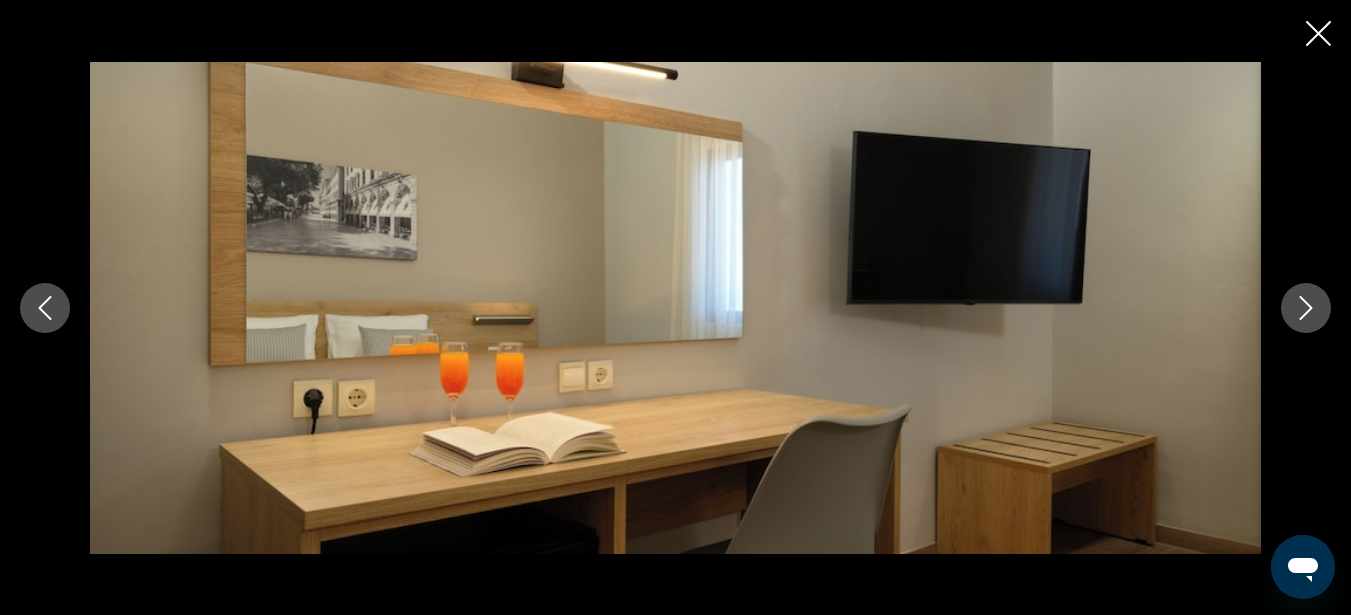 click at bounding box center (1306, 308) 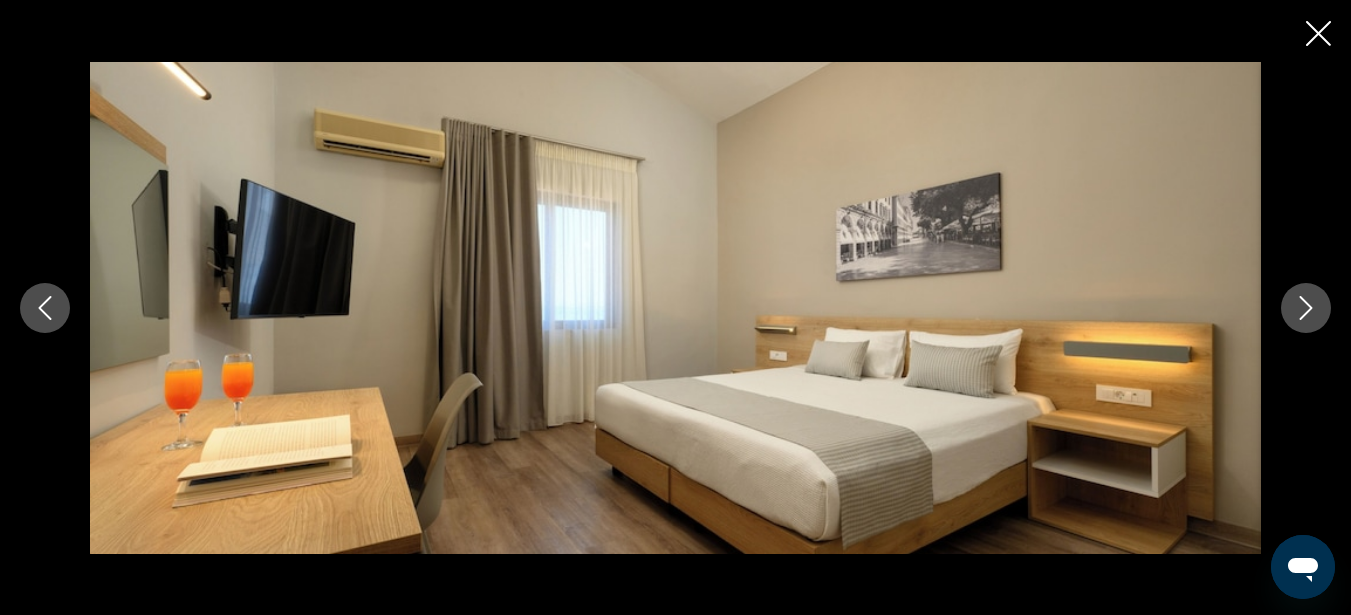 click at bounding box center (1306, 308) 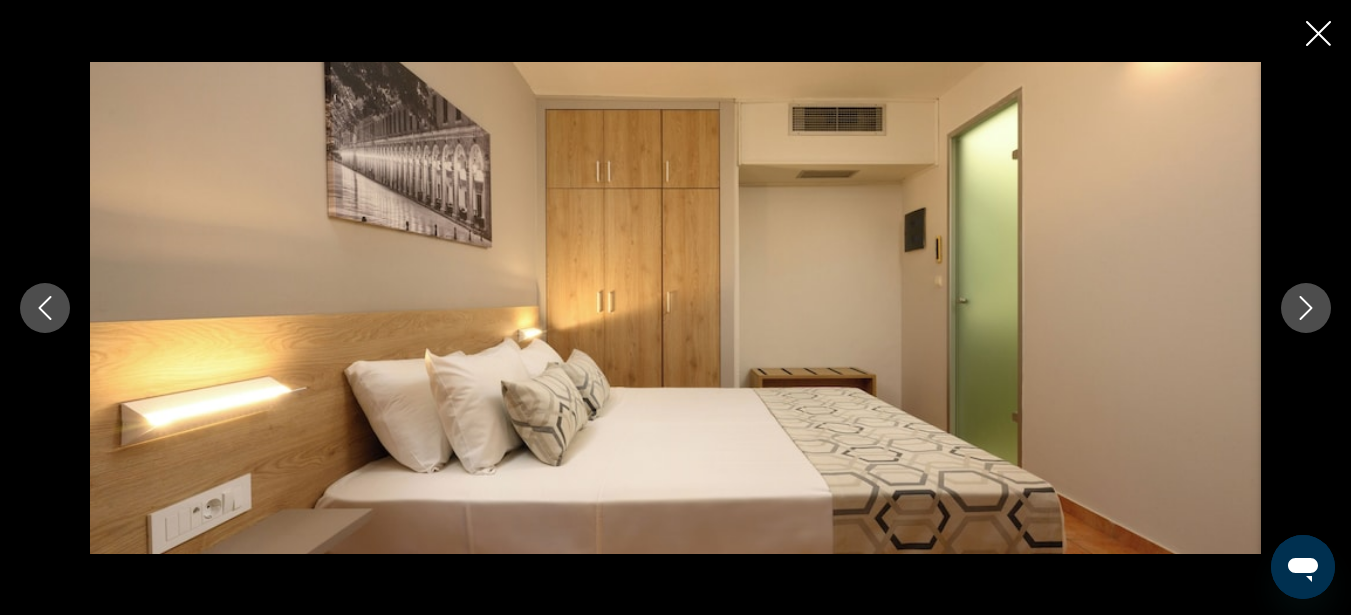 click at bounding box center [1306, 308] 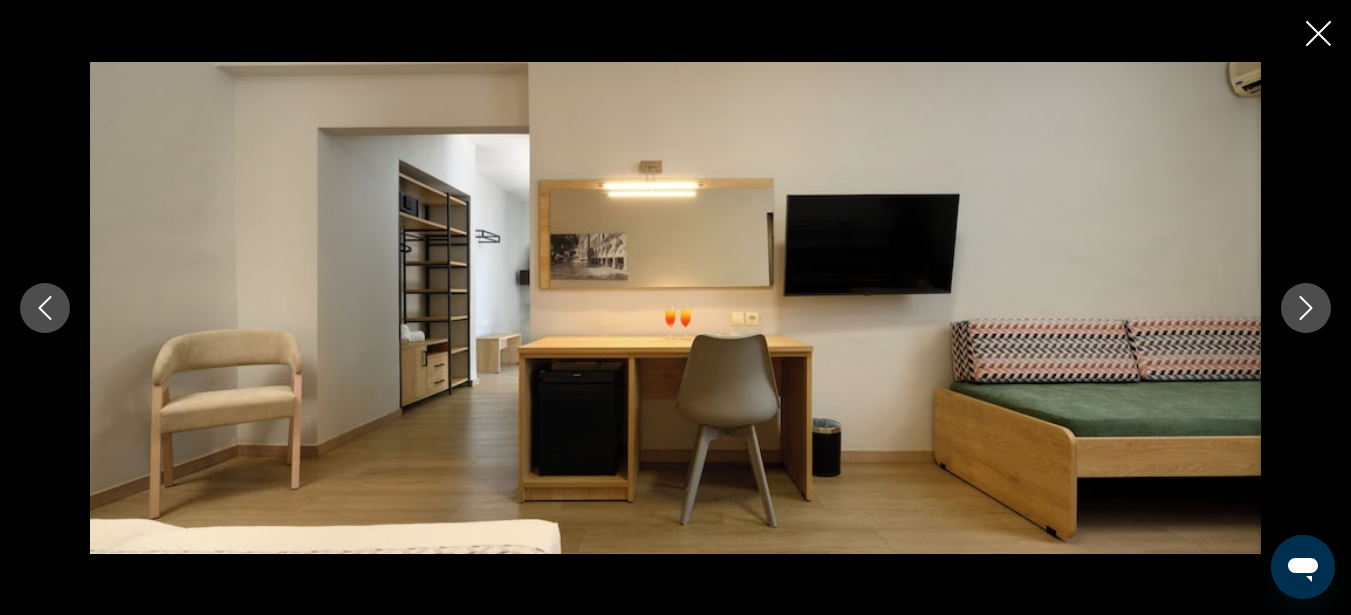 click at bounding box center [1306, 308] 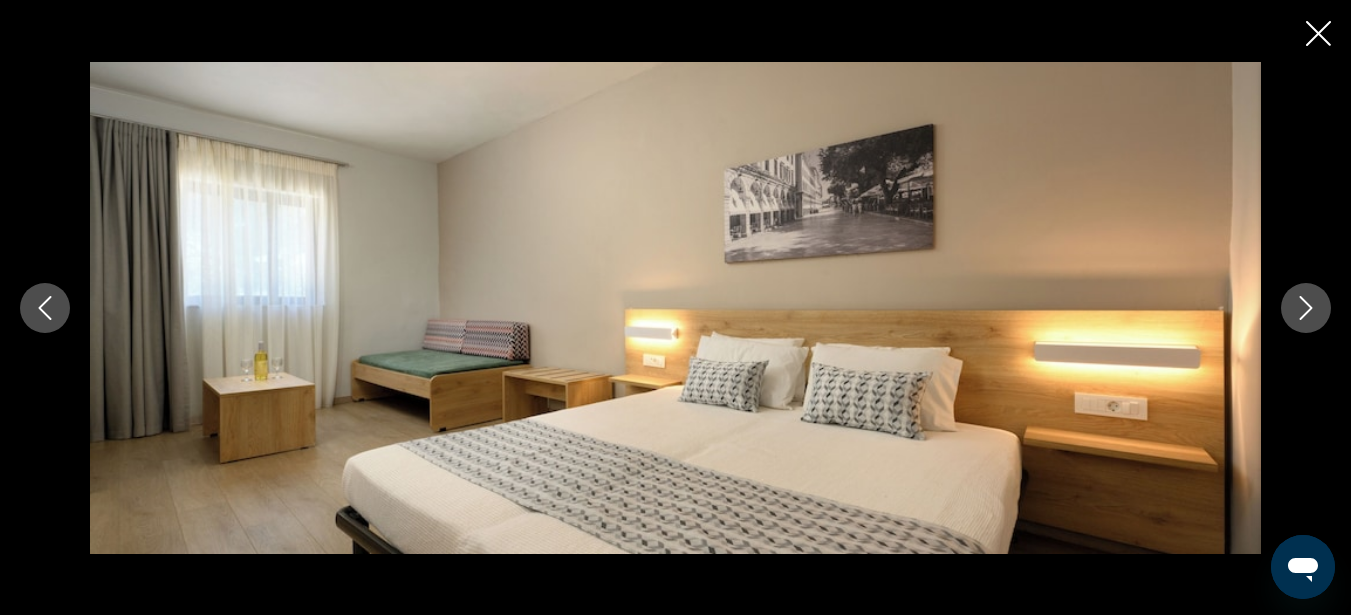click at bounding box center (1306, 308) 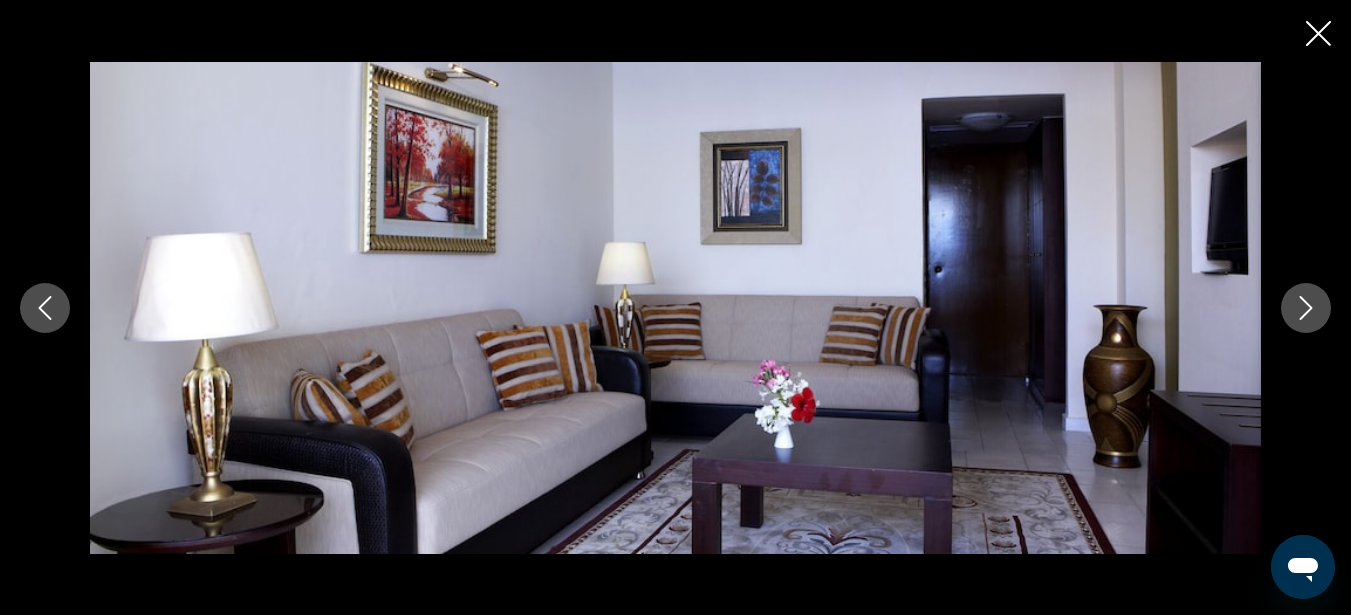 click at bounding box center (1306, 308) 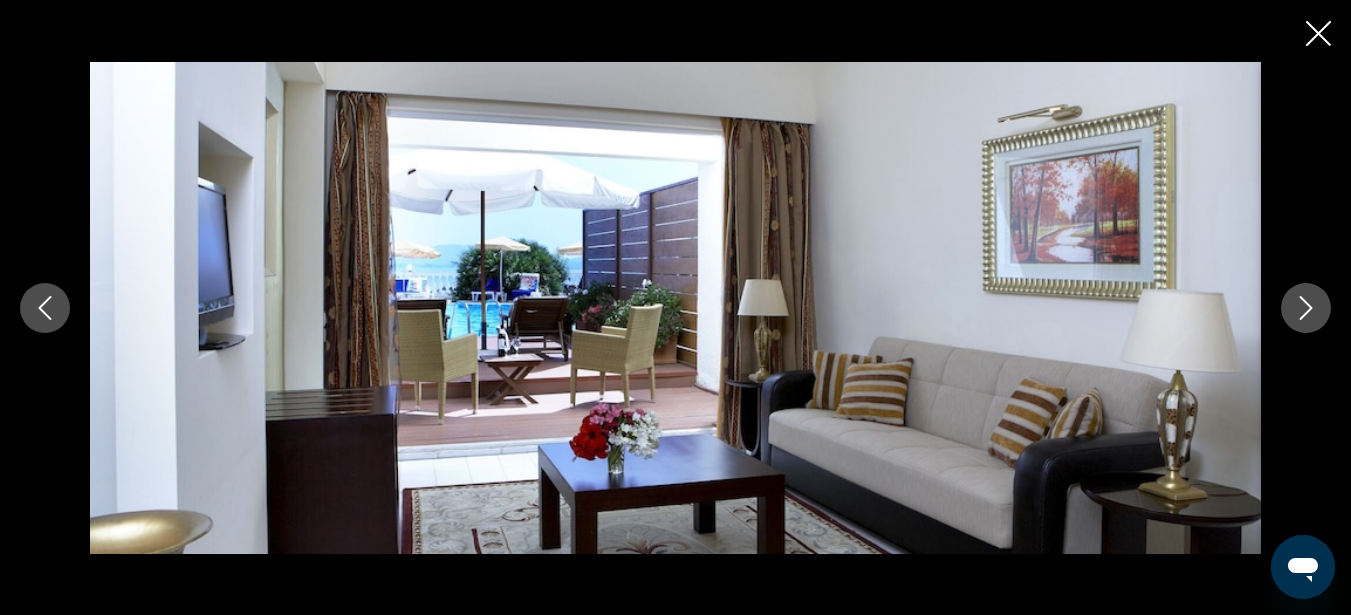 click at bounding box center [1306, 308] 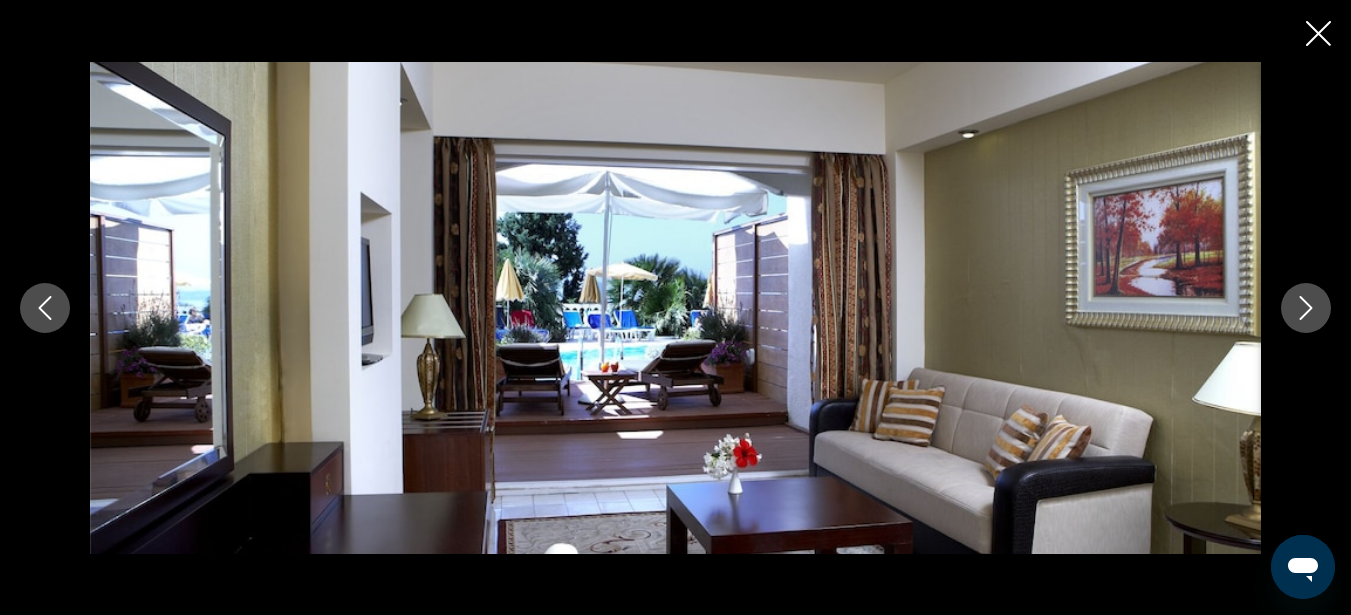 click at bounding box center (1306, 308) 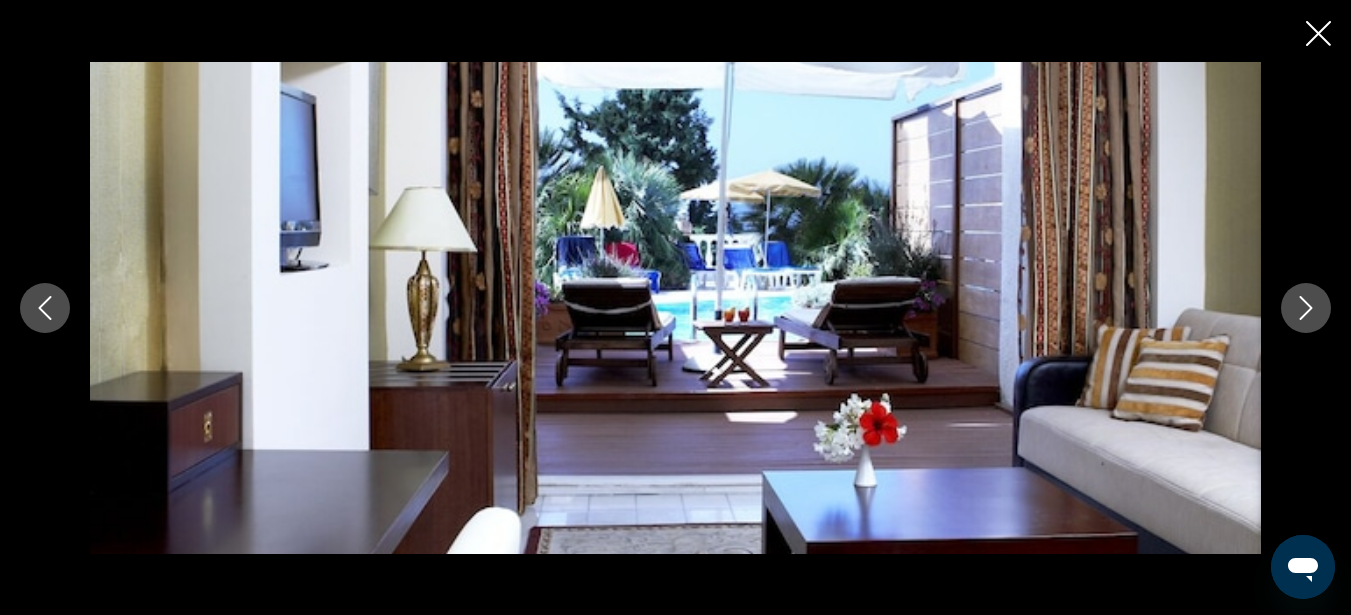click at bounding box center (1306, 308) 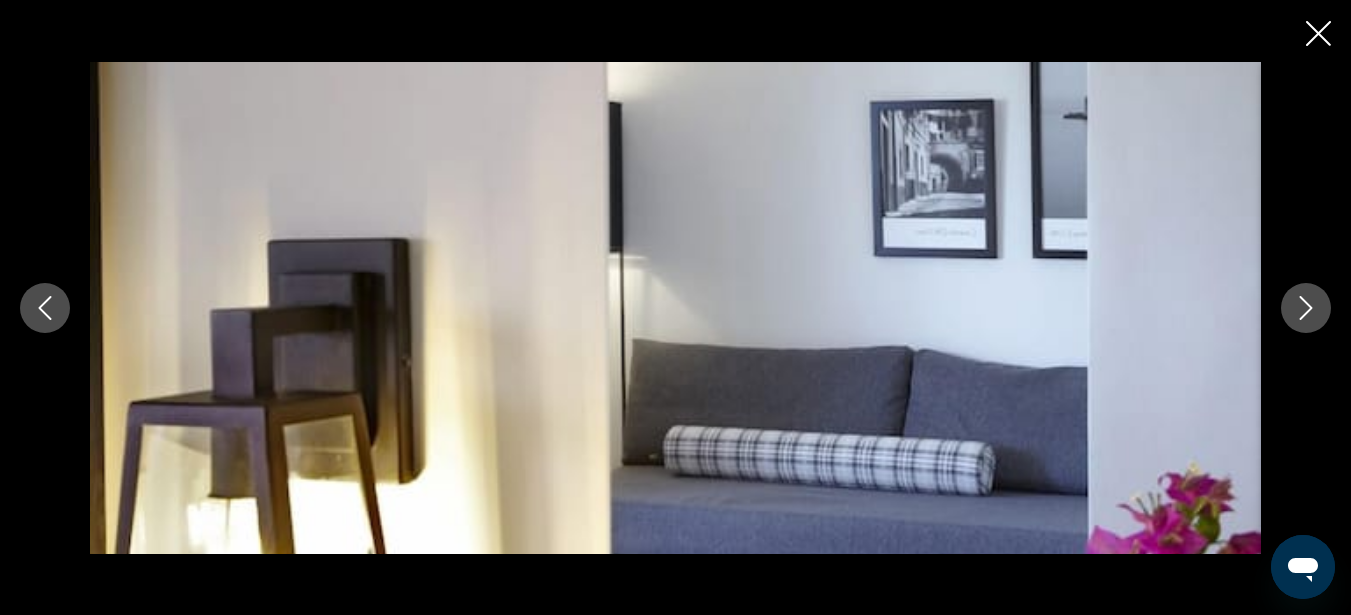 click at bounding box center (1306, 308) 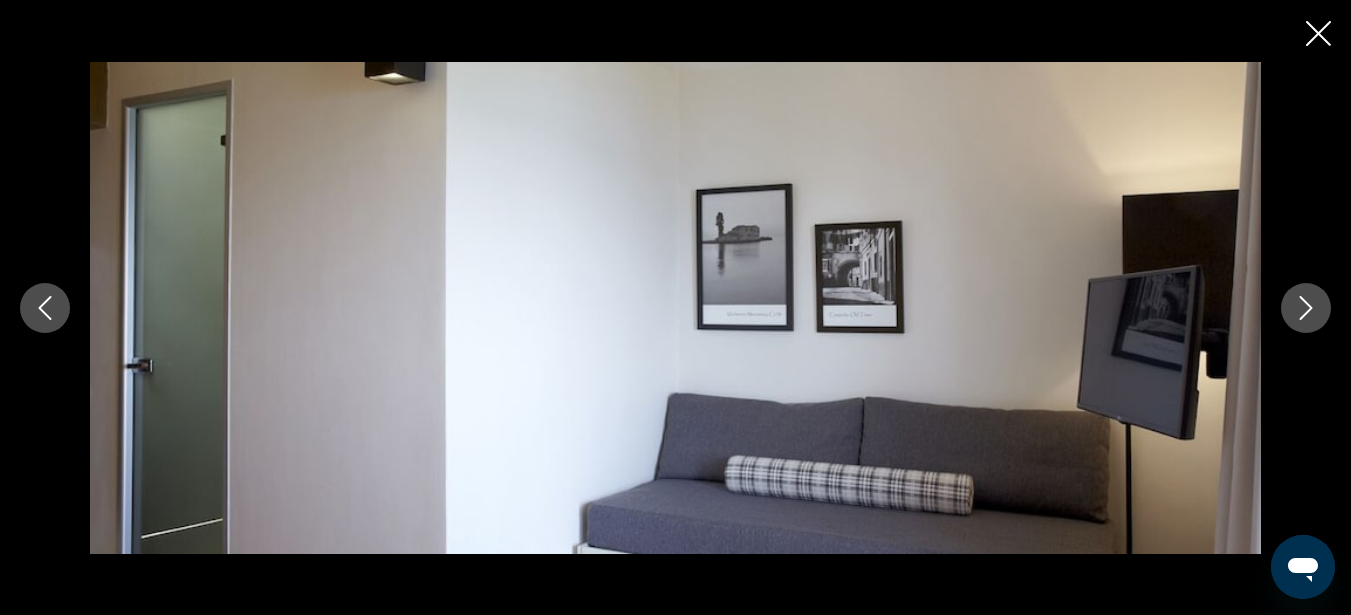 click at bounding box center (1306, 308) 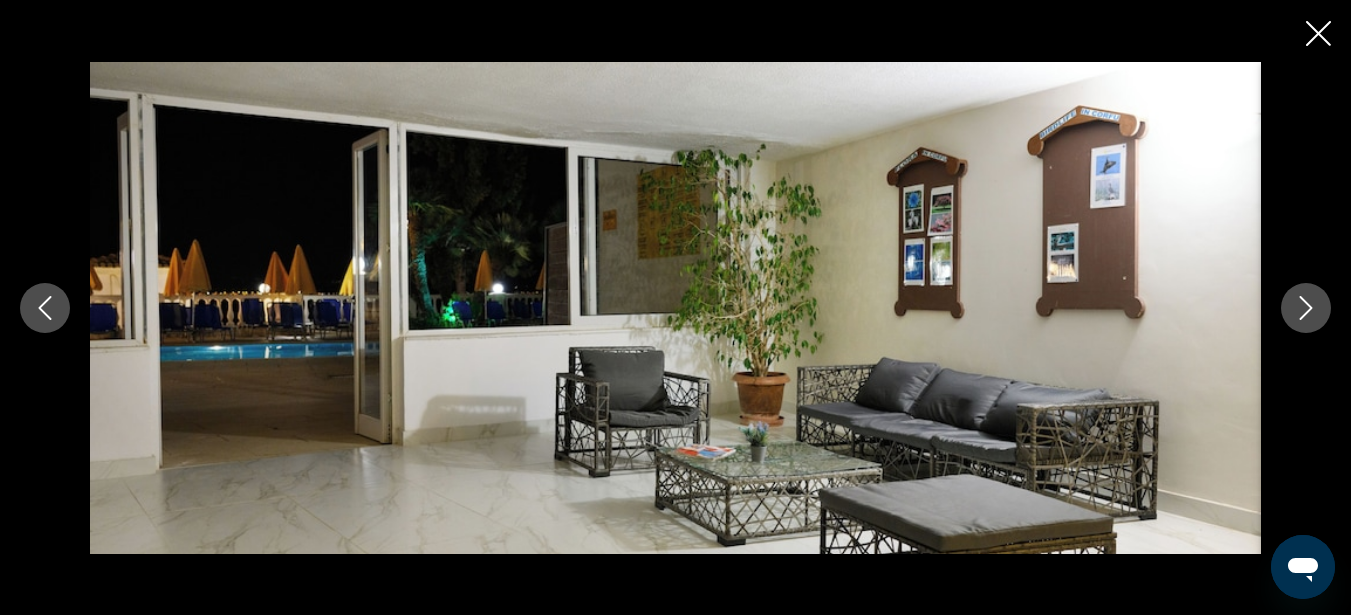 click at bounding box center (1306, 308) 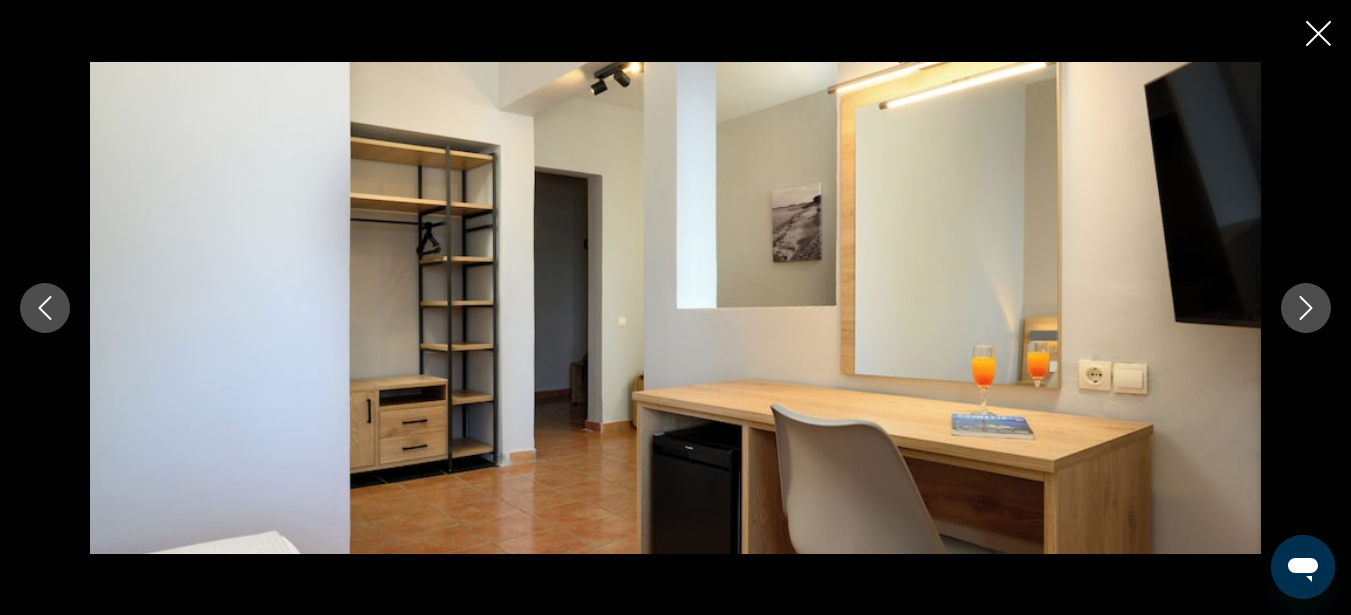 click at bounding box center [1306, 308] 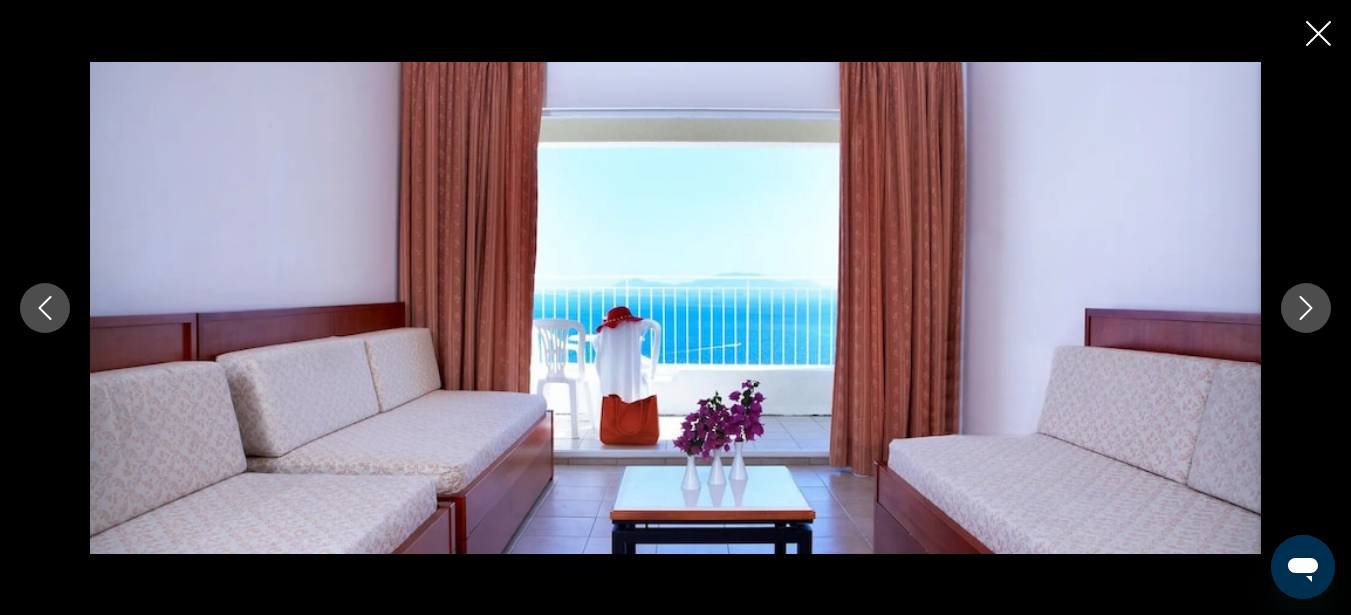 click at bounding box center [1306, 308] 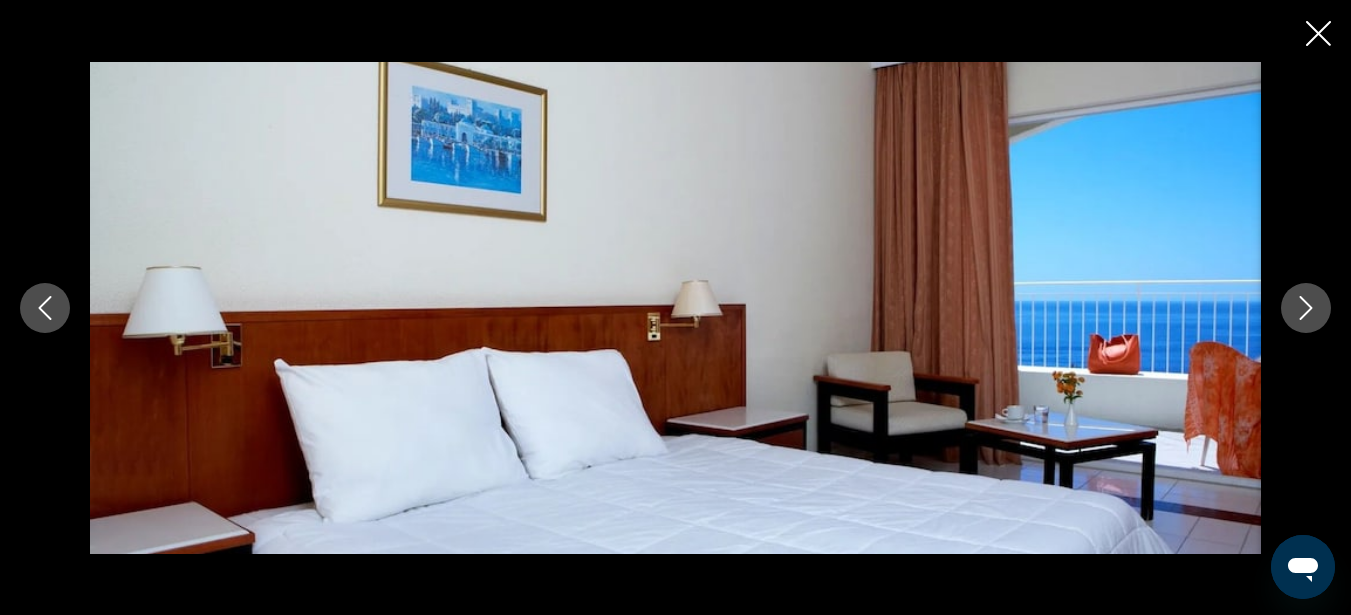 click at bounding box center [1306, 308] 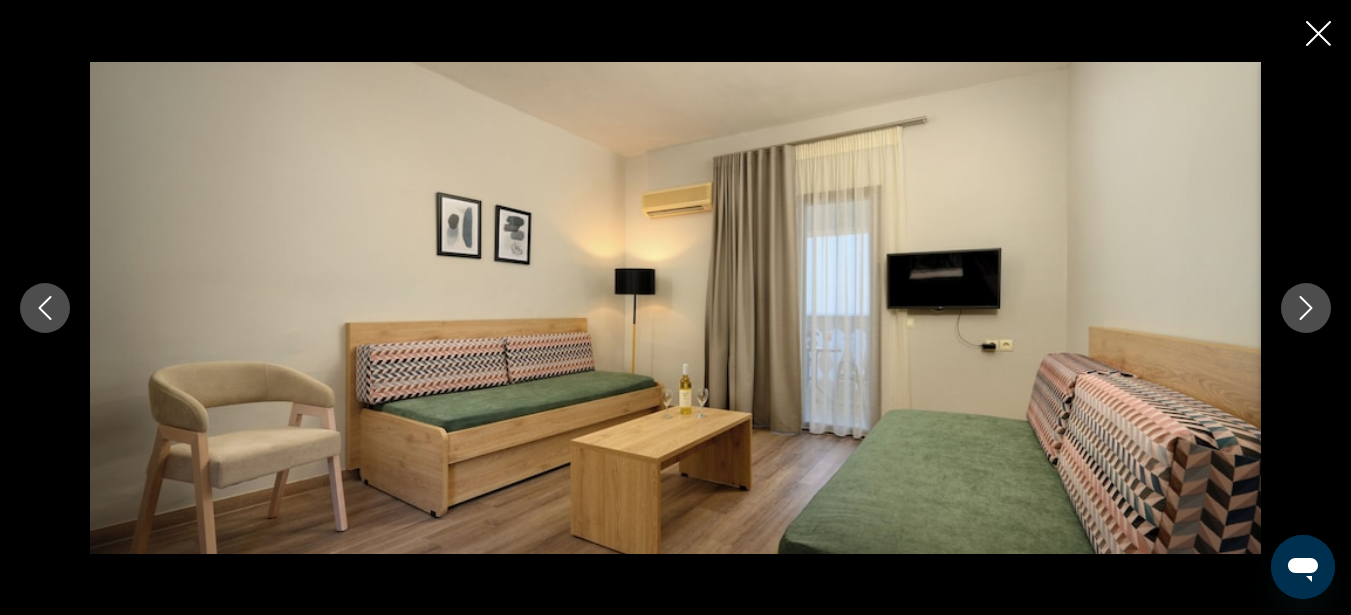 click at bounding box center [1306, 308] 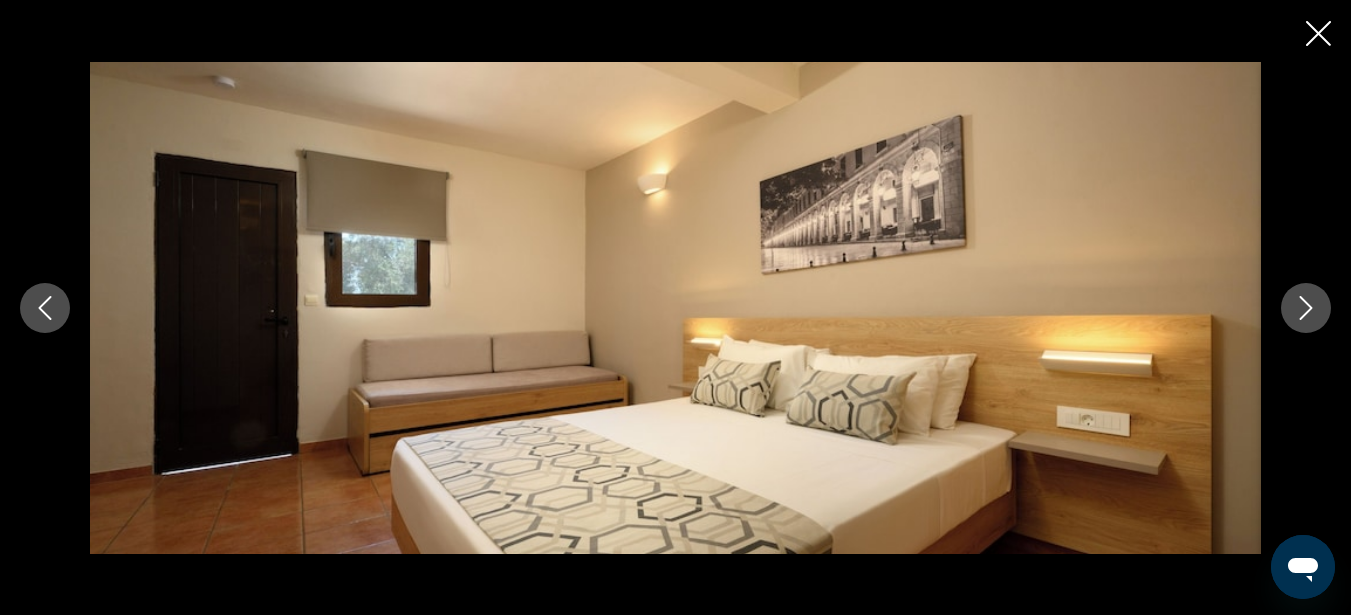 click at bounding box center (1306, 308) 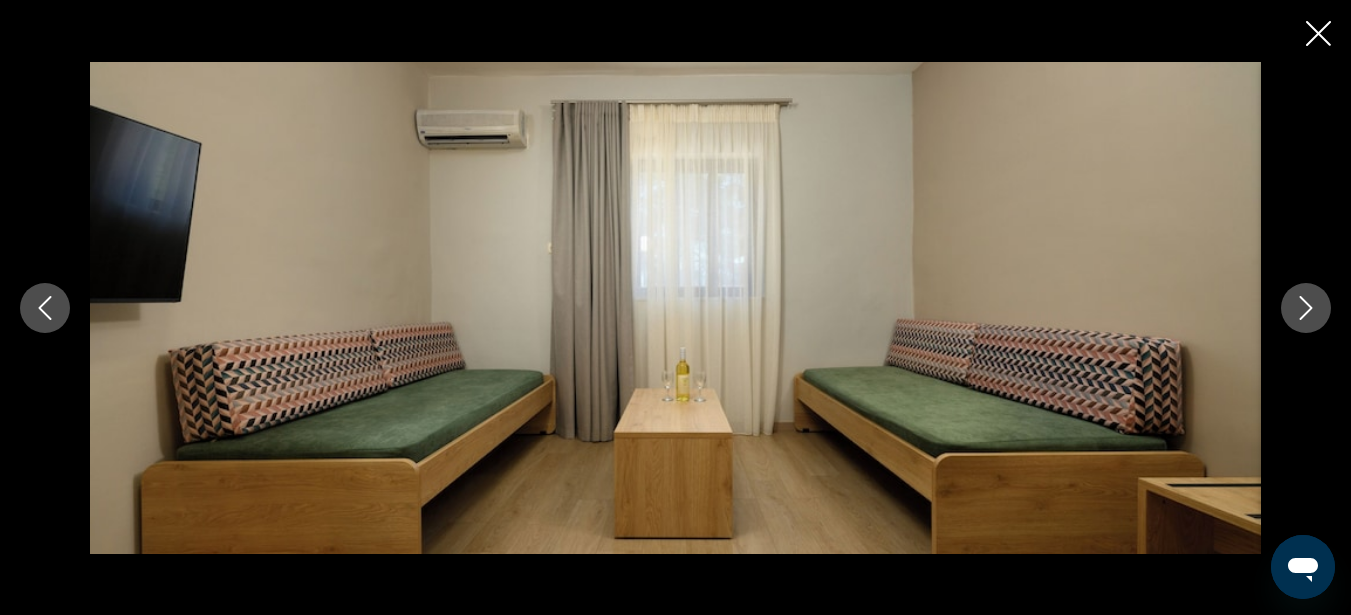 click at bounding box center [1306, 308] 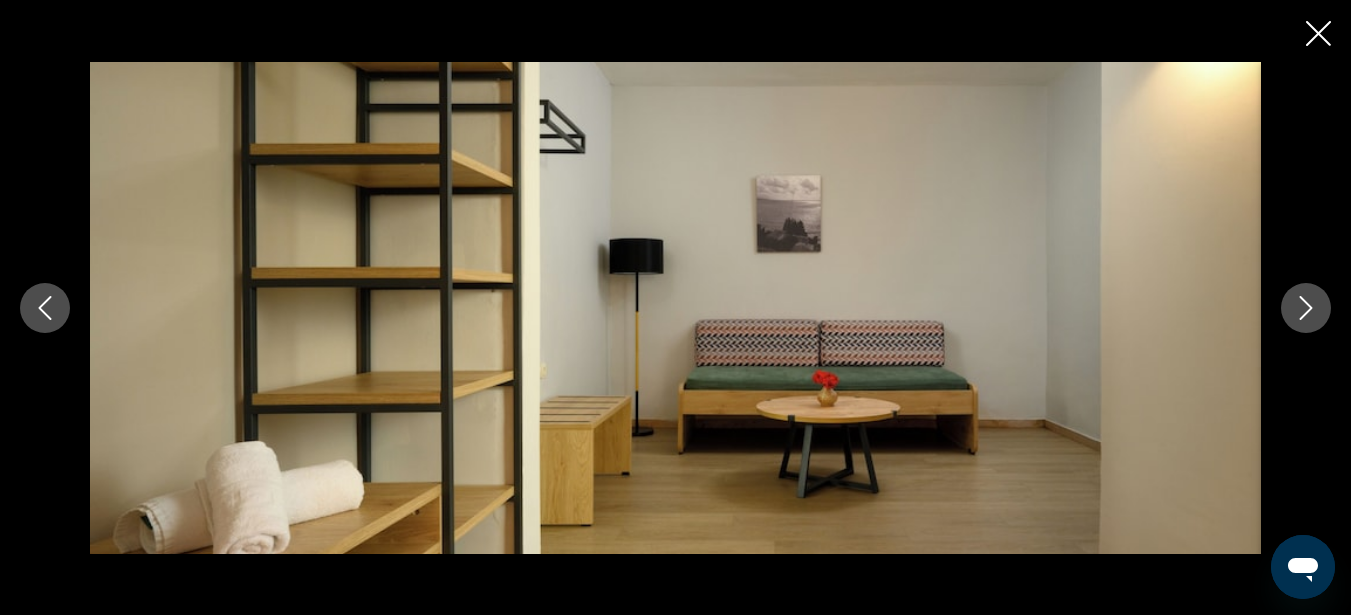 click at bounding box center (1306, 308) 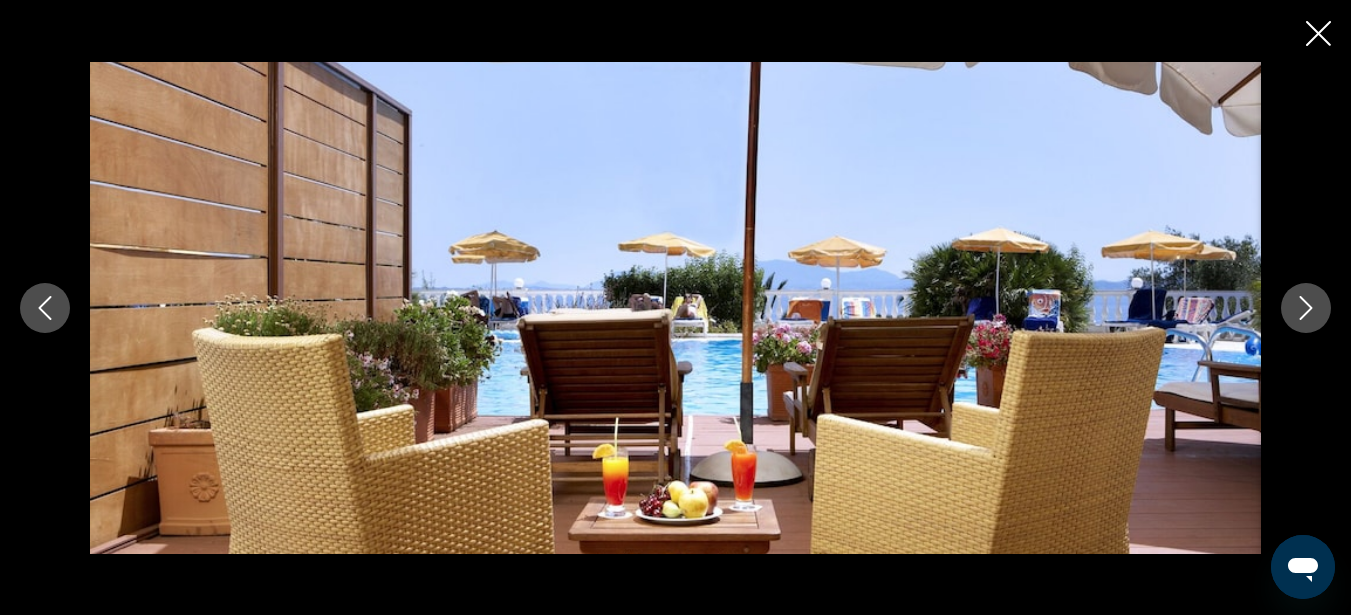 click at bounding box center (1306, 308) 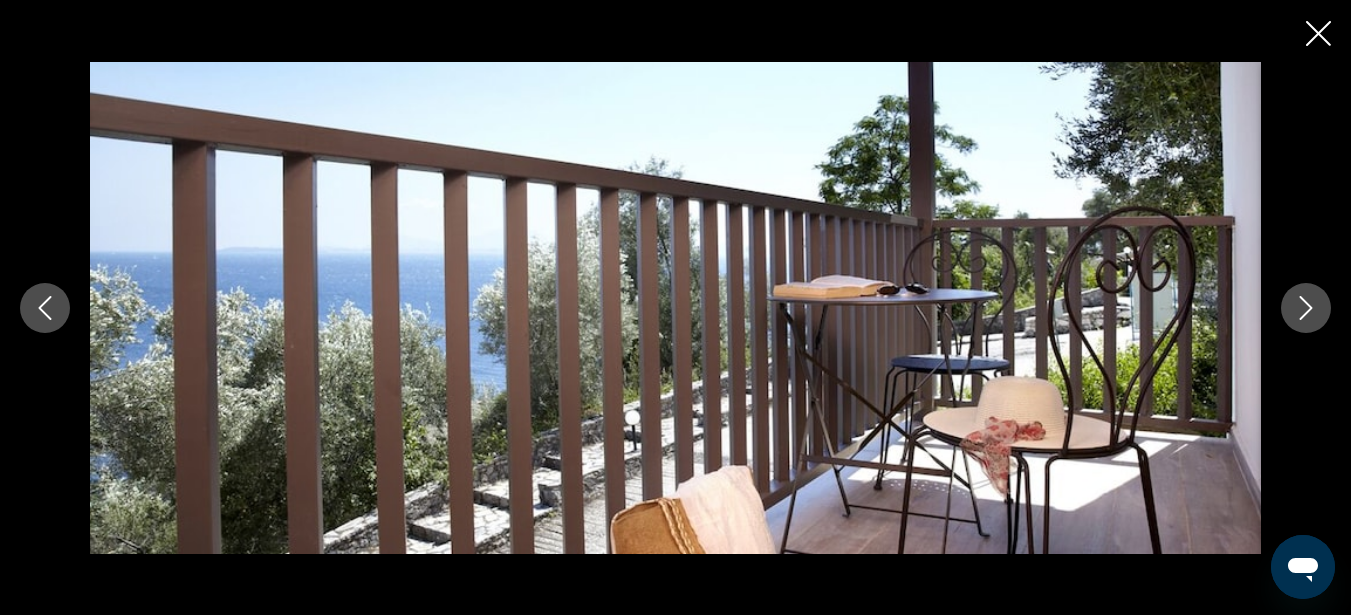 click at bounding box center (1306, 308) 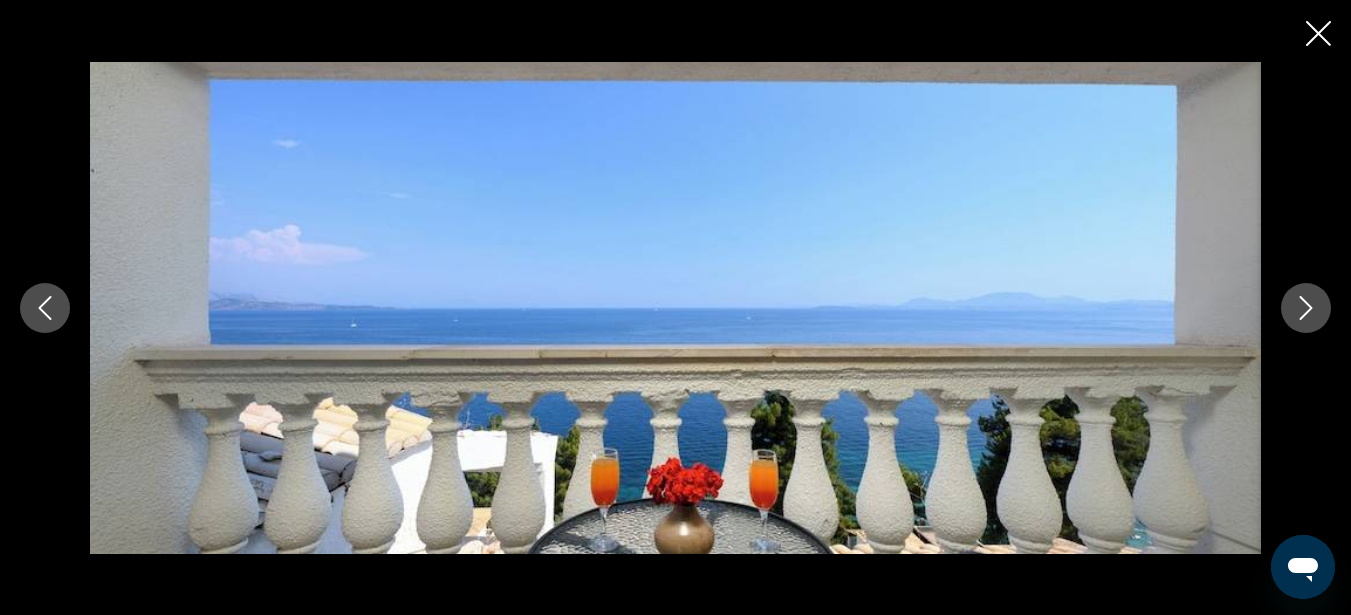 click at bounding box center (1306, 308) 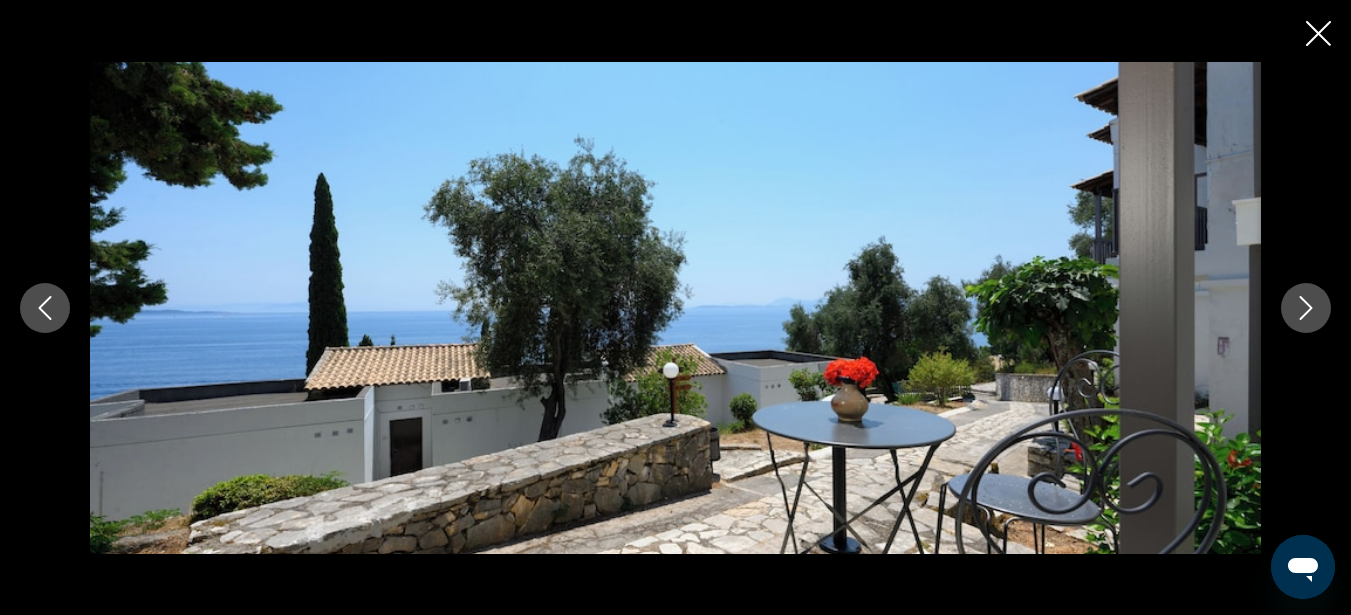 click at bounding box center (1306, 308) 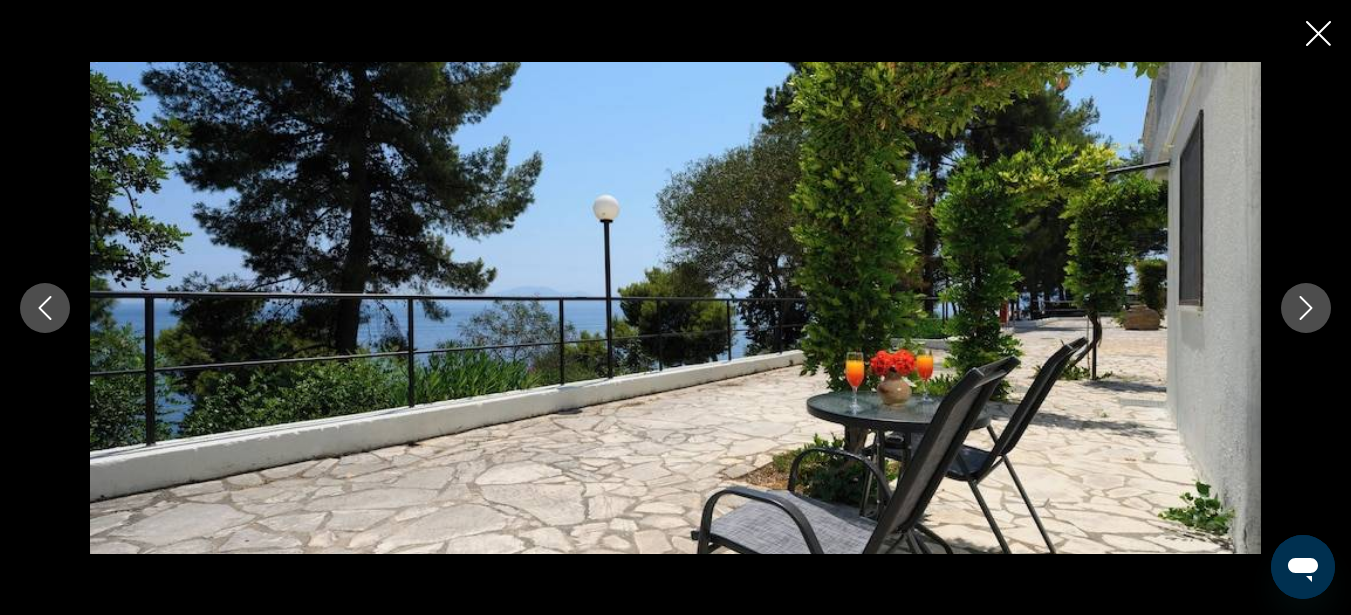 click at bounding box center (1306, 308) 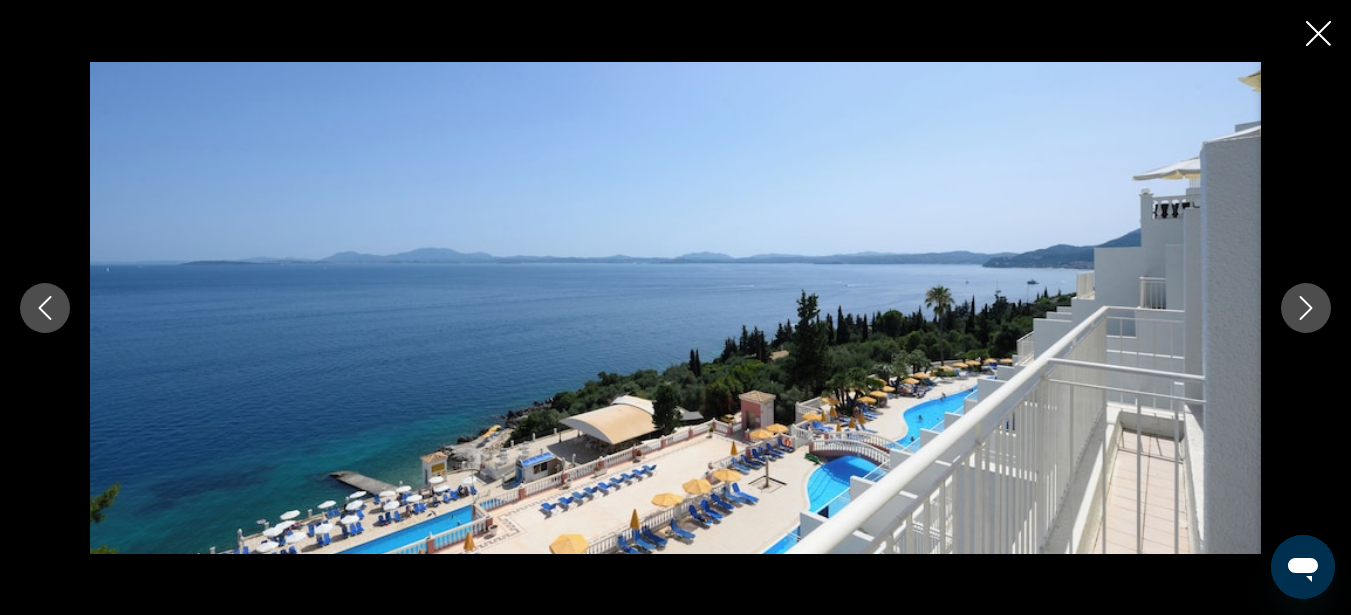 click at bounding box center [1306, 308] 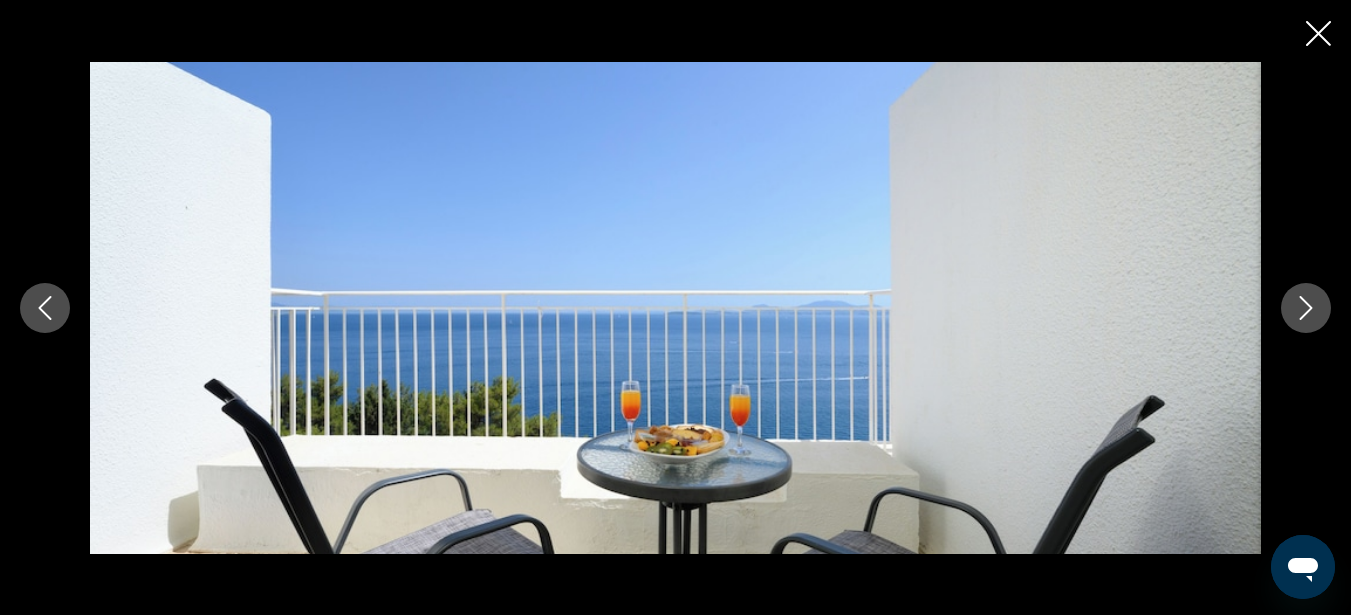 click at bounding box center (1306, 308) 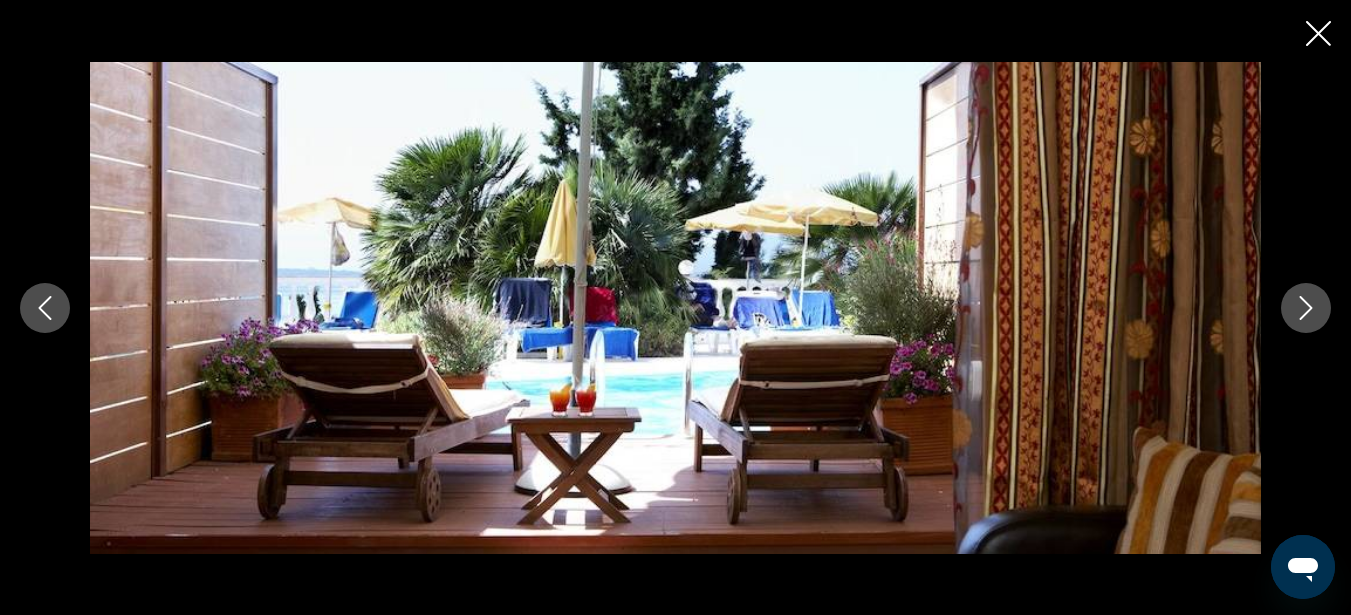 click at bounding box center (1306, 308) 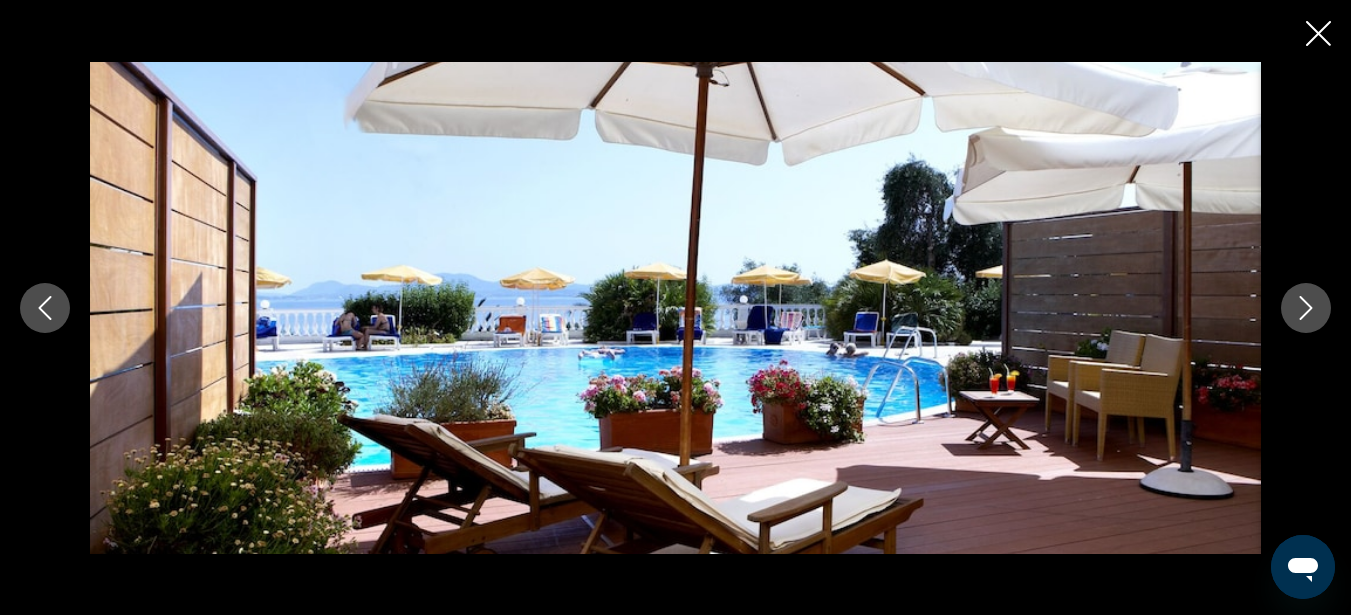 click 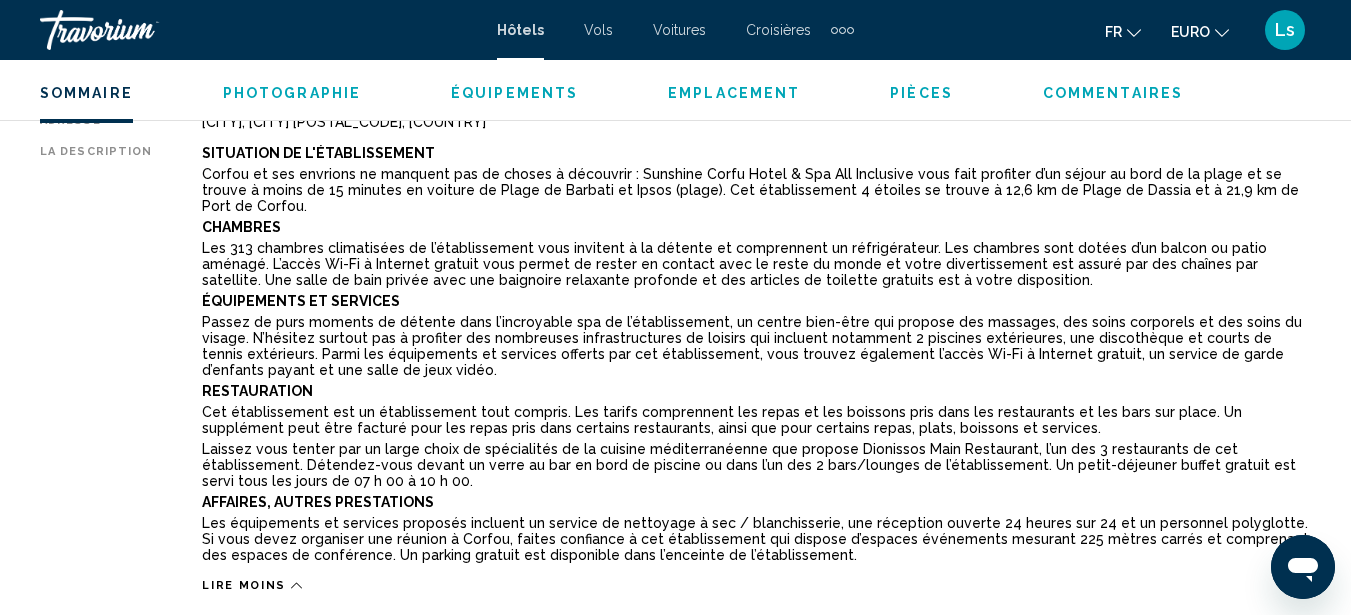 scroll, scrollTop: 1105, scrollLeft: 0, axis: vertical 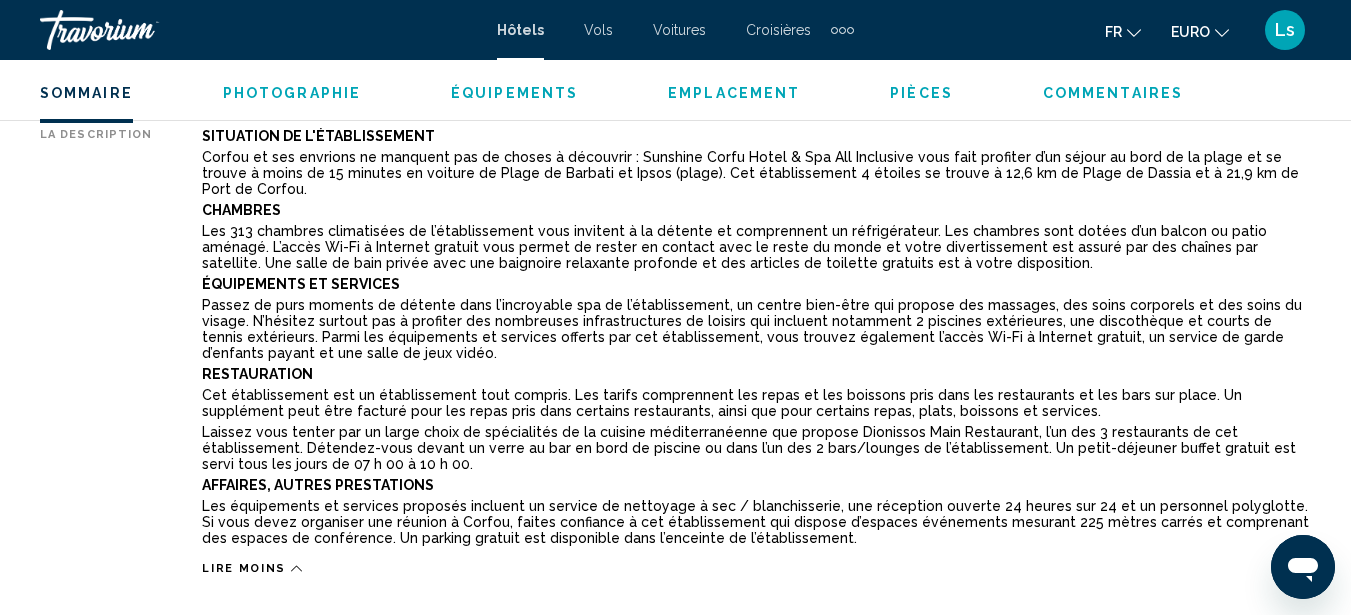 click on "Sommaire" at bounding box center [86, 93] 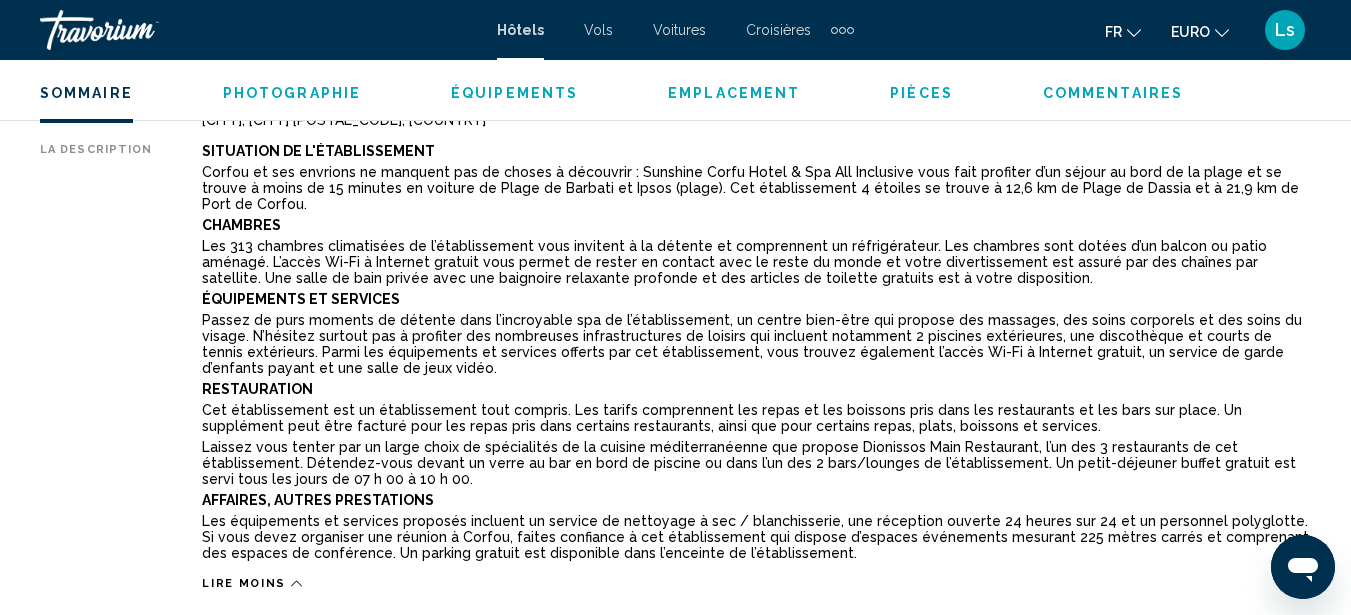 scroll, scrollTop: 1106, scrollLeft: 0, axis: vertical 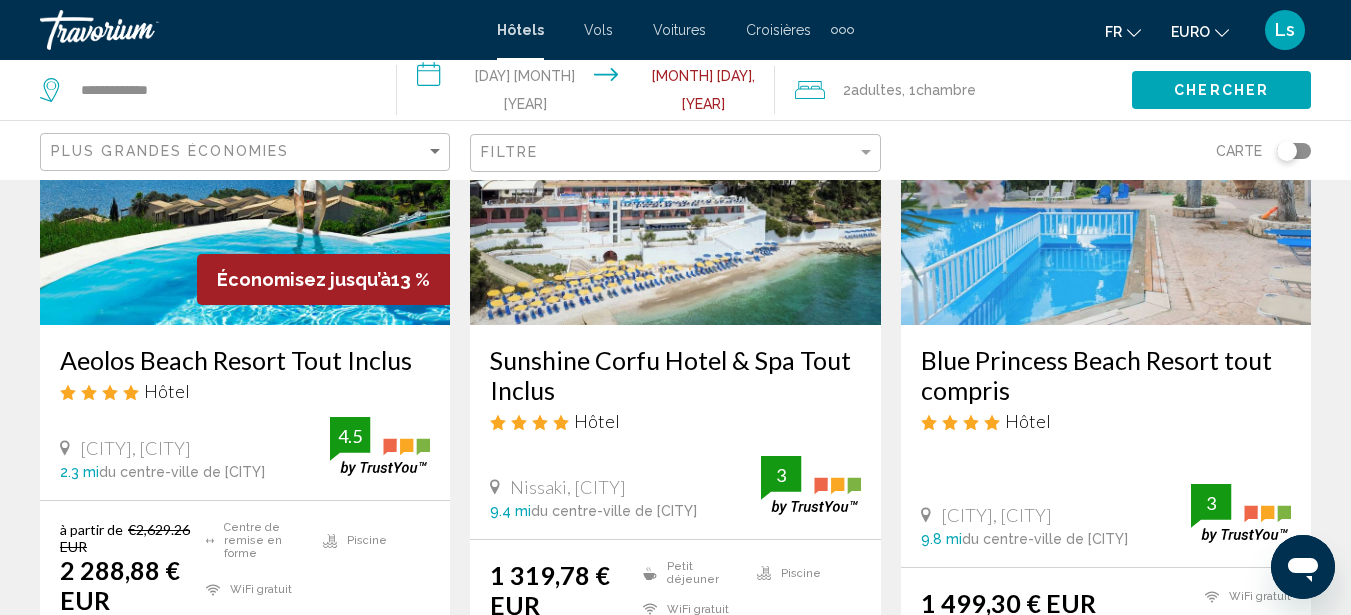 click on "Filtre" 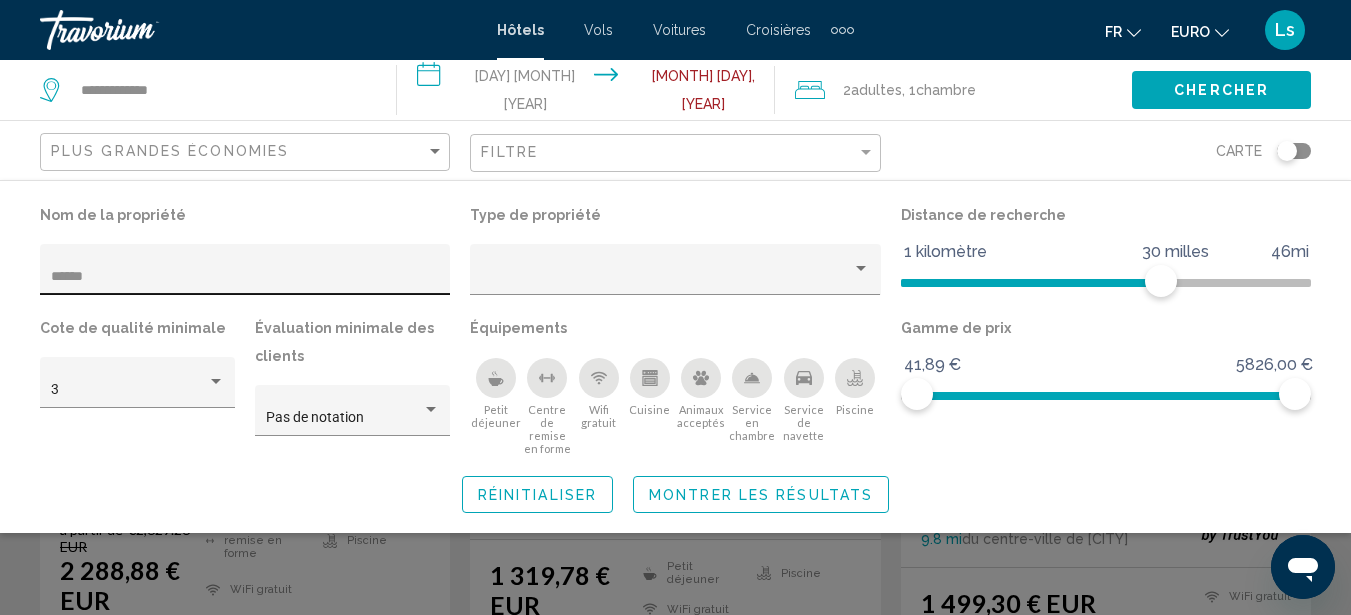 click on "******" 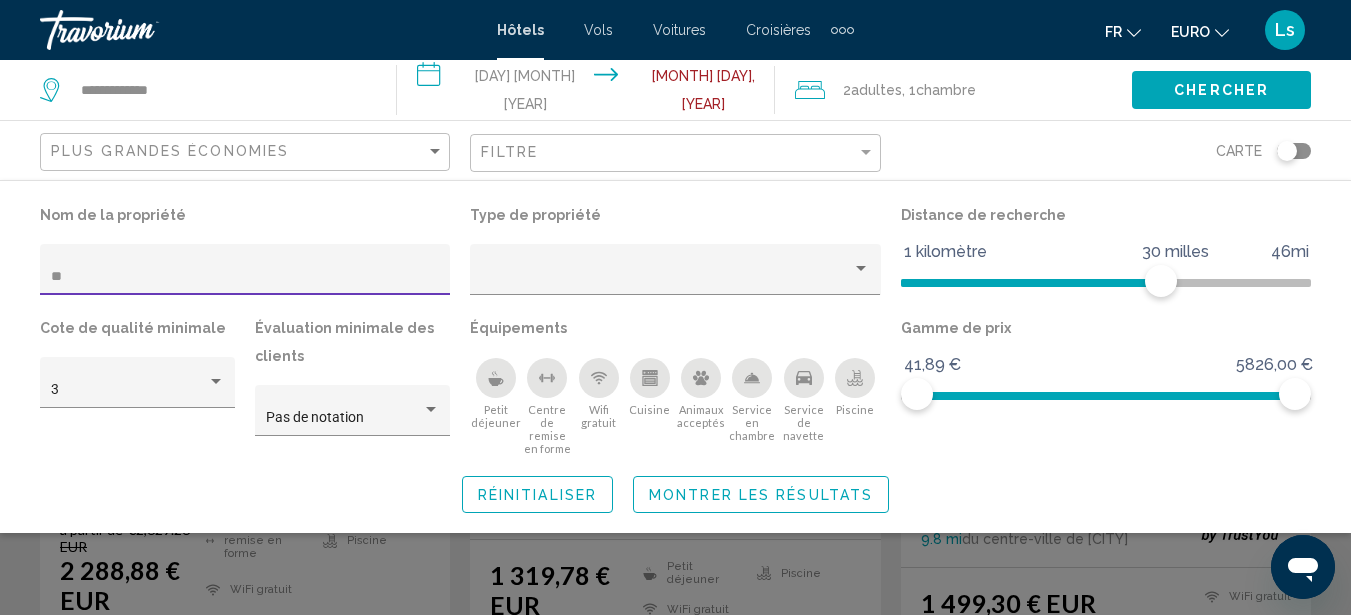 type on "*" 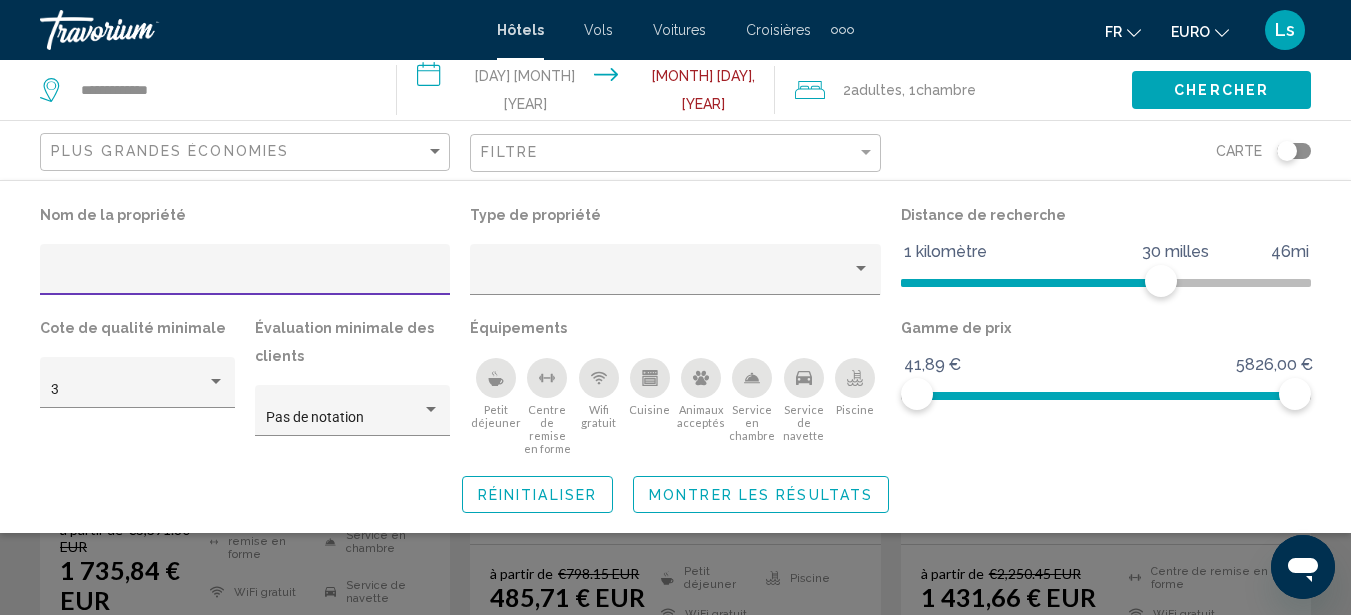 type 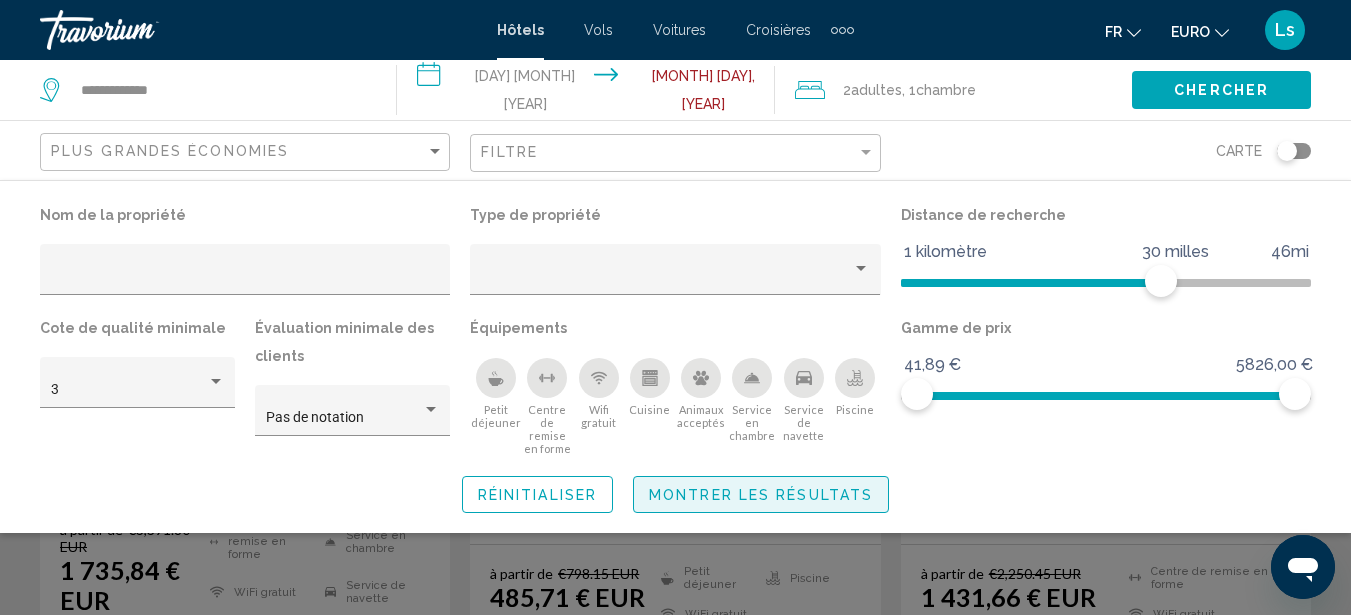 click on "Montrer les résultats" 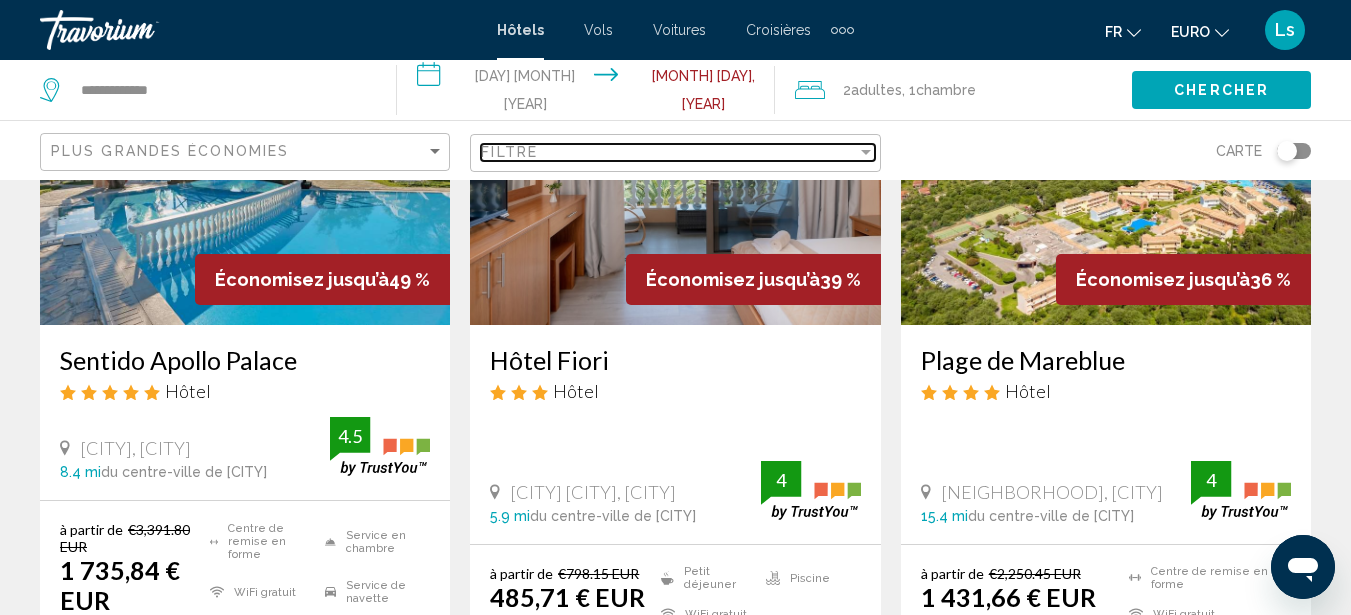 click on "Filtre" at bounding box center (668, 152) 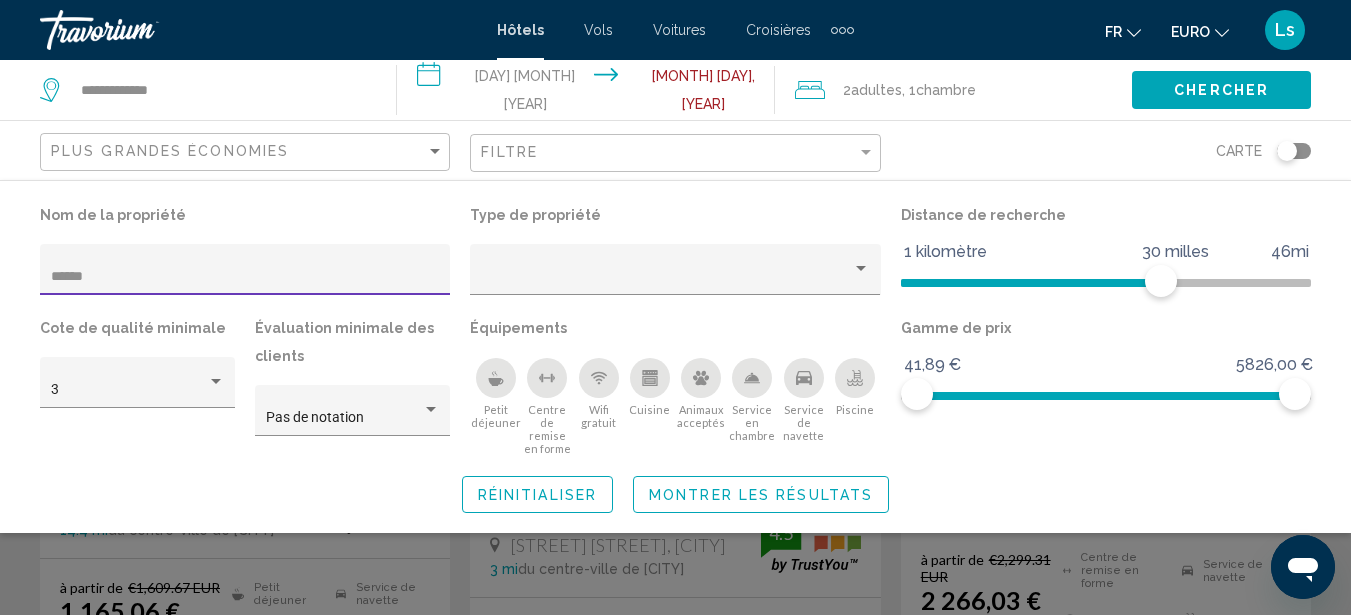 scroll, scrollTop: 0, scrollLeft: 0, axis: both 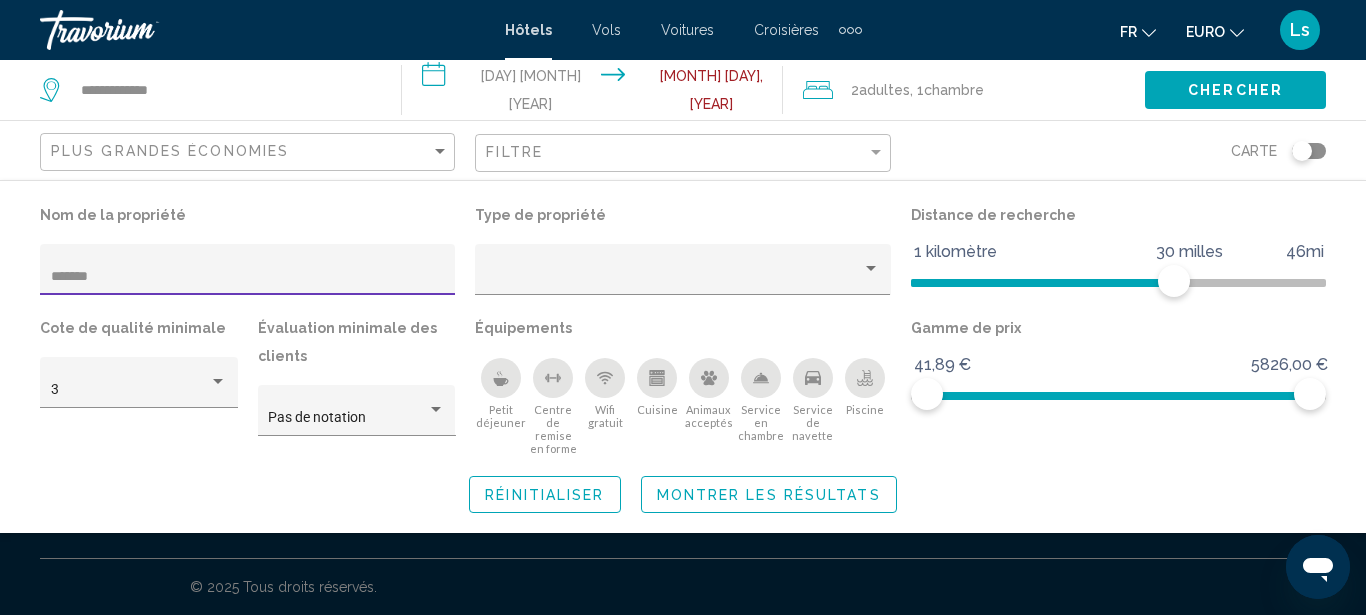 type on "******" 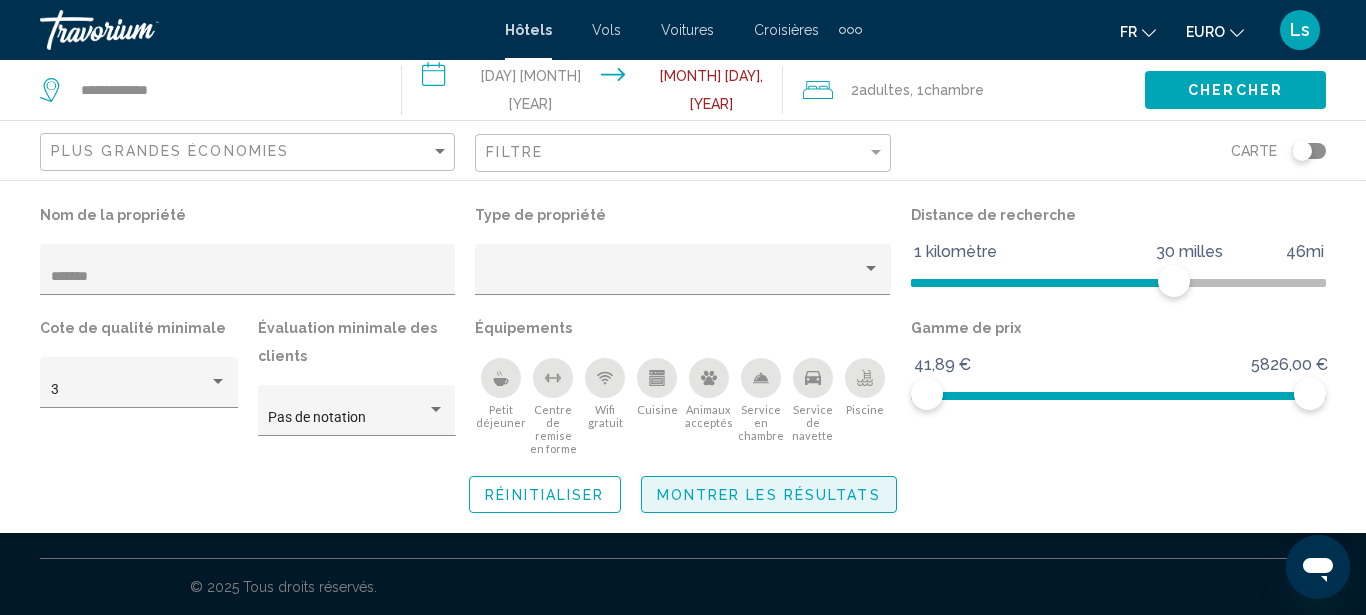 click on "Montrer les résultats" 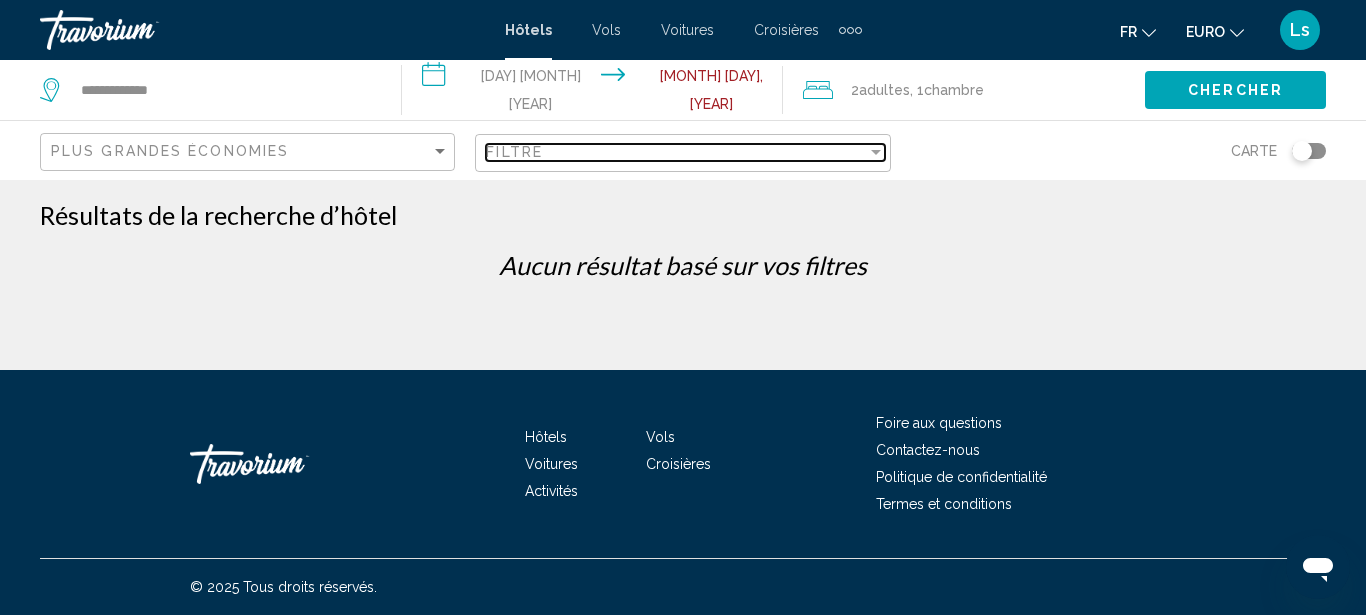 click on "Filtre" at bounding box center [676, 152] 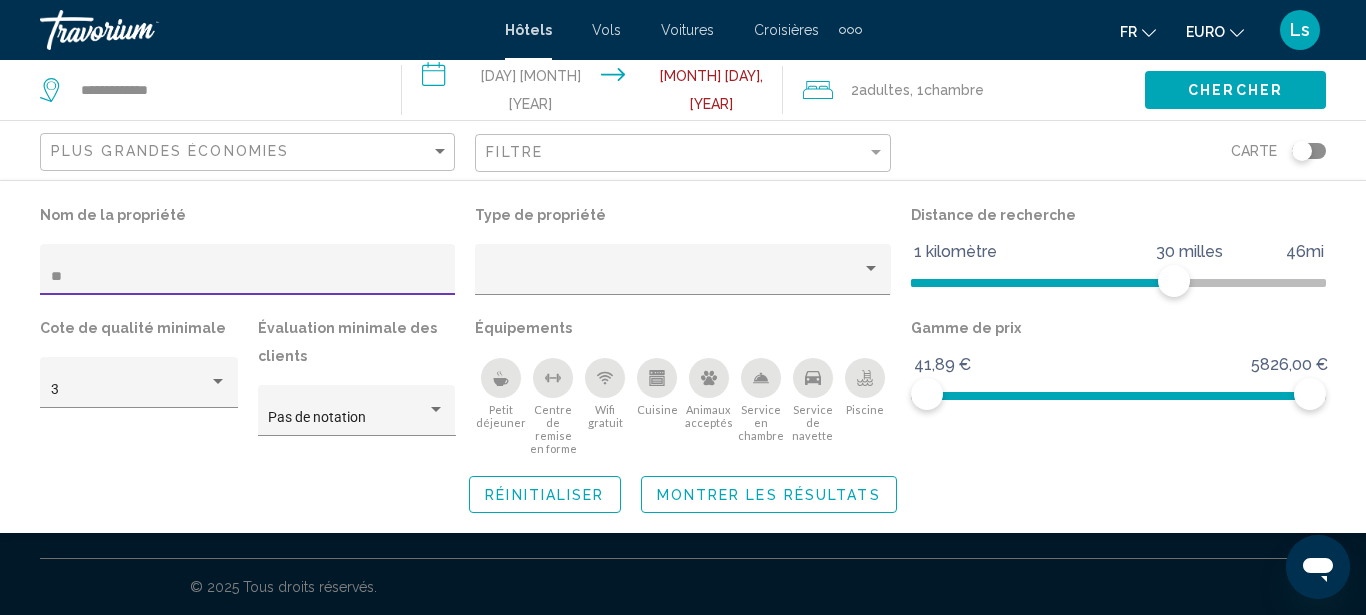 type on "*" 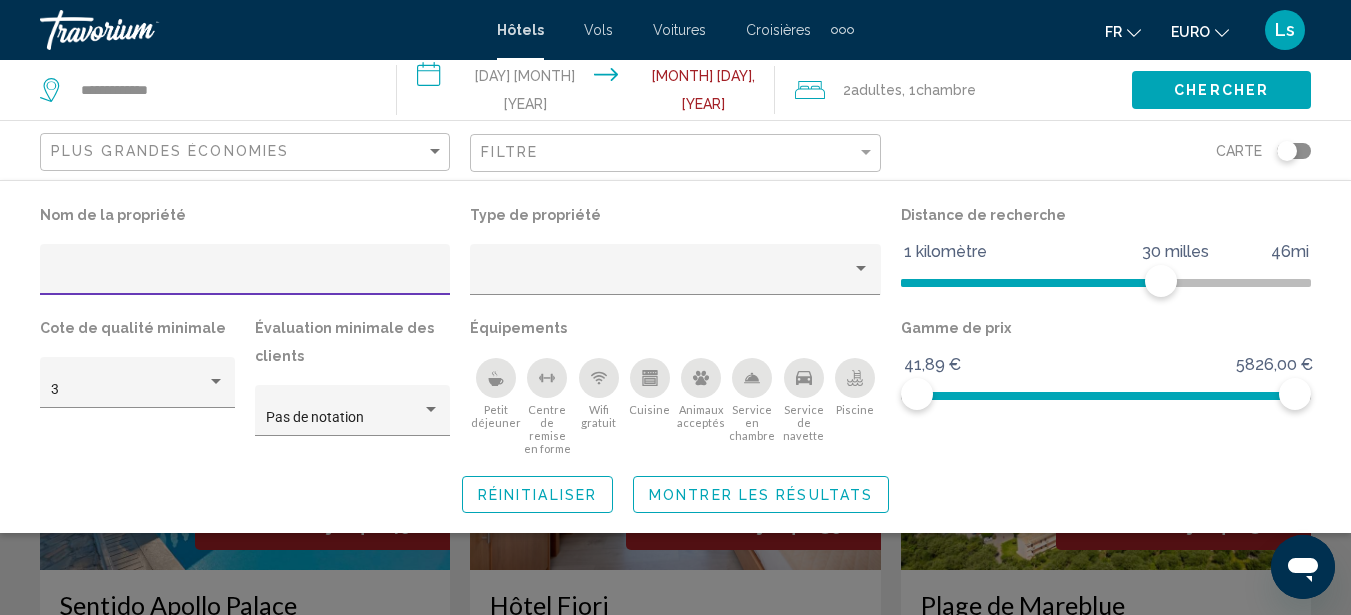 type 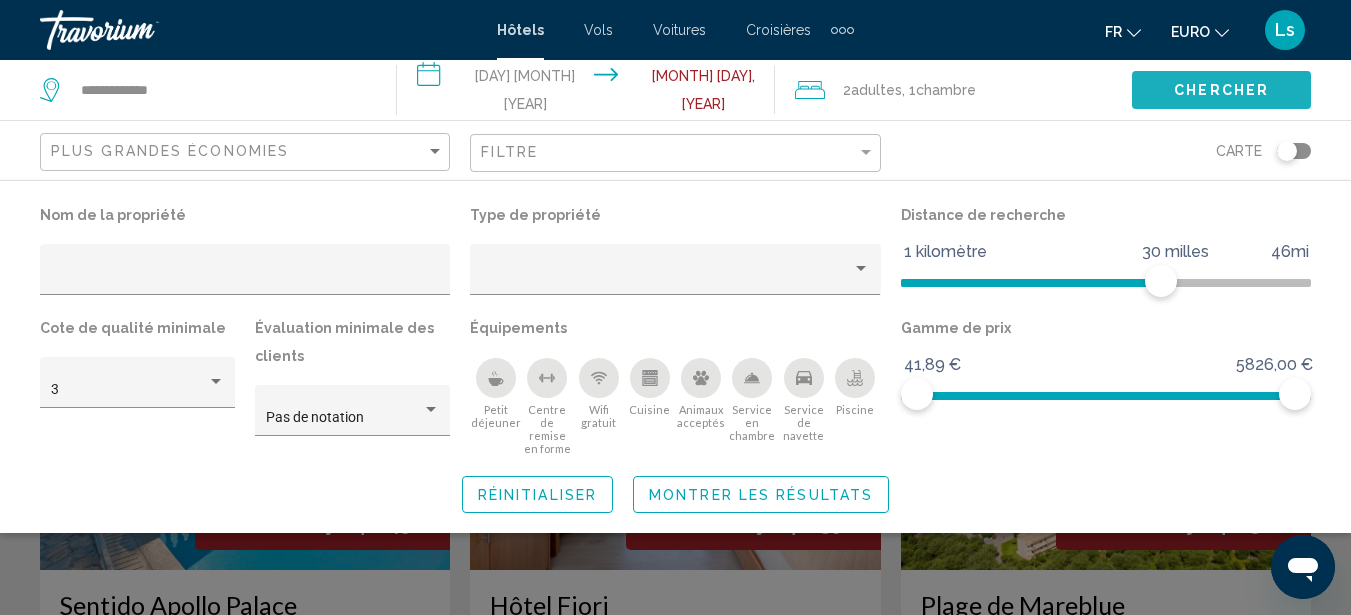 click on "Chercher" 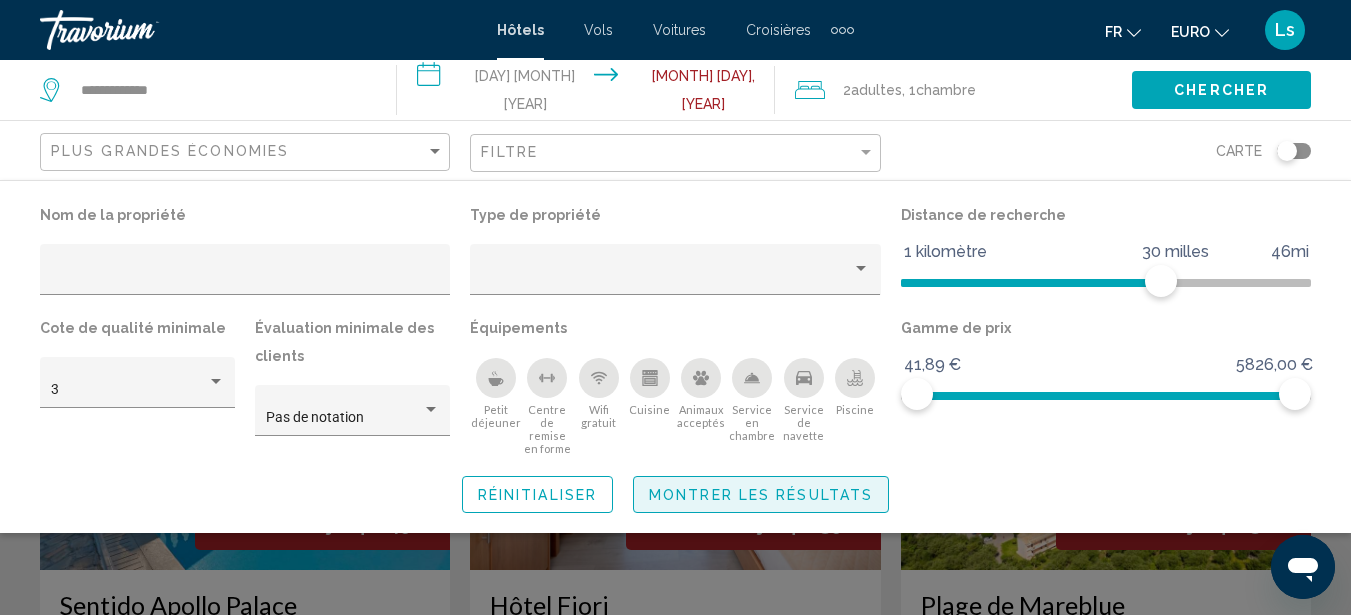 click on "Montrer les résultats" 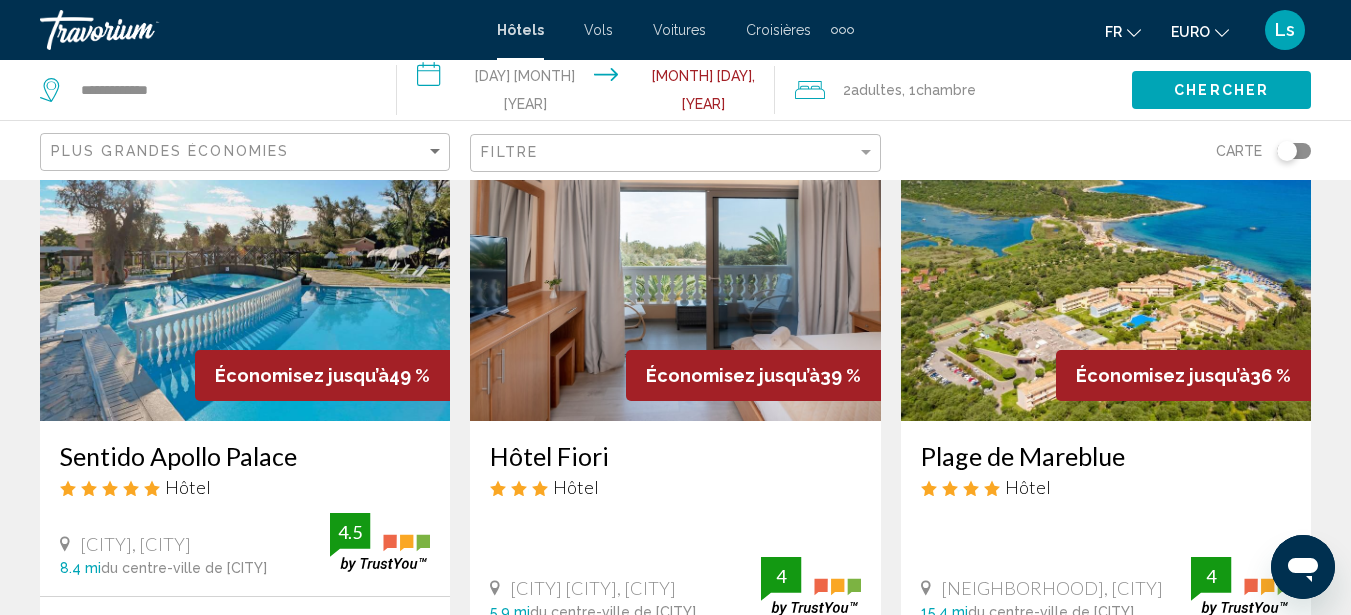scroll, scrollTop: 0, scrollLeft: 0, axis: both 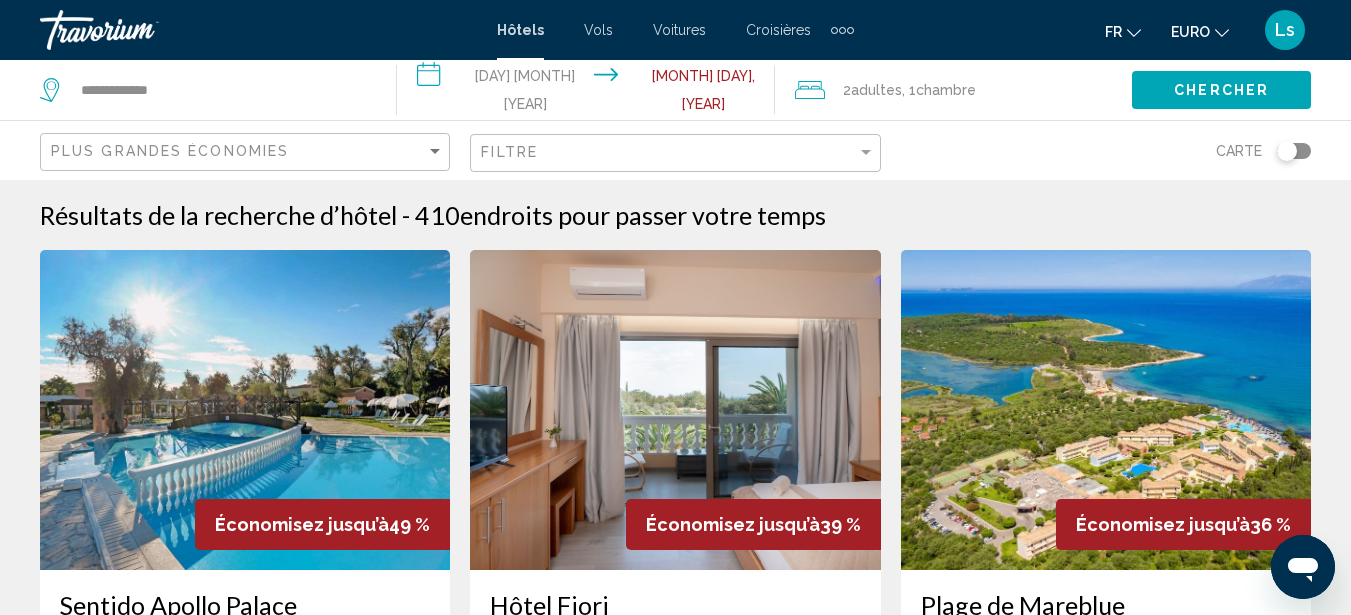click on "Plus grandes économies" 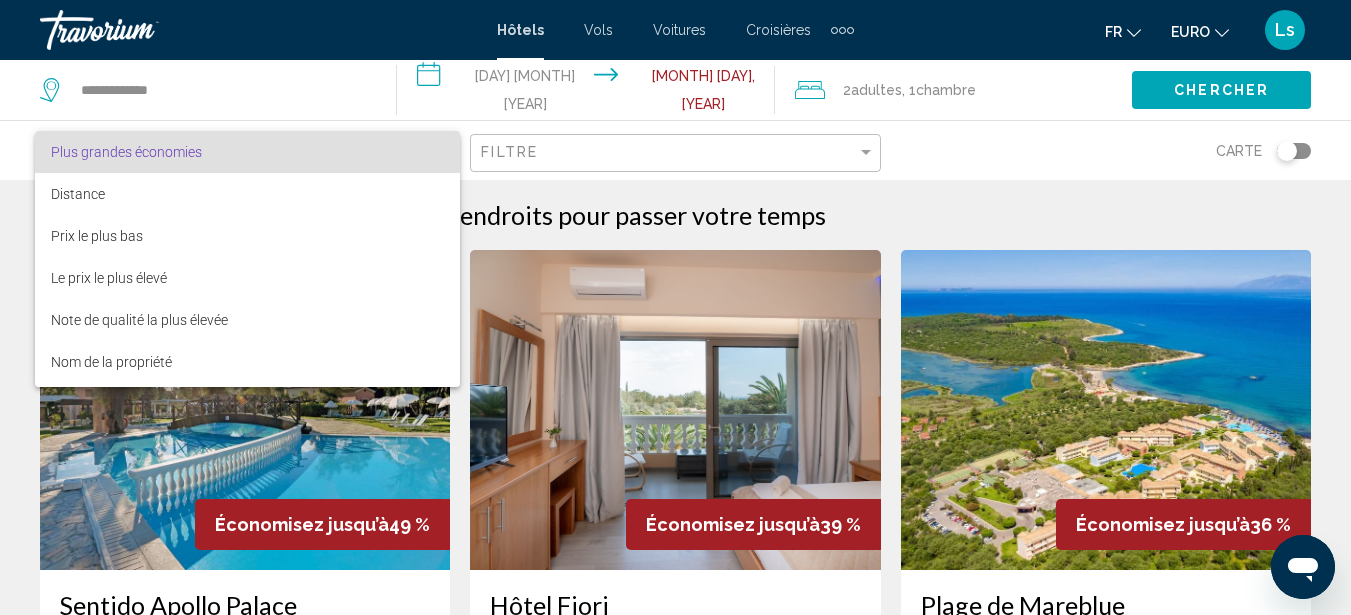 click at bounding box center (675, 307) 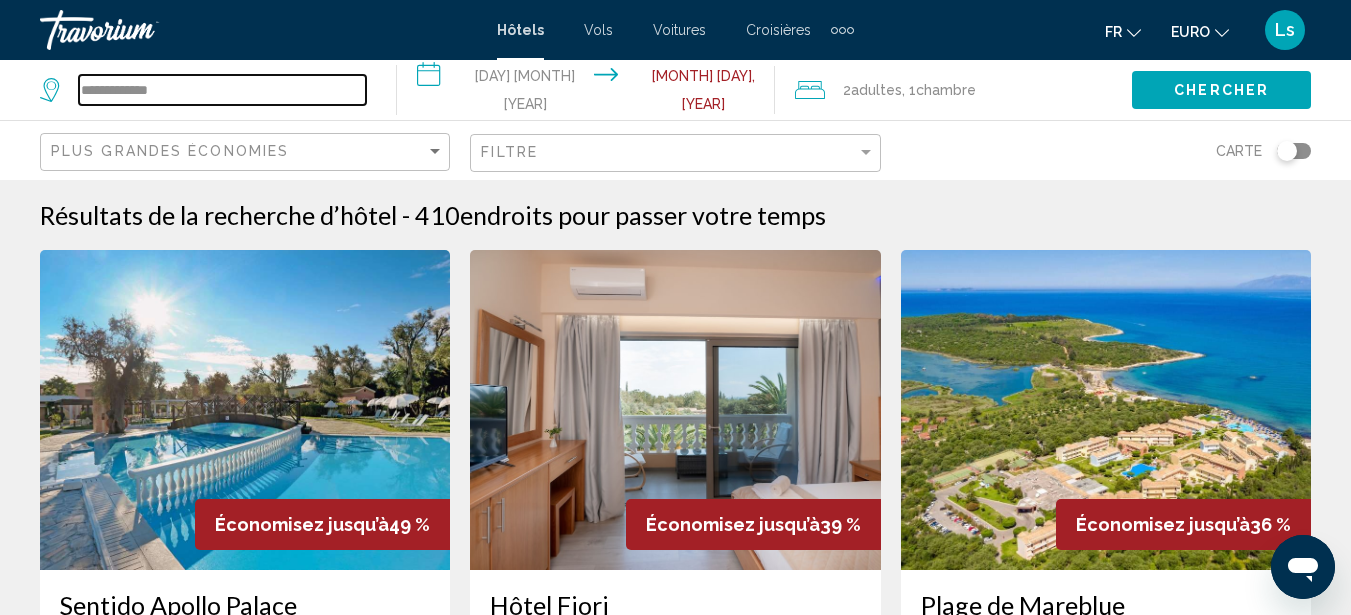 click on "**********" at bounding box center (222, 90) 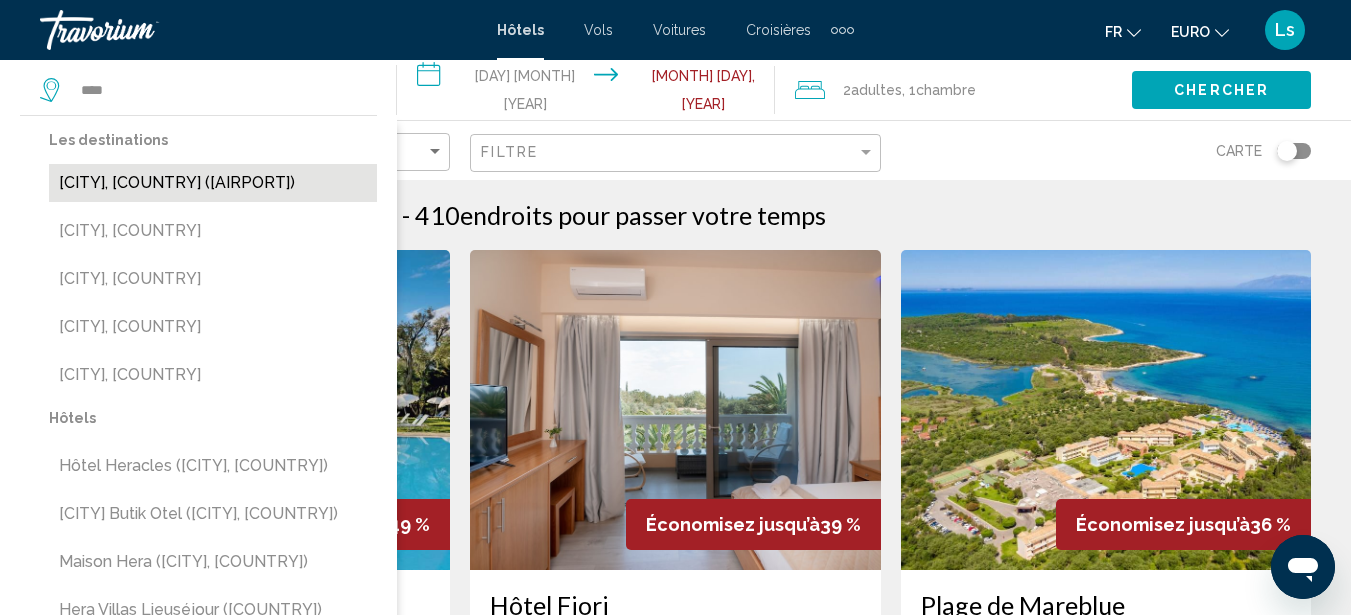 click on "[CITY], [COUNTRY] ([AIRPORT])" at bounding box center [213, 183] 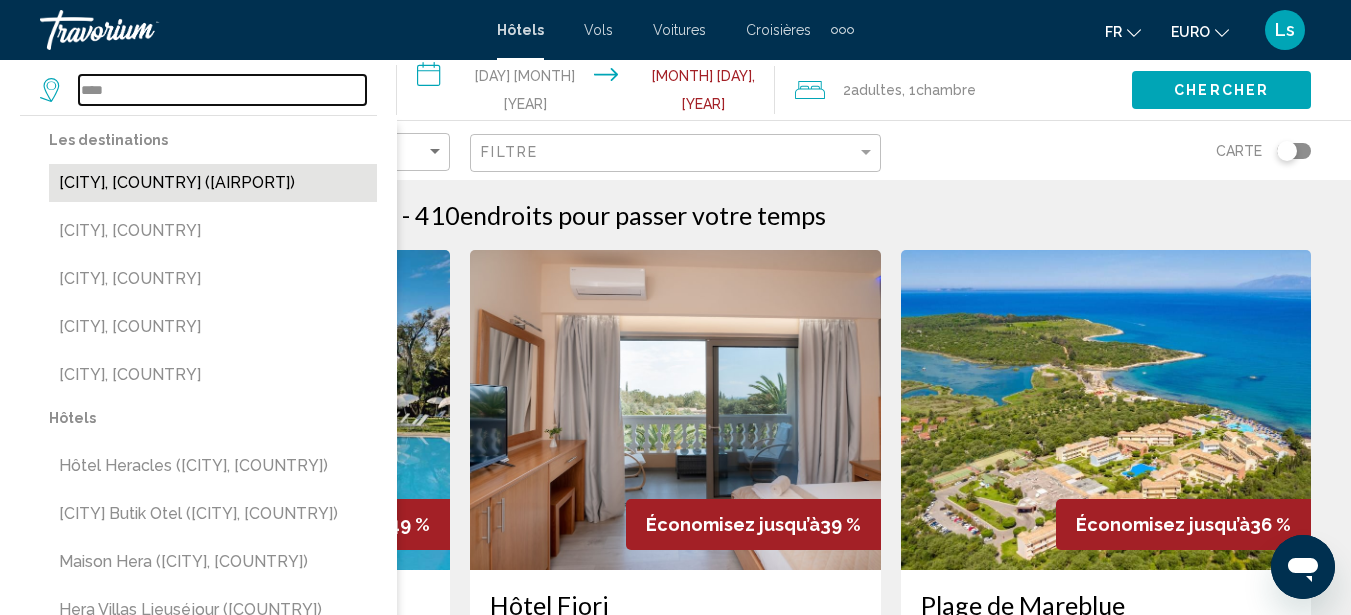 type on "**********" 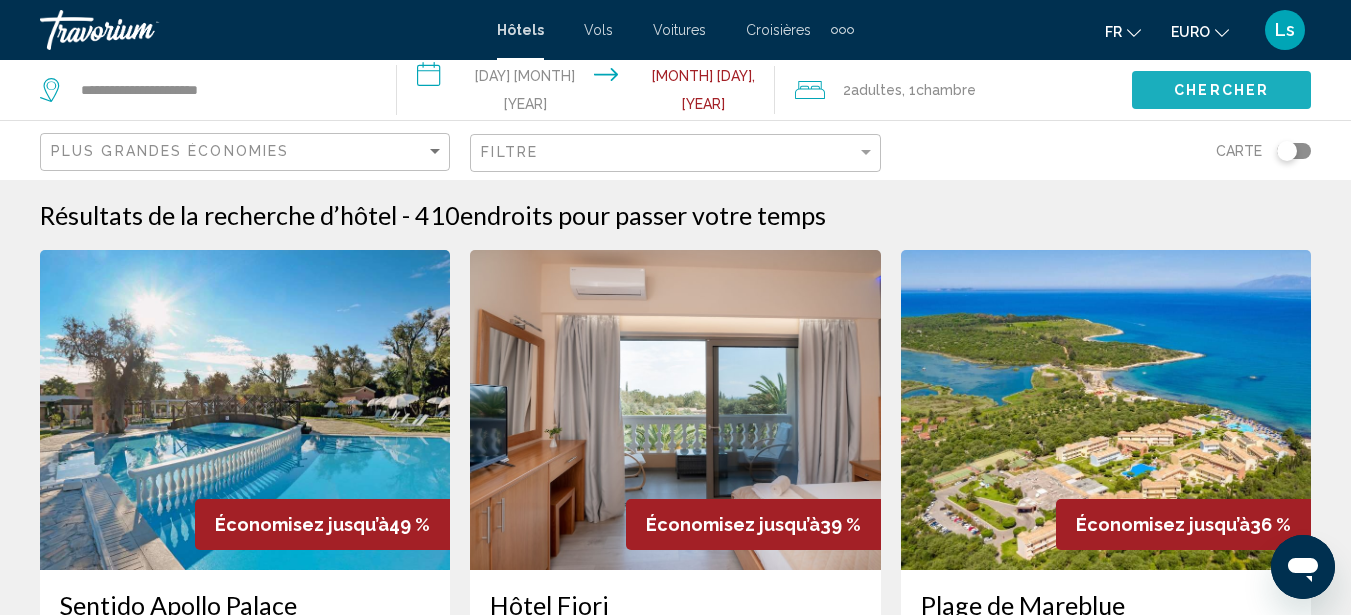 click on "Chercher" 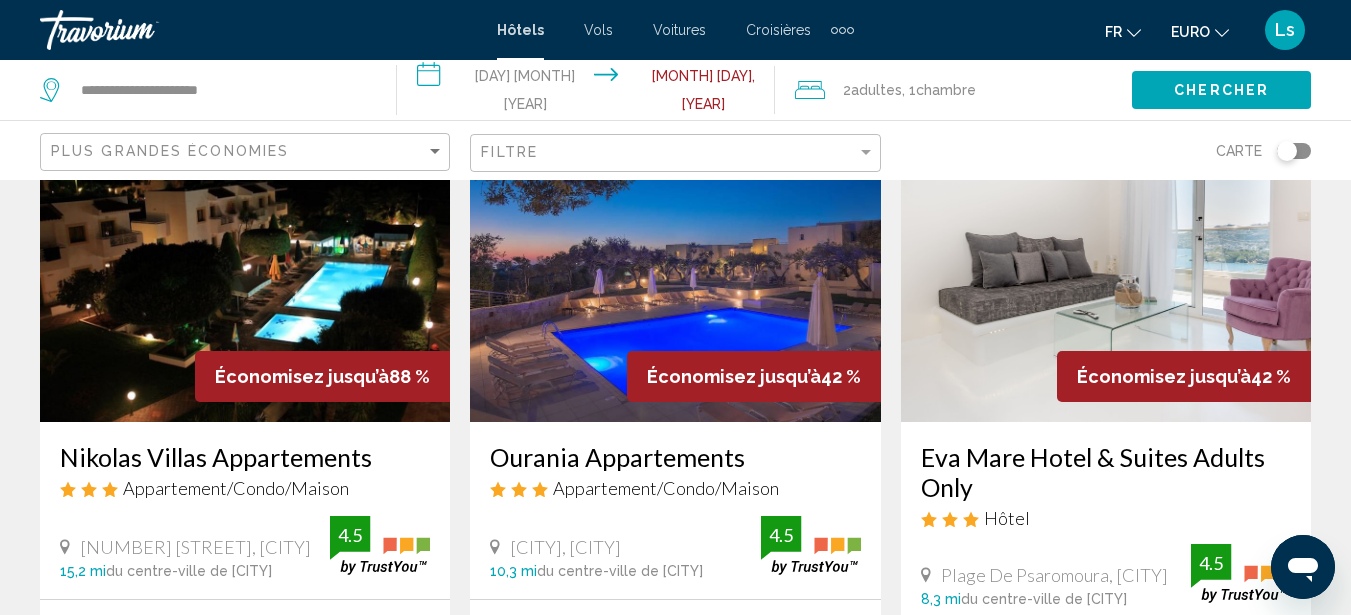 scroll, scrollTop: 167, scrollLeft: 0, axis: vertical 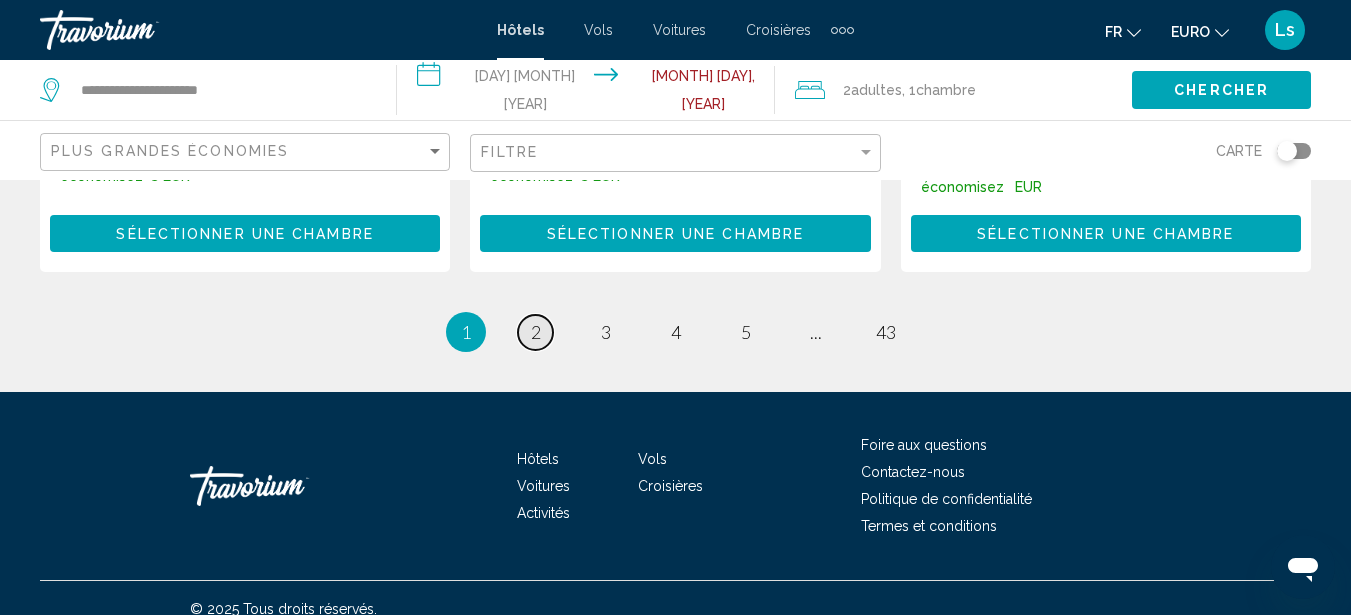 click on "page  2" at bounding box center (535, 332) 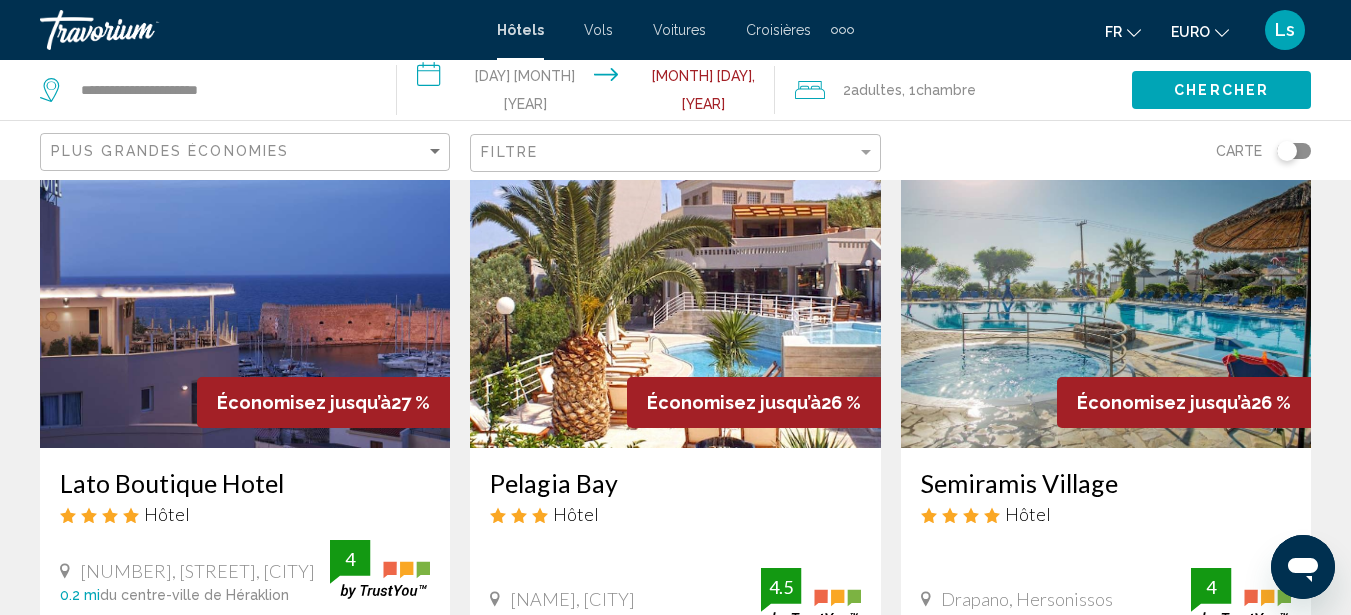 scroll, scrollTop: 0, scrollLeft: 0, axis: both 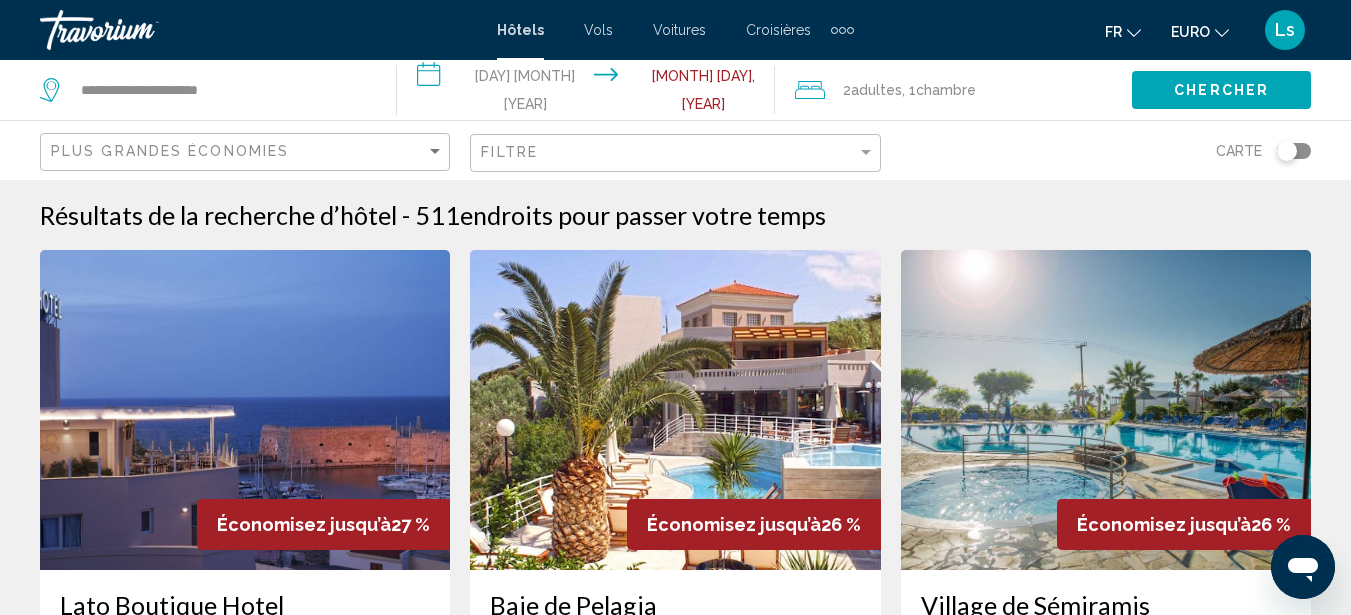 click at bounding box center [245, 410] 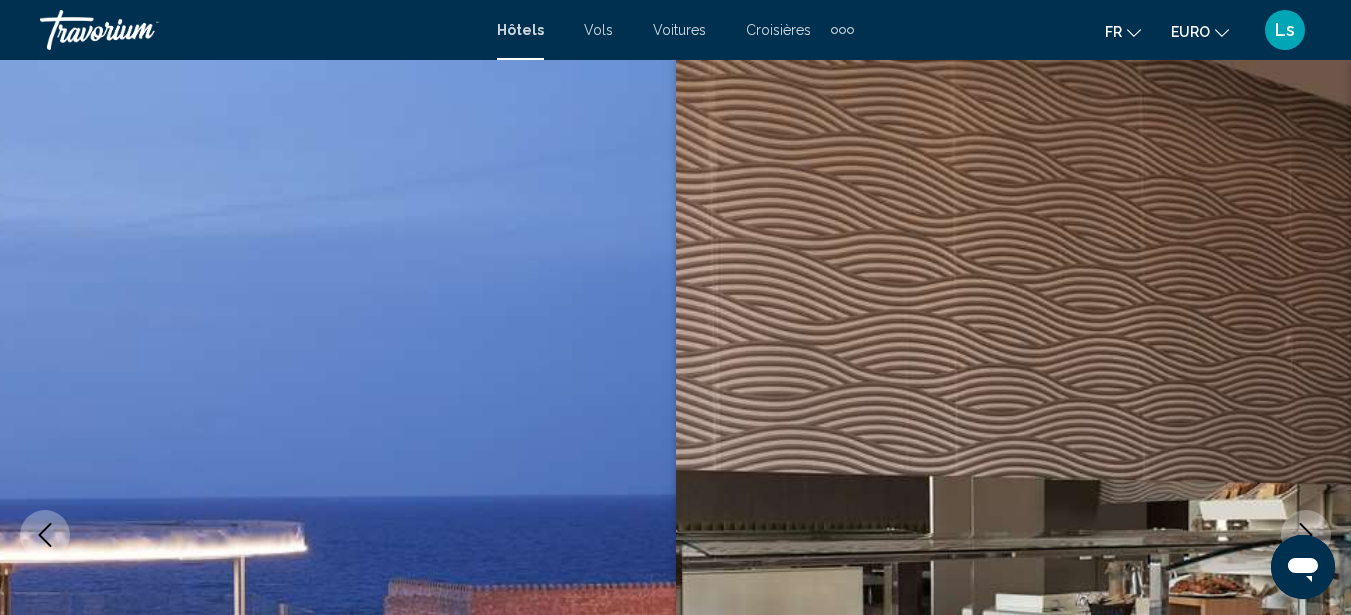 scroll, scrollTop: 227, scrollLeft: 0, axis: vertical 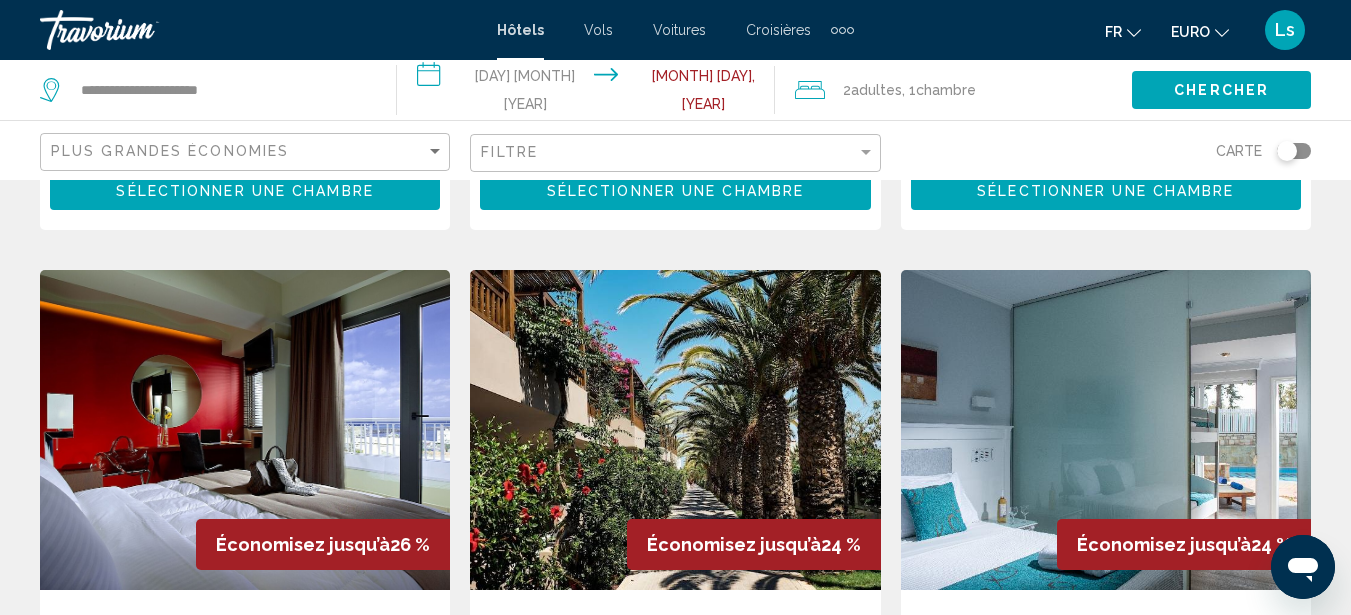 click at bounding box center [675, 430] 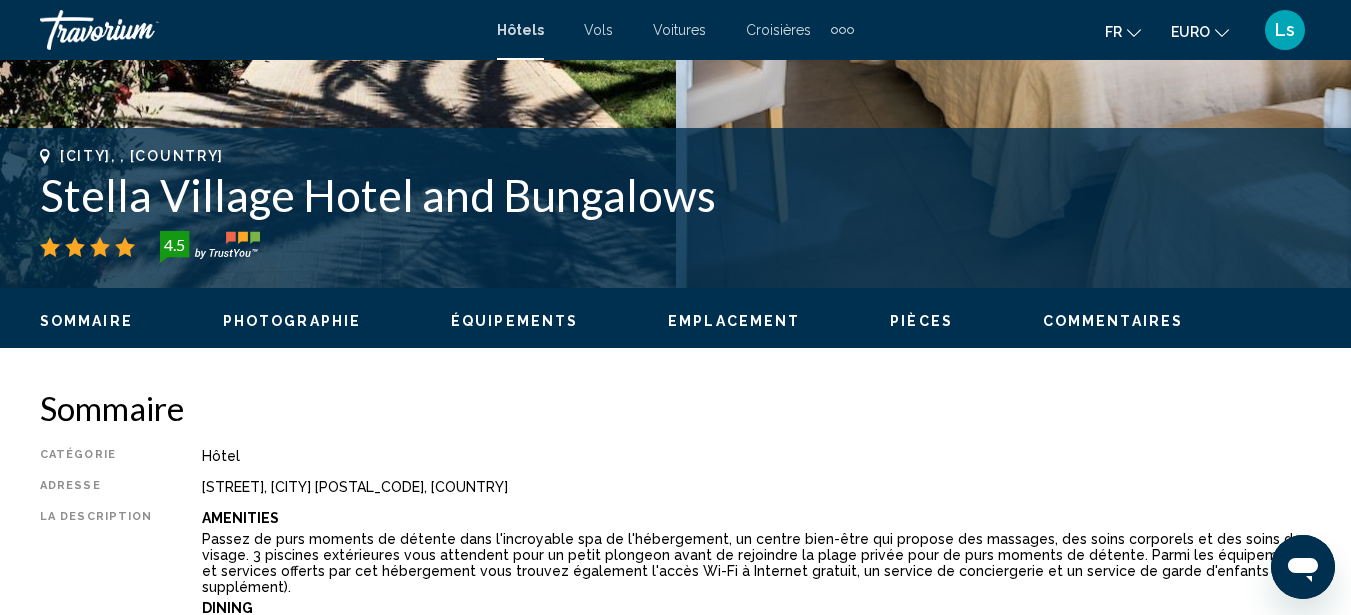 scroll, scrollTop: 227, scrollLeft: 0, axis: vertical 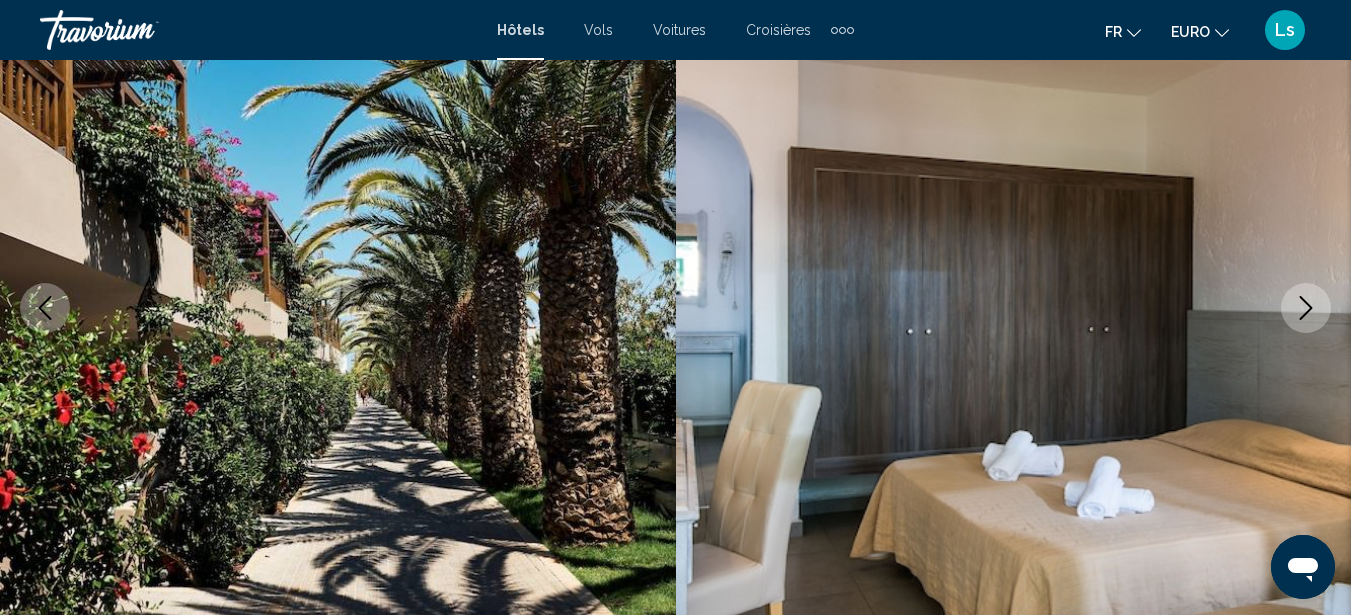 type 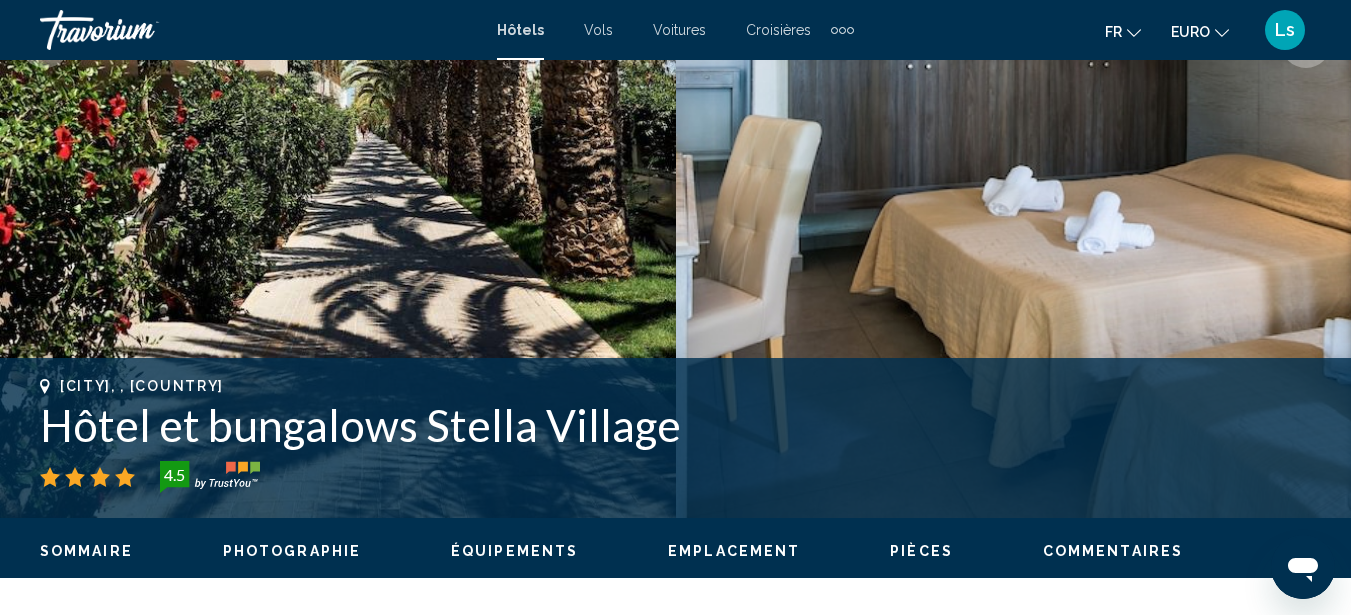 scroll, scrollTop: 507, scrollLeft: 0, axis: vertical 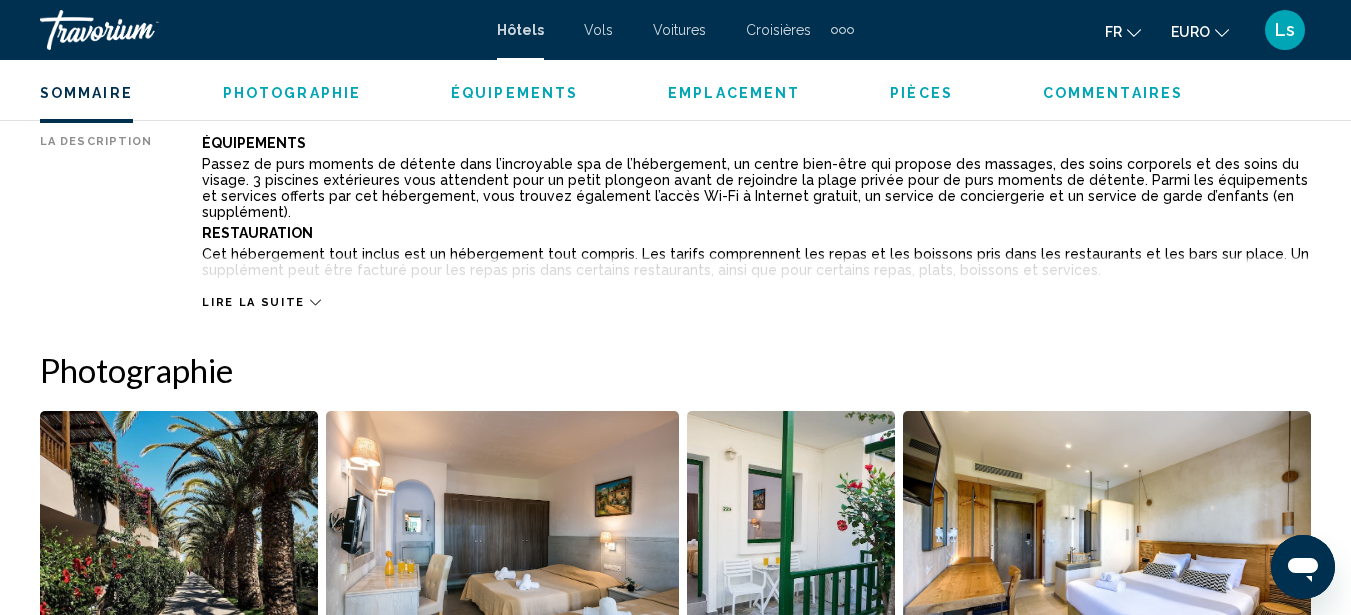 click on "Lire la suite" at bounding box center [756, 282] 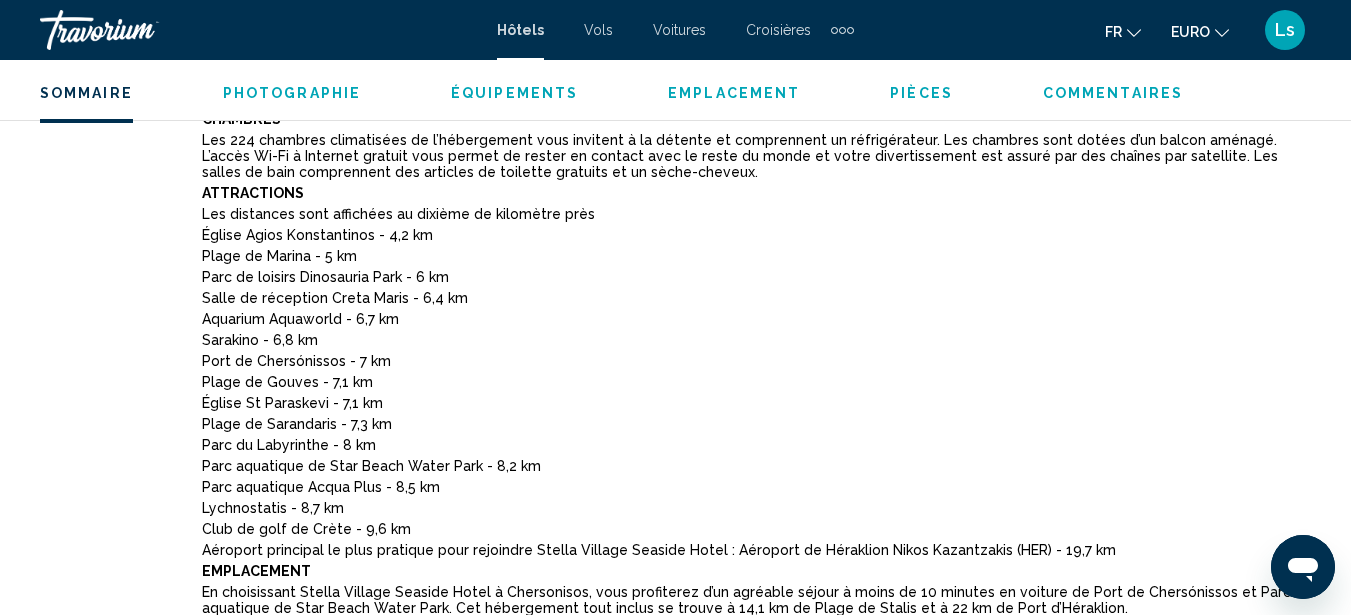 scroll, scrollTop: 1392, scrollLeft: 0, axis: vertical 